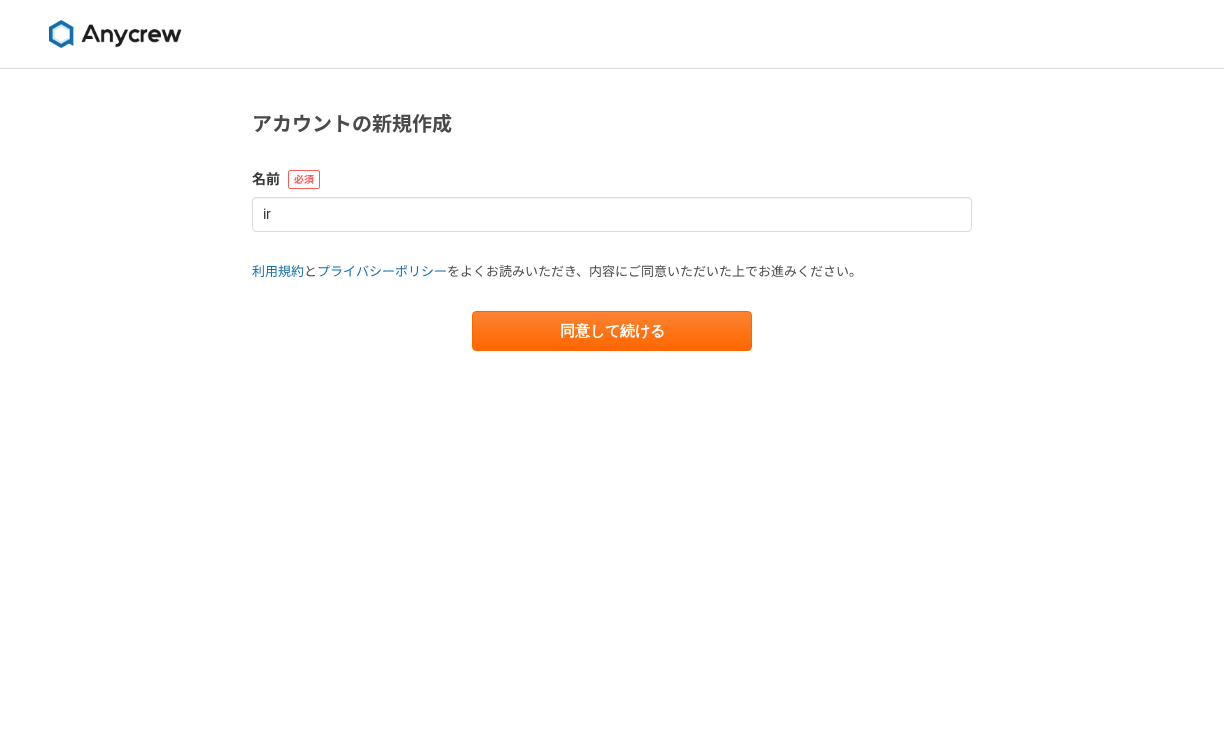 scroll, scrollTop: 0, scrollLeft: 0, axis: both 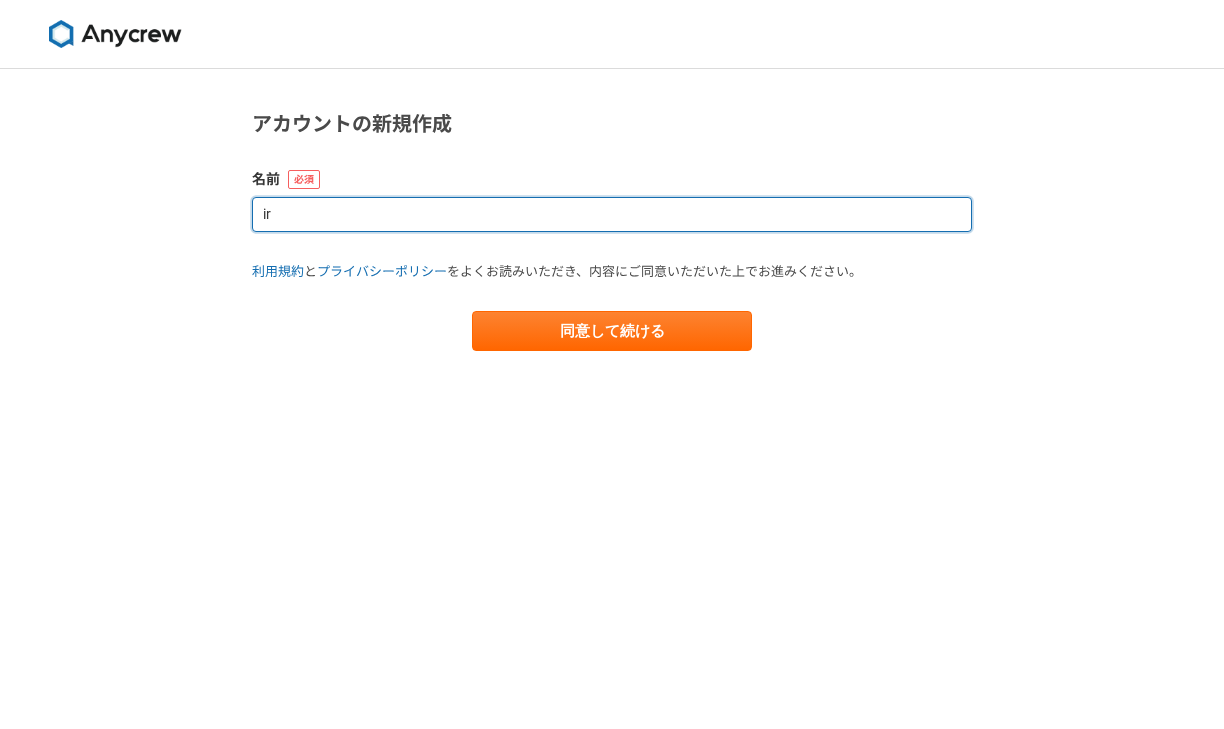 click on "ir" at bounding box center (612, 214) 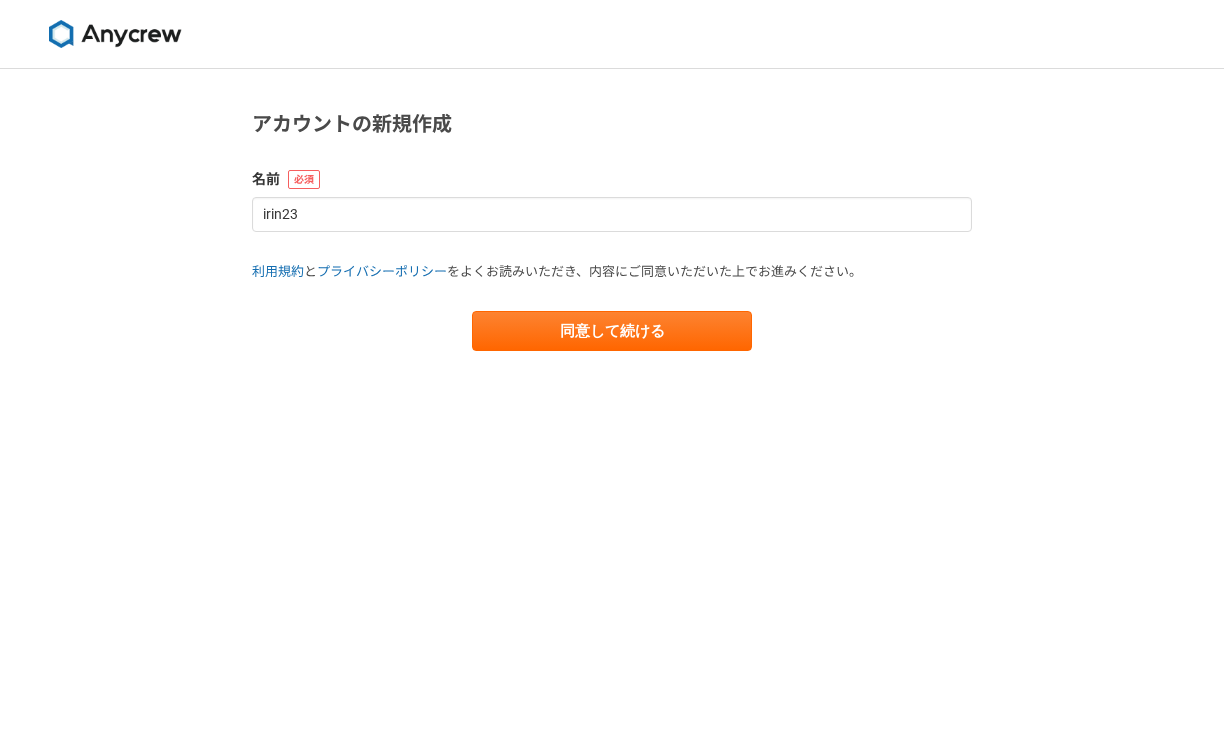 click on "アカウントの新規作成 名前 irin23 利用規約 と プライバシーポリシー をよくお読みいただき、内容にご同意いただいた上でお進みください。 同意して続ける" at bounding box center [612, 250] 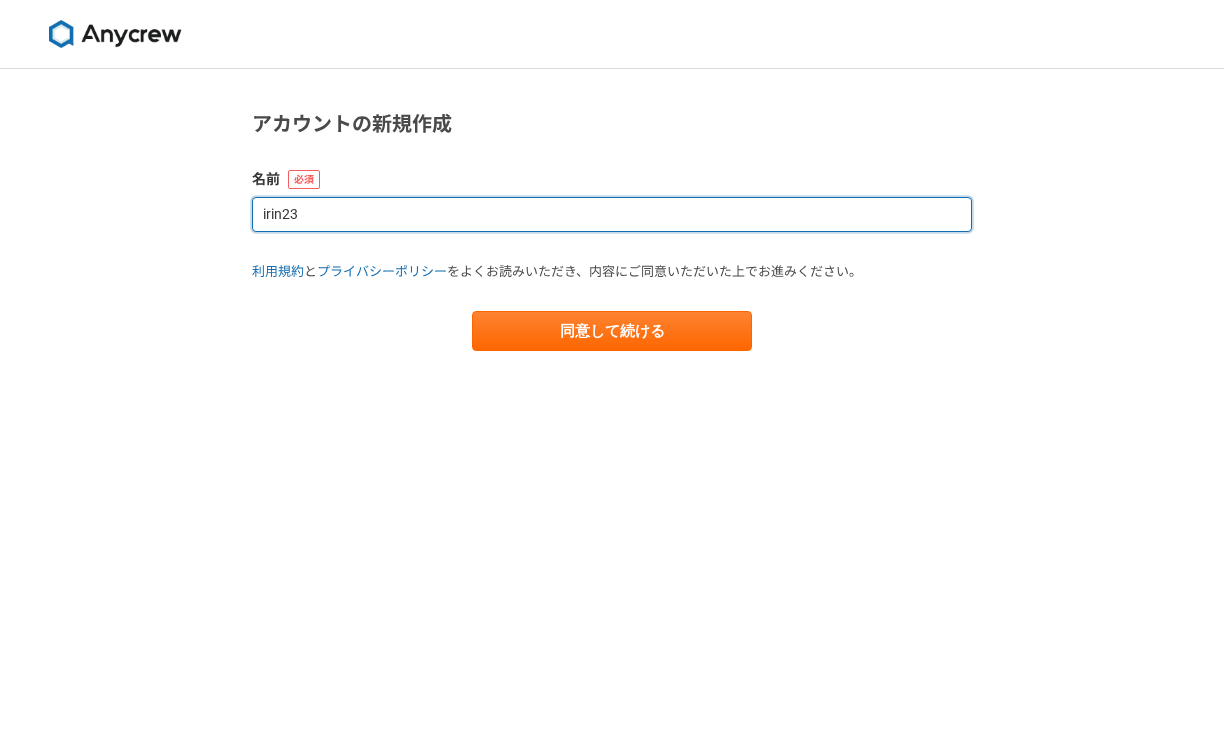 click on "irin23" at bounding box center (612, 214) 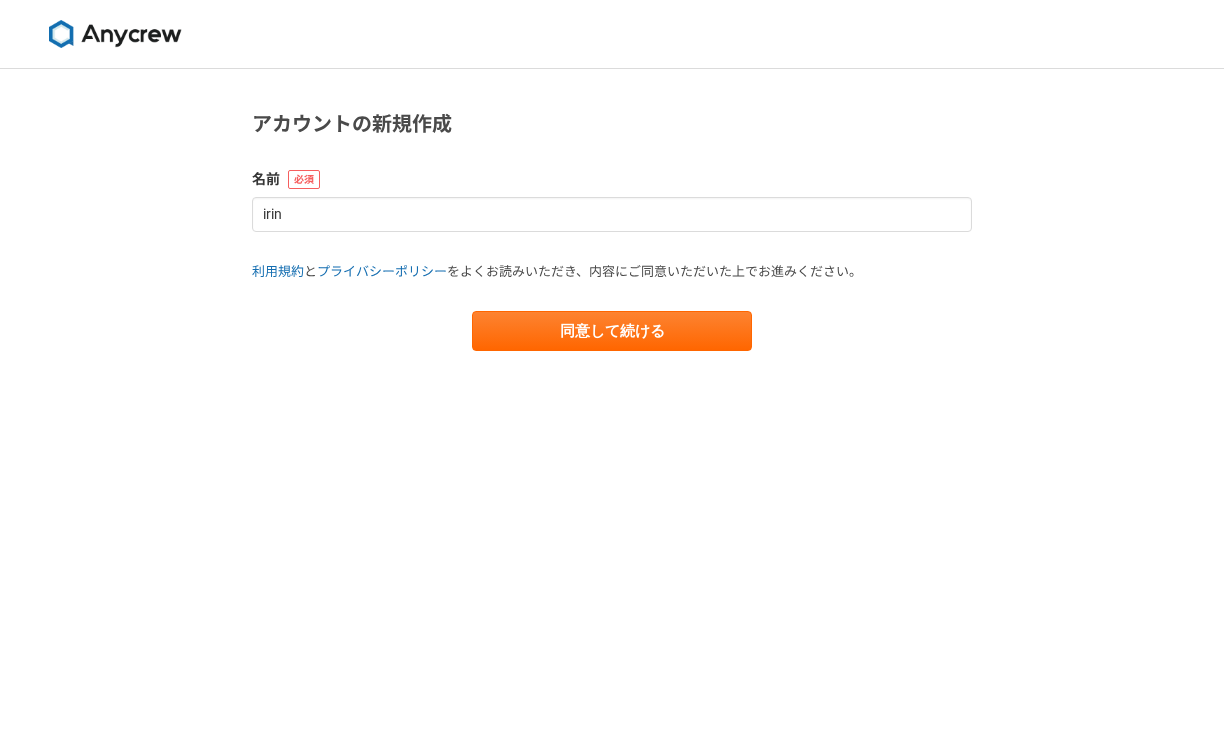 click on "アカウントの新規作成 名前 irin 利用規約 と プライバシーポリシー をよくお読みいただき、内容にご同意いただいた上でお進みください。 同意して続ける" at bounding box center [612, 250] 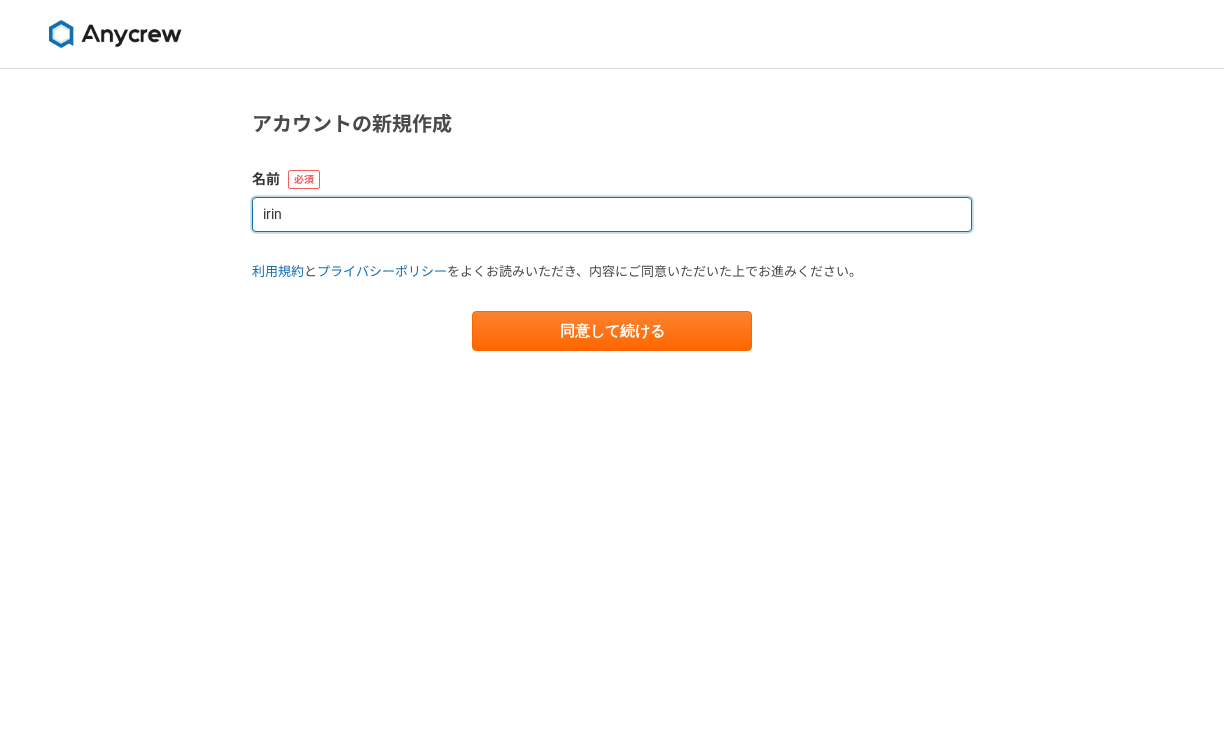 click on "irin" at bounding box center [612, 214] 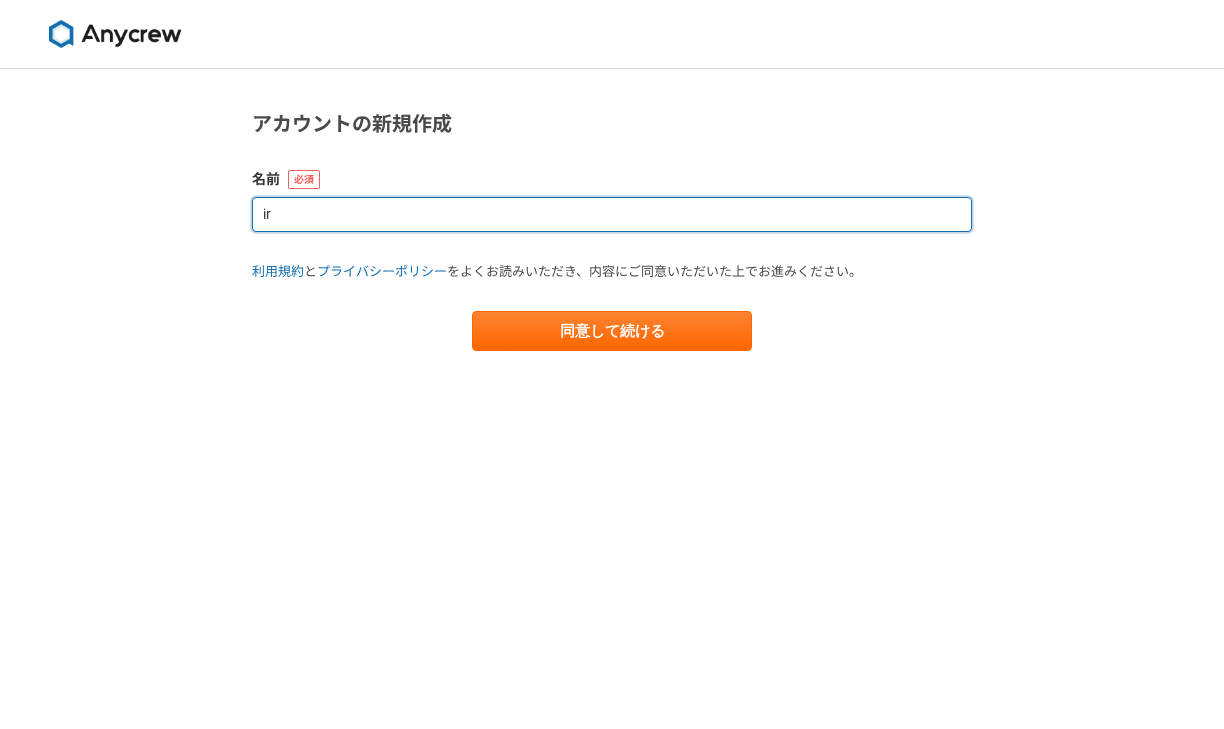 type on "i" 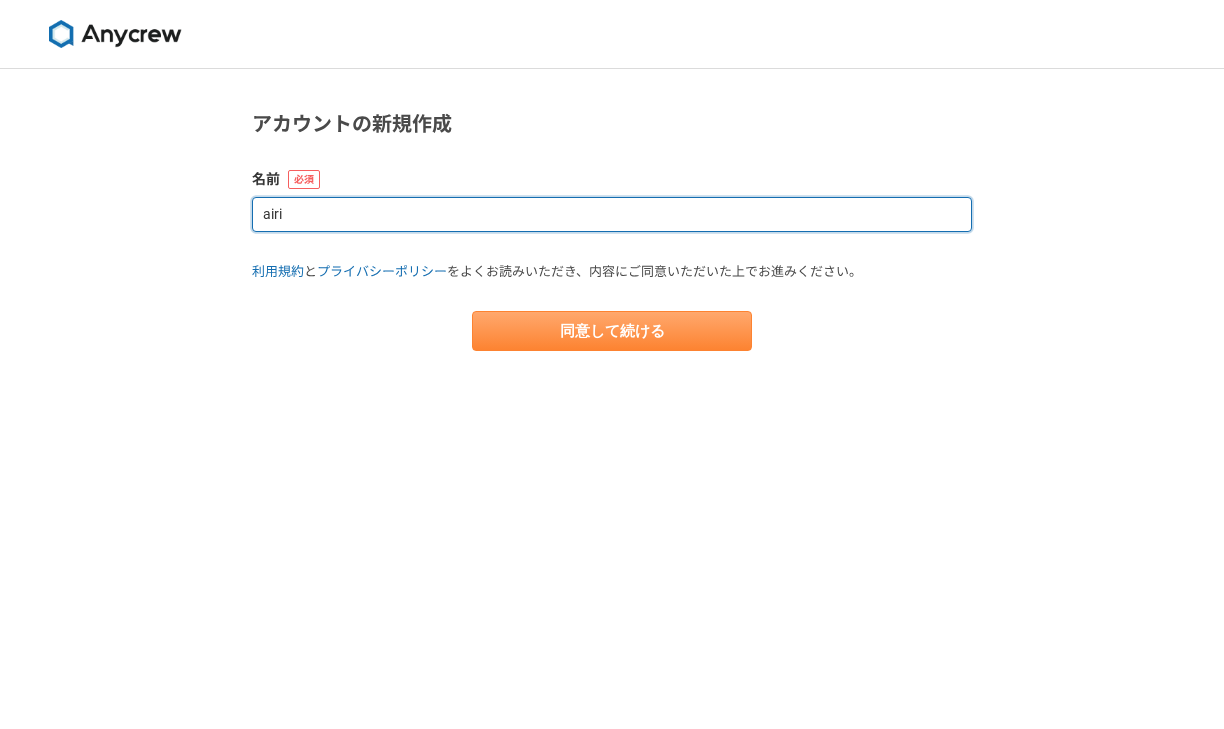 type on "airi" 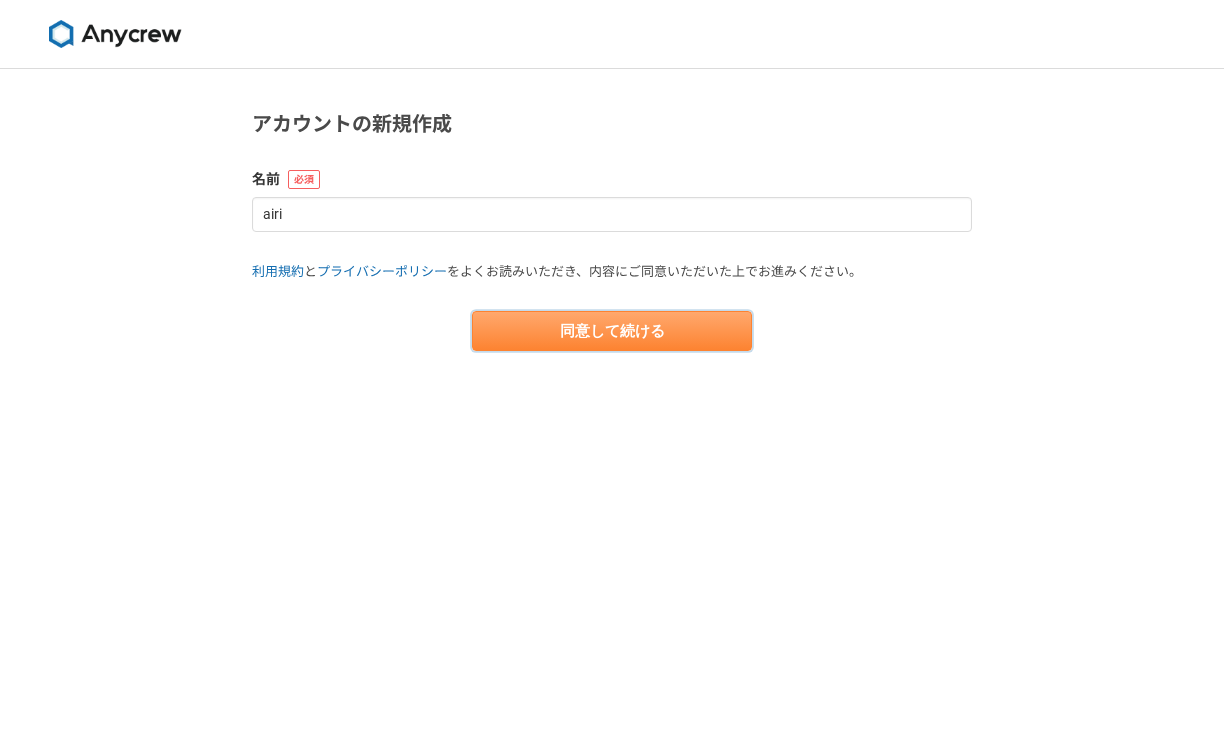 click on "同意して続ける" at bounding box center [612, 331] 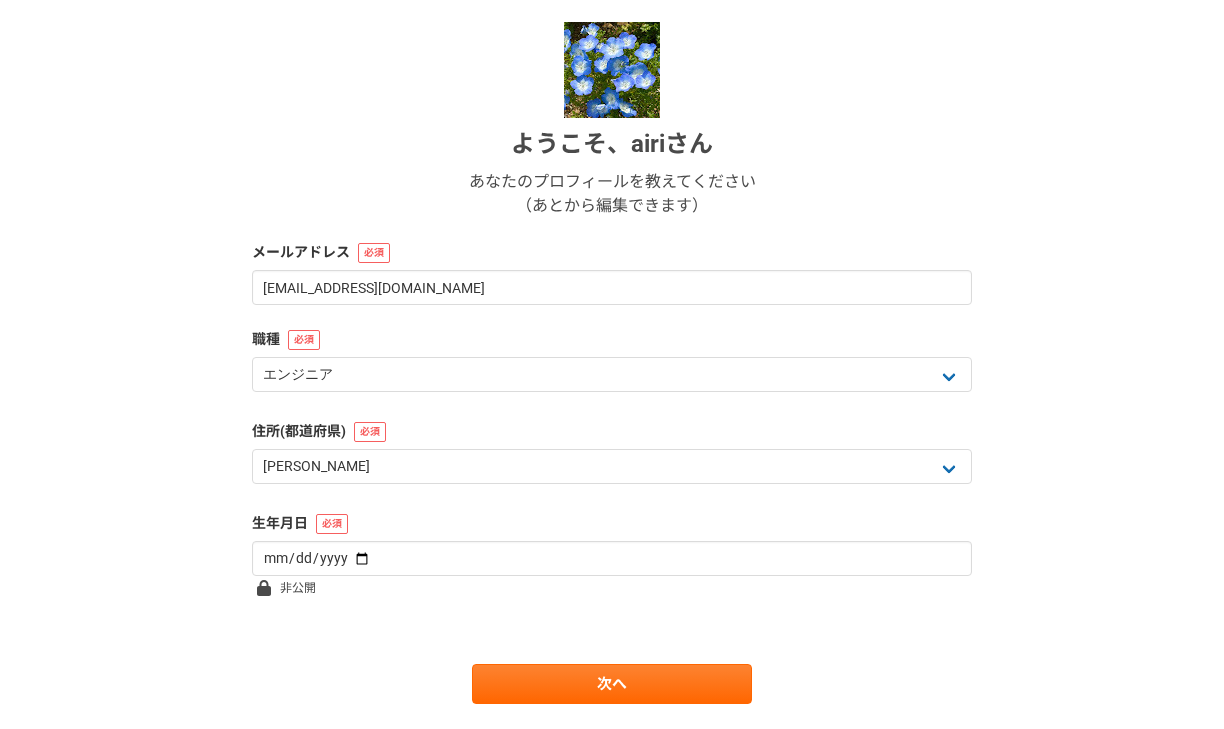 scroll, scrollTop: 268, scrollLeft: 0, axis: vertical 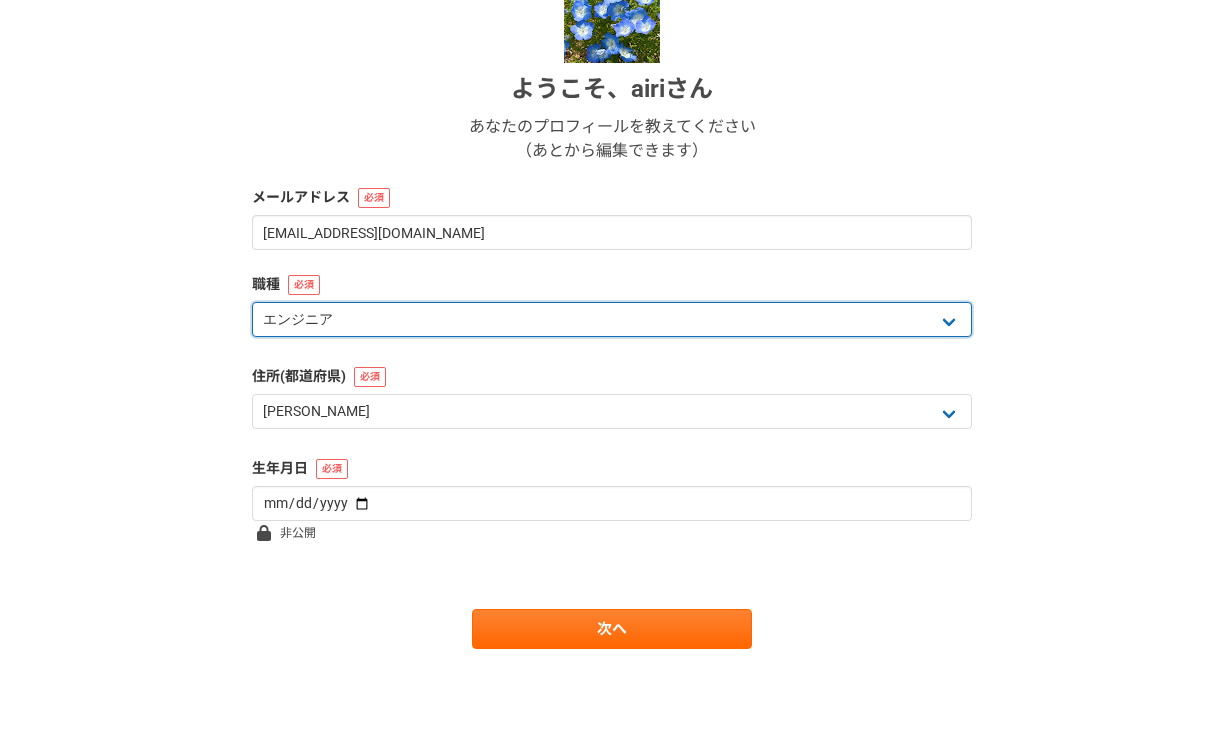 click on "エンジニア デザイナー ライター 営業 マーケティング 企画・事業開発 バックオフィス その他" at bounding box center (612, 319) 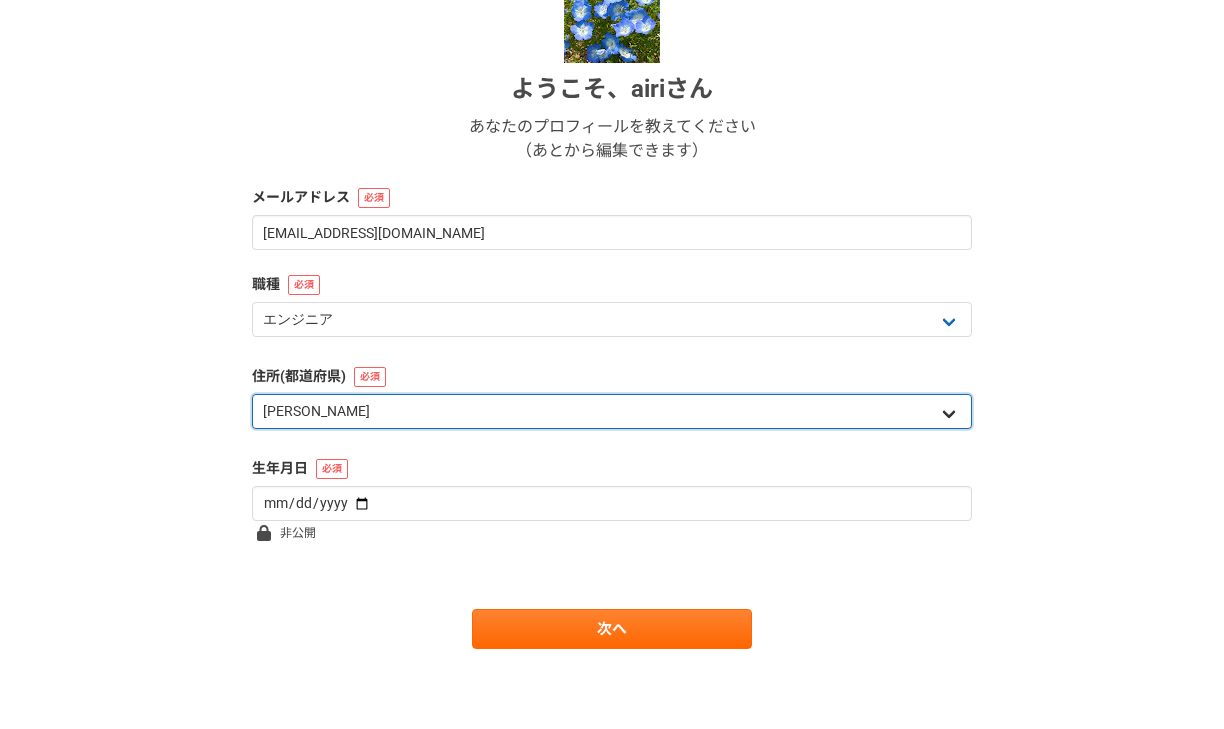 click on "北海道 [GEOGRAPHIC_DATA] [GEOGRAPHIC_DATA] [PERSON_NAME][GEOGRAPHIC_DATA] [PERSON_NAME][GEOGRAPHIC_DATA] [GEOGRAPHIC_DATA] [PERSON_NAME][GEOGRAPHIC_DATA] [GEOGRAPHIC_DATA] [GEOGRAPHIC_DATA] [GEOGRAPHIC_DATA] [GEOGRAPHIC_DATA] [PERSON_NAME][GEOGRAPHIC_DATA] [PERSON_NAME] [GEOGRAPHIC_DATA] [GEOGRAPHIC_DATA] [GEOGRAPHIC_DATA] [PERSON_NAME][GEOGRAPHIC_DATA] [PERSON_NAME][GEOGRAPHIC_DATA] [GEOGRAPHIC_DATA] [PERSON_NAME][GEOGRAPHIC_DATA] [GEOGRAPHIC_DATA] [GEOGRAPHIC_DATA] [GEOGRAPHIC_DATA] [GEOGRAPHIC_DATA] [GEOGRAPHIC_DATA] [GEOGRAPHIC_DATA] [GEOGRAPHIC_DATA] [GEOGRAPHIC_DATA] [GEOGRAPHIC_DATA] [GEOGRAPHIC_DATA] [GEOGRAPHIC_DATA] [GEOGRAPHIC_DATA] [GEOGRAPHIC_DATA] [GEOGRAPHIC_DATA] [PERSON_NAME][GEOGRAPHIC_DATA] [GEOGRAPHIC_DATA] [GEOGRAPHIC_DATA] [GEOGRAPHIC_DATA] [GEOGRAPHIC_DATA] [GEOGRAPHIC_DATA] [GEOGRAPHIC_DATA] [GEOGRAPHIC_DATA] [GEOGRAPHIC_DATA] [GEOGRAPHIC_DATA] [PERSON_NAME][GEOGRAPHIC_DATA] [GEOGRAPHIC_DATA] [GEOGRAPHIC_DATA] 海外" at bounding box center [612, 411] 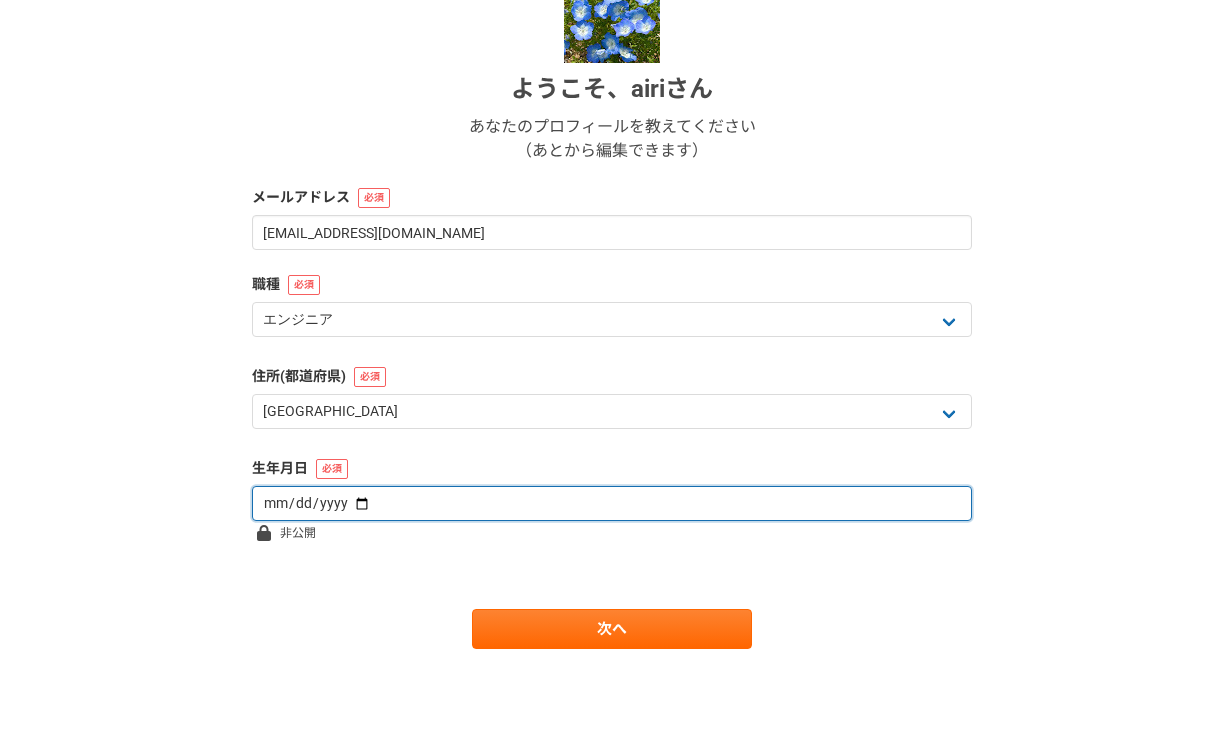 click at bounding box center (612, 503) 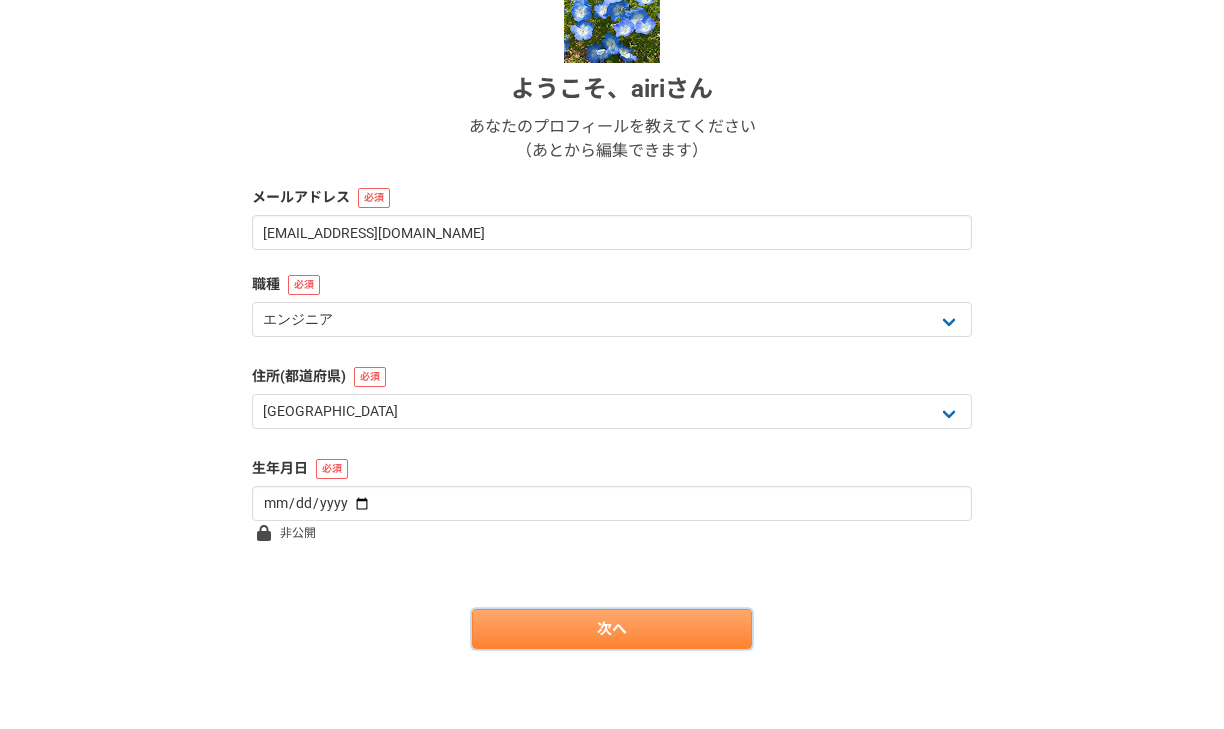 click on "次へ" at bounding box center (612, 629) 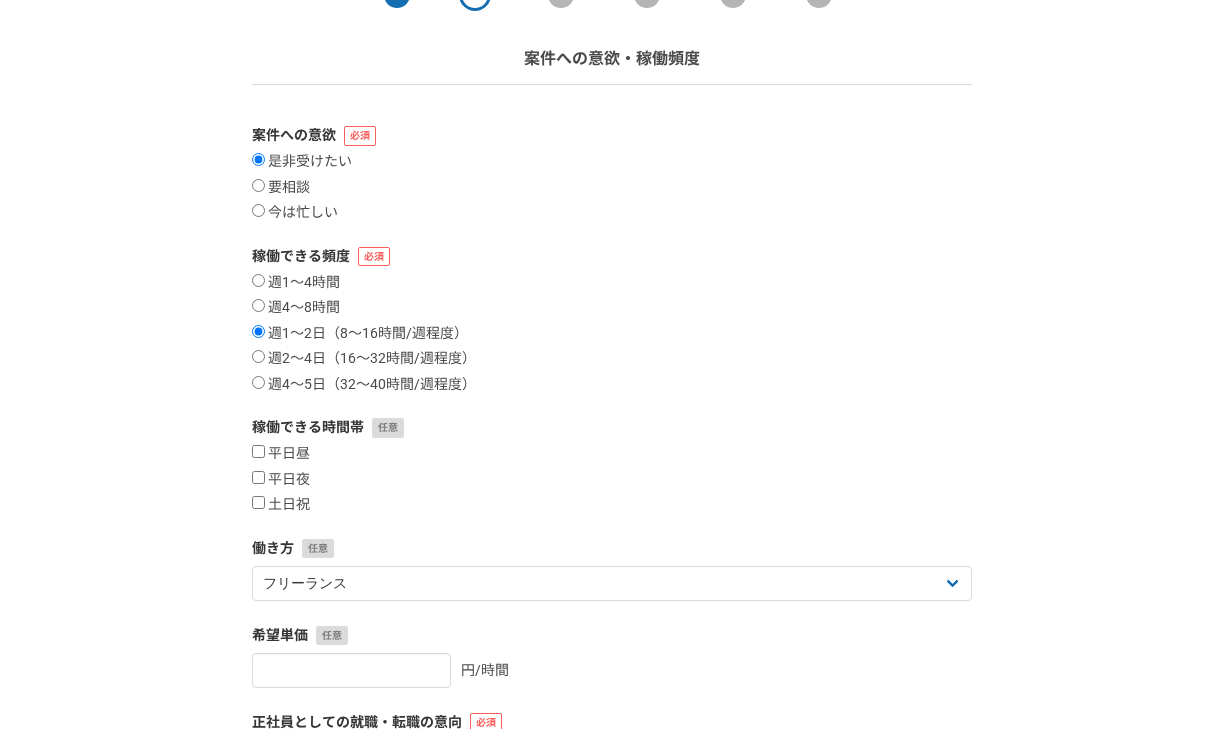 scroll, scrollTop: 146, scrollLeft: 0, axis: vertical 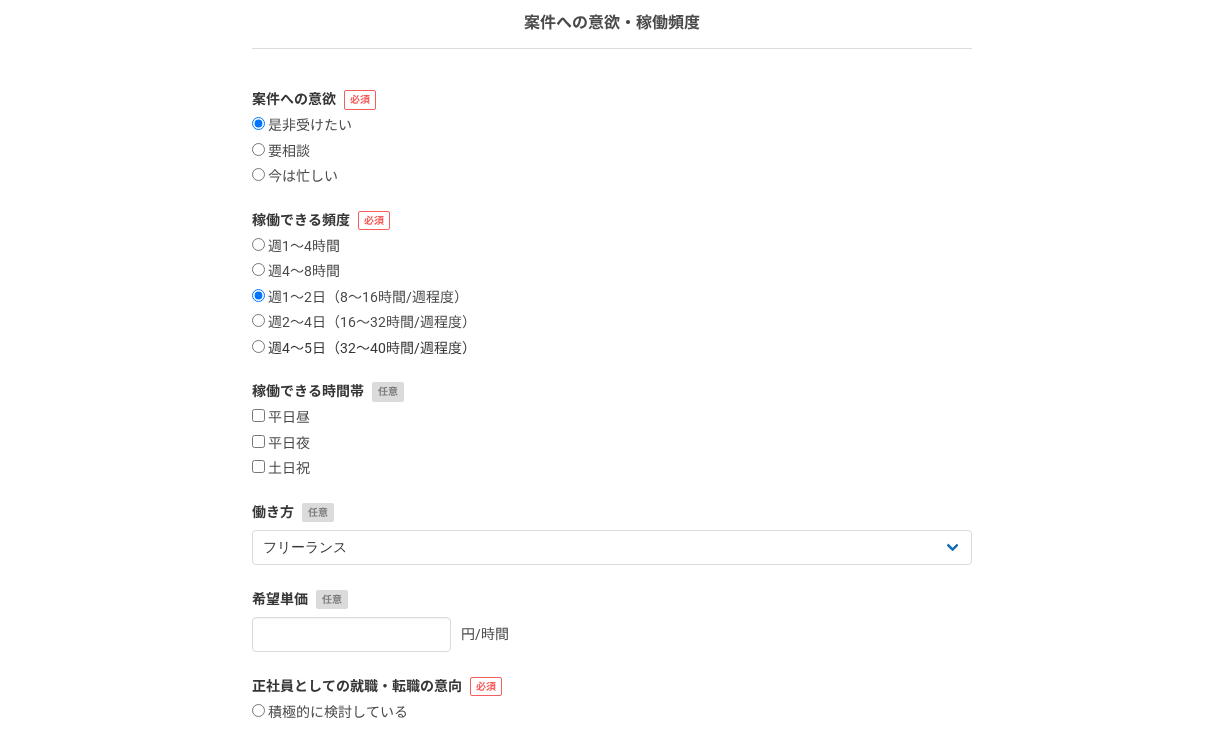 click on "週4〜5日（32〜40時間/週程度）" at bounding box center [258, 346] 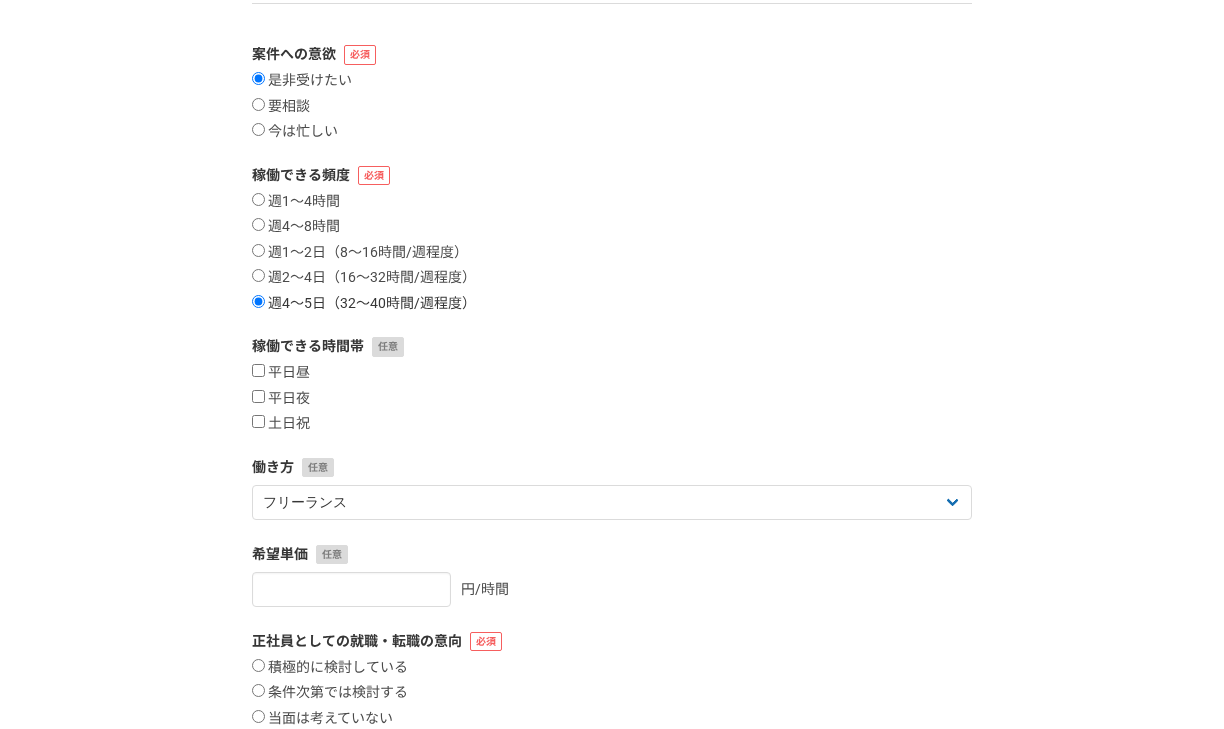 scroll, scrollTop: 221, scrollLeft: 0, axis: vertical 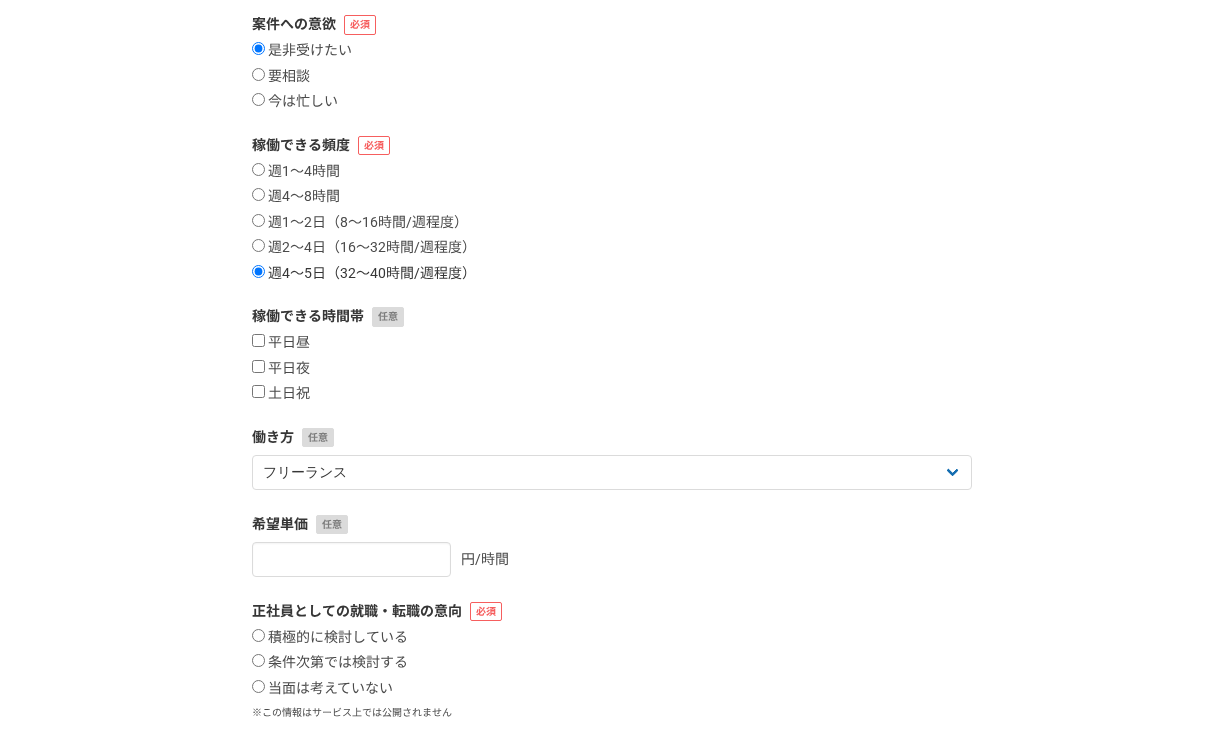 click on "平日昼" at bounding box center (258, 340) 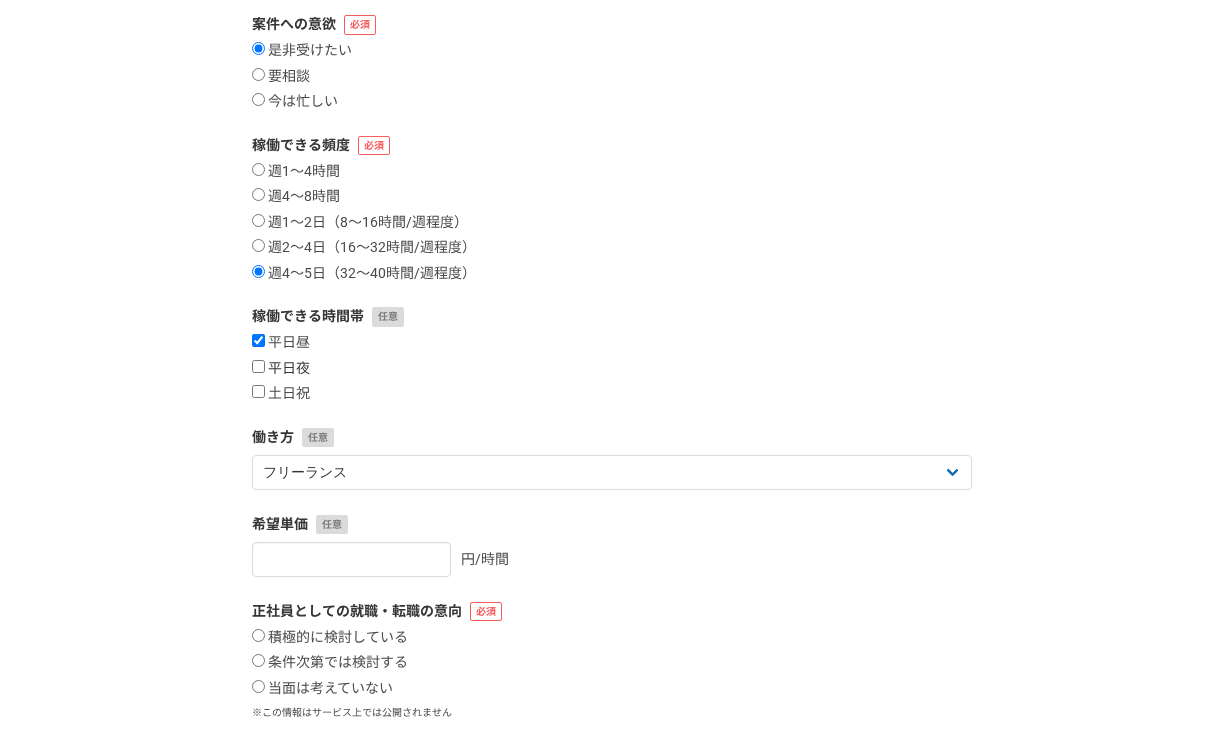 click on "平日夜" at bounding box center [258, 366] 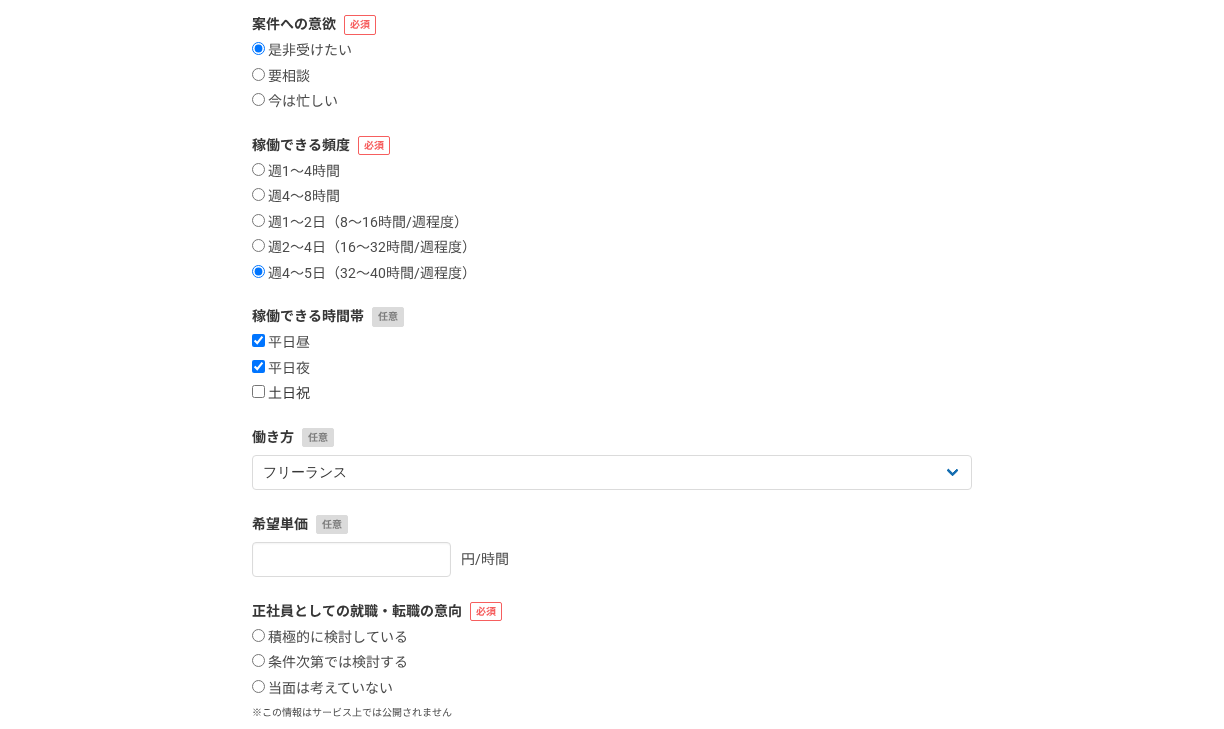 click on "土日祝" at bounding box center (258, 391) 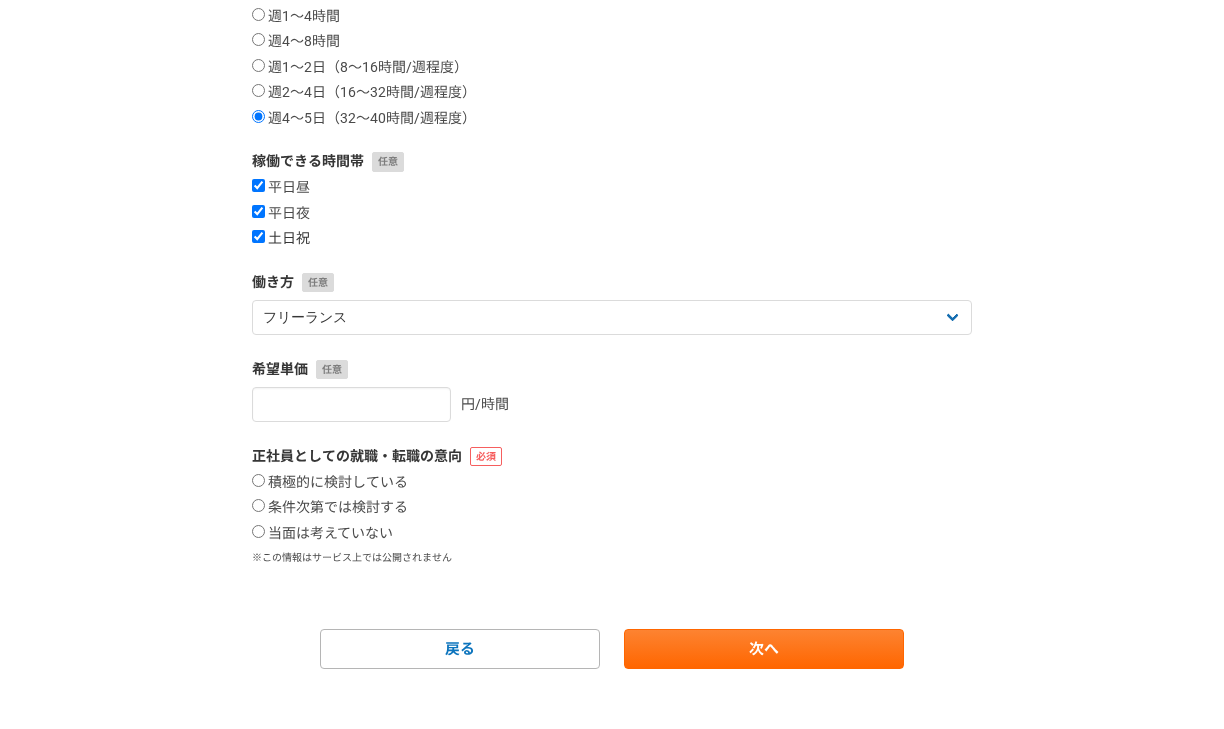 scroll, scrollTop: 379, scrollLeft: 0, axis: vertical 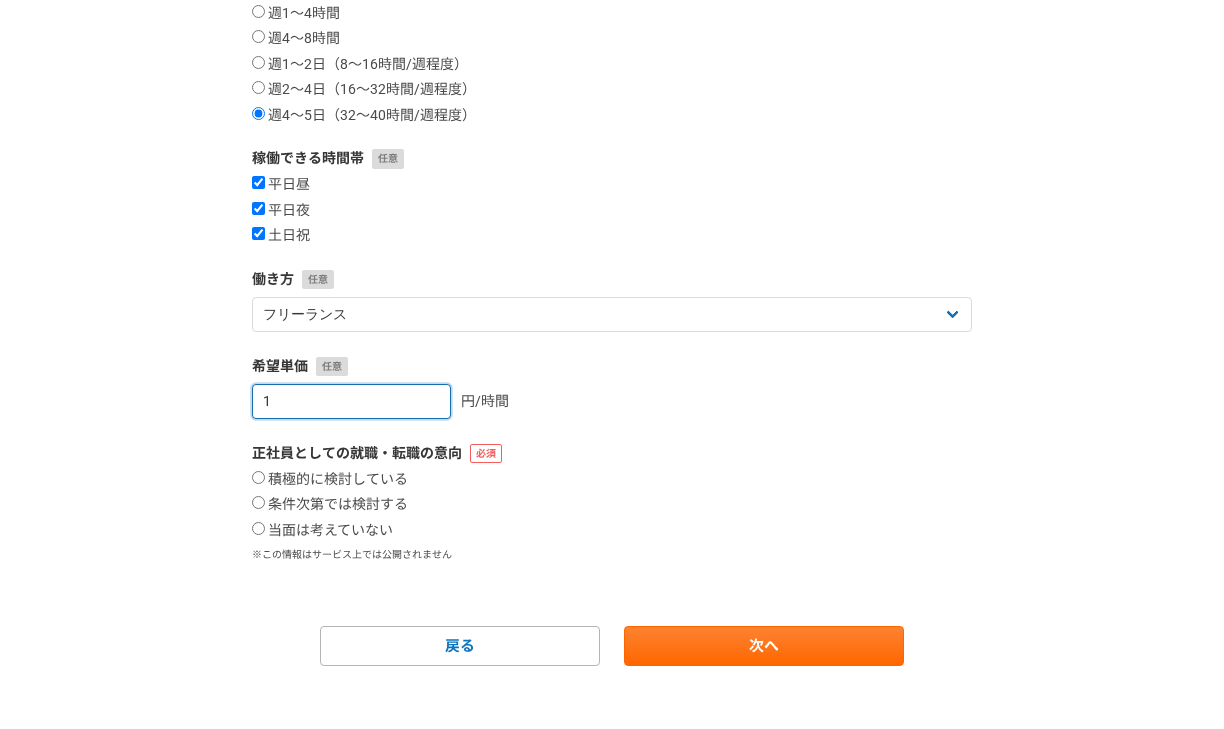 click on "1" at bounding box center (351, 401) 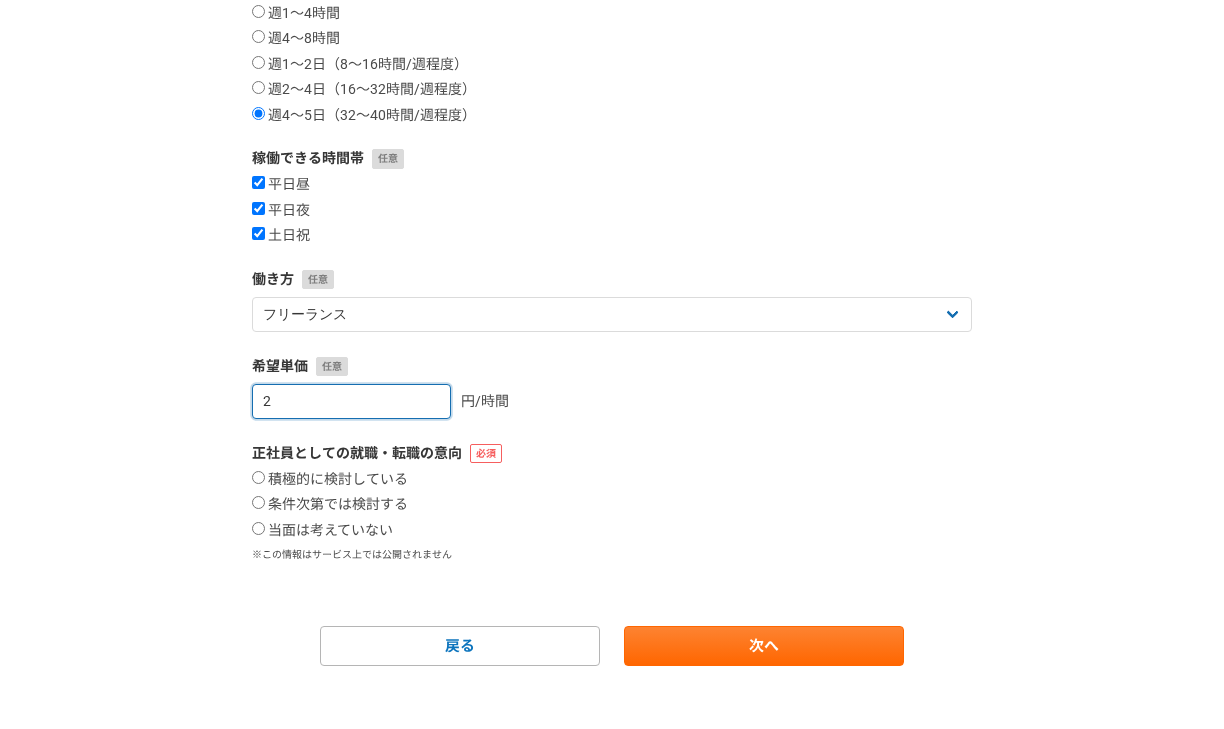 click on "2" at bounding box center [351, 401] 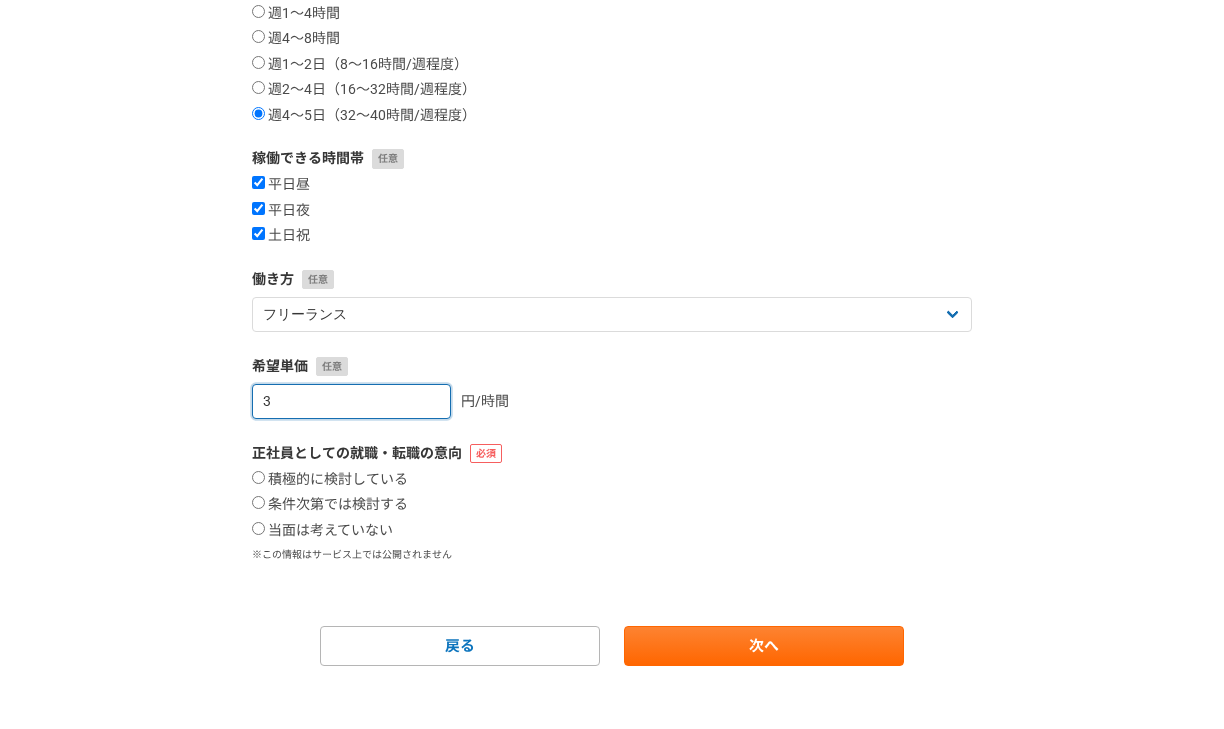 click on "3" at bounding box center (351, 401) 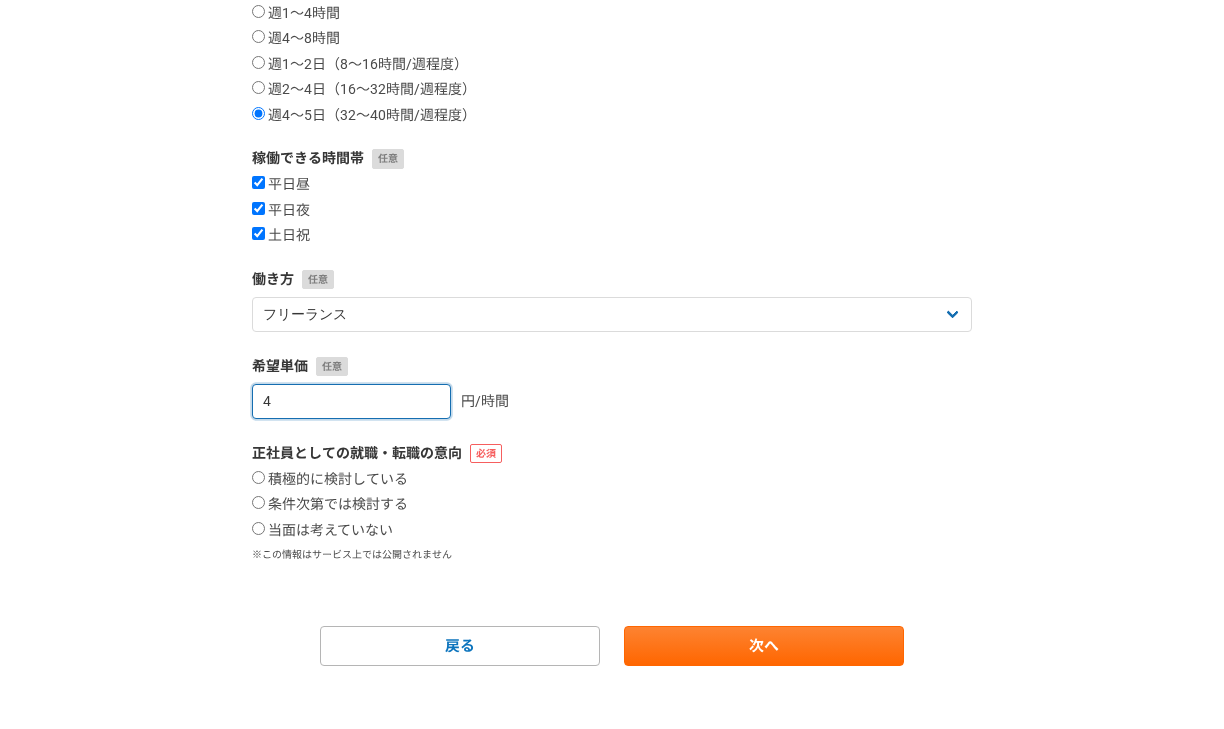 type on "4" 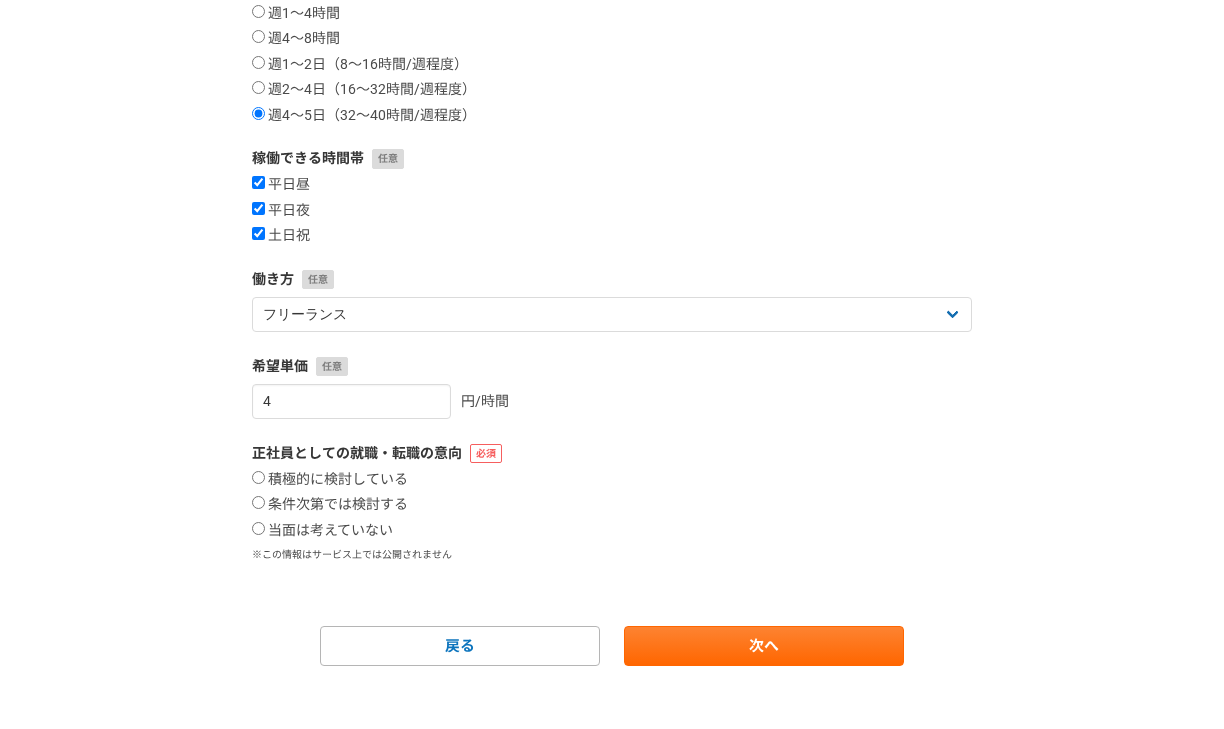 click on "1 2 3 4 5 6 案件への意欲・稼働頻度 案件への意欲   是非受けたい   要相談   今は忙しい 稼働できる頻度   週1〜4時間   週4〜8時間   週1〜2日（8〜16時間/週程度）   週2〜4日（16〜32時間/週程度）   週4〜5日（32〜40時間/週程度） 稼働できる時間帯   平日昼   平日夜   土日祝 働き方 フリーランス 副業 その他 希望単価 1800 円/時間 正社員としての就職・転職の意向   積極的に検討している   条件次第では検討する   当面は考えていない ※この情報はサービス上では公開されません 戻る 次へ" at bounding box center (612, 218) 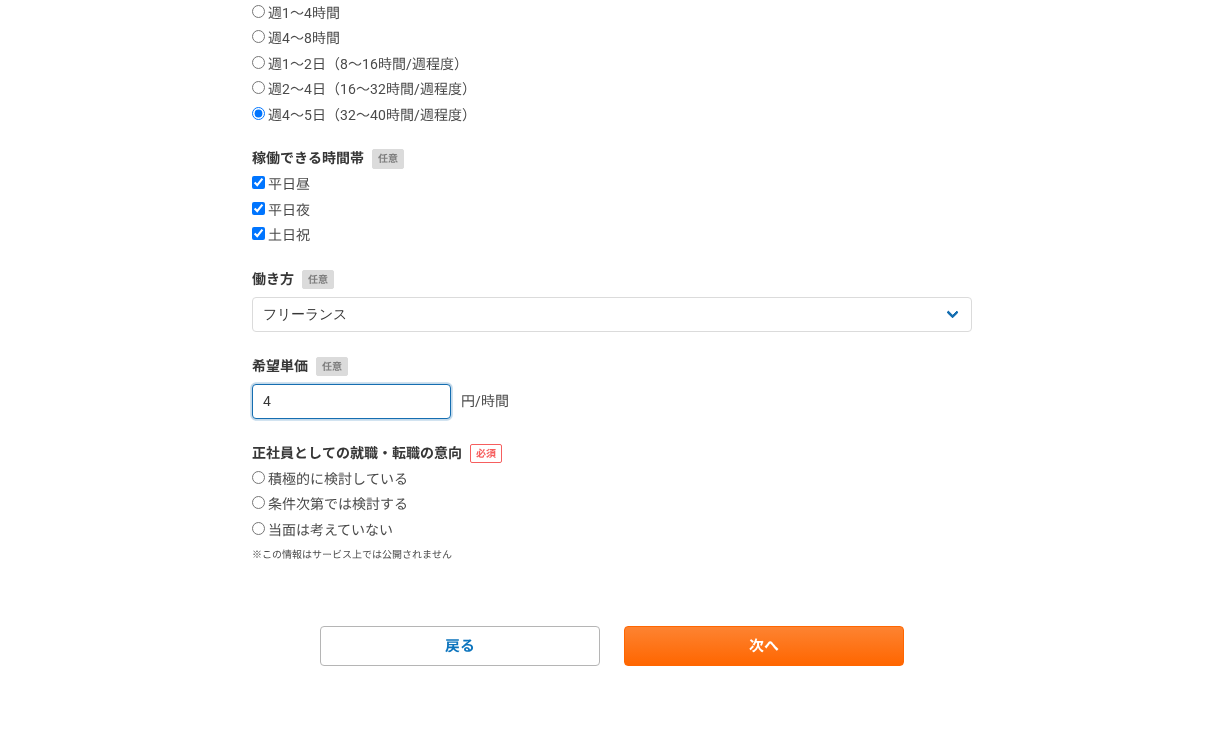 click on "1800" at bounding box center (351, 401) 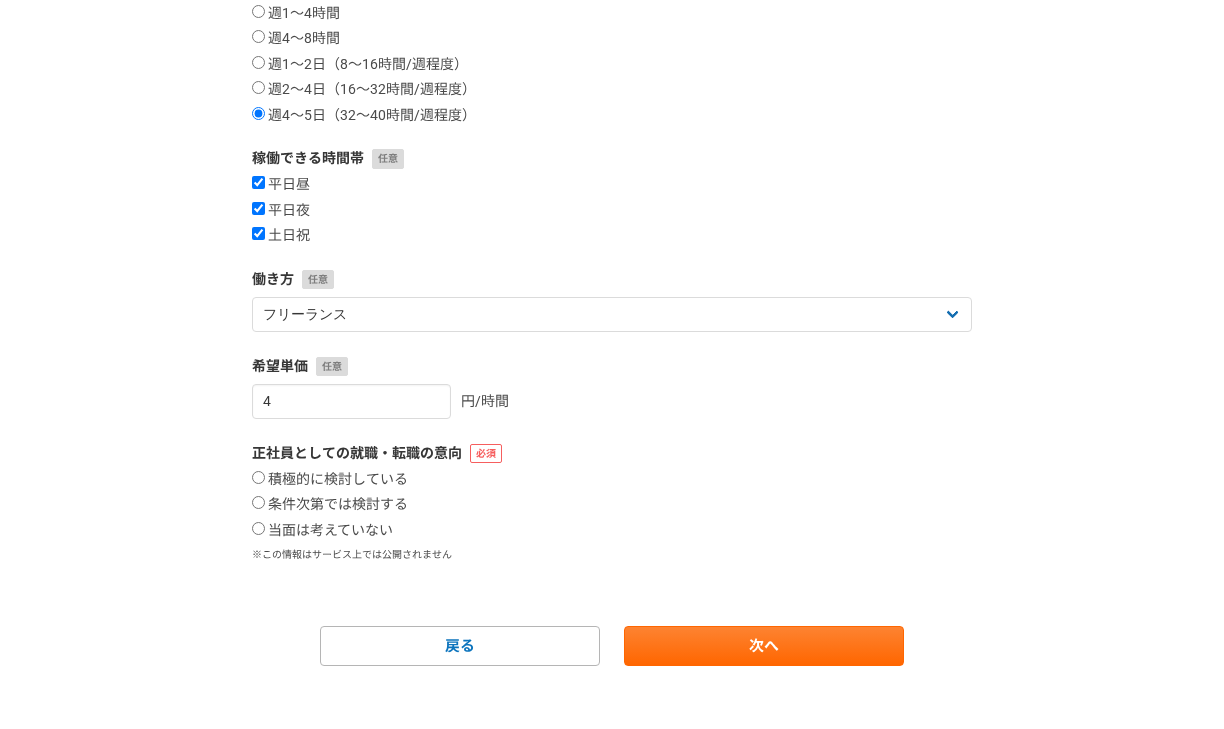 click on "1 2 3 4 5 6 案件への意欲・稼働頻度 案件への意欲   是非受けたい   要相談   今は忙しい 稼働できる頻度   週1〜4時間   週4〜8時間   週1〜2日（8〜16時間/週程度）   週2〜4日（16〜32時間/週程度）   週4〜5日（32〜40時間/週程度） 稼働できる時間帯   平日昼   平日夜   土日祝 働き方 フリーランス 副業 その他 希望単価 1500 円/時間 正社員としての就職・転職の意向   積極的に検討している   条件次第では検討する   当面は考えていない ※この情報はサービス上では公開されません 戻る 次へ" at bounding box center [612, 218] 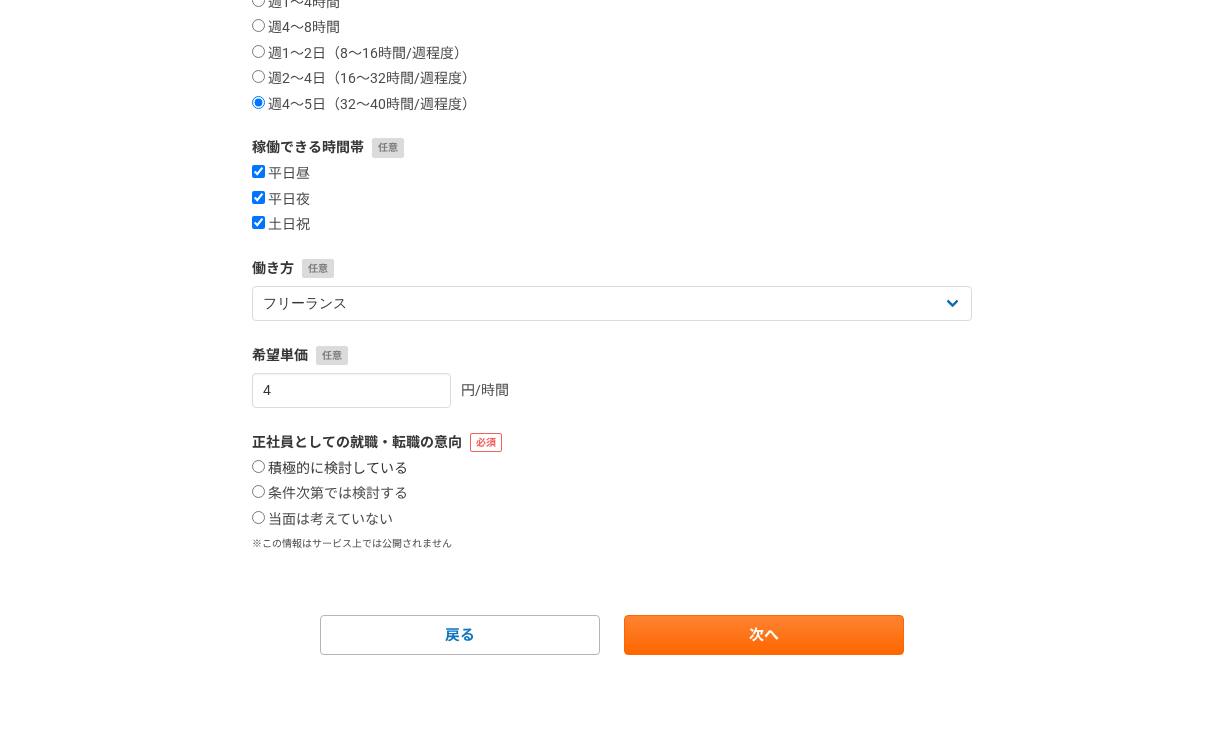 scroll, scrollTop: 395, scrollLeft: 0, axis: vertical 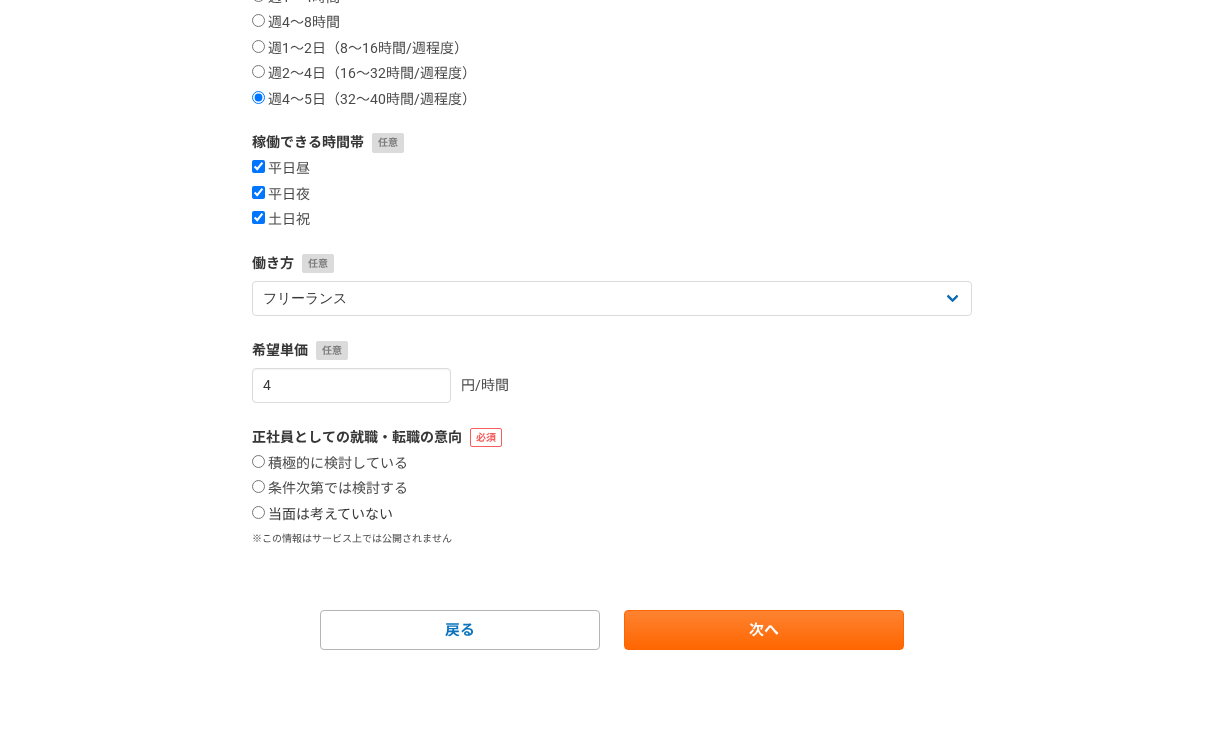 click on "当面は考えていない" at bounding box center (258, 512) 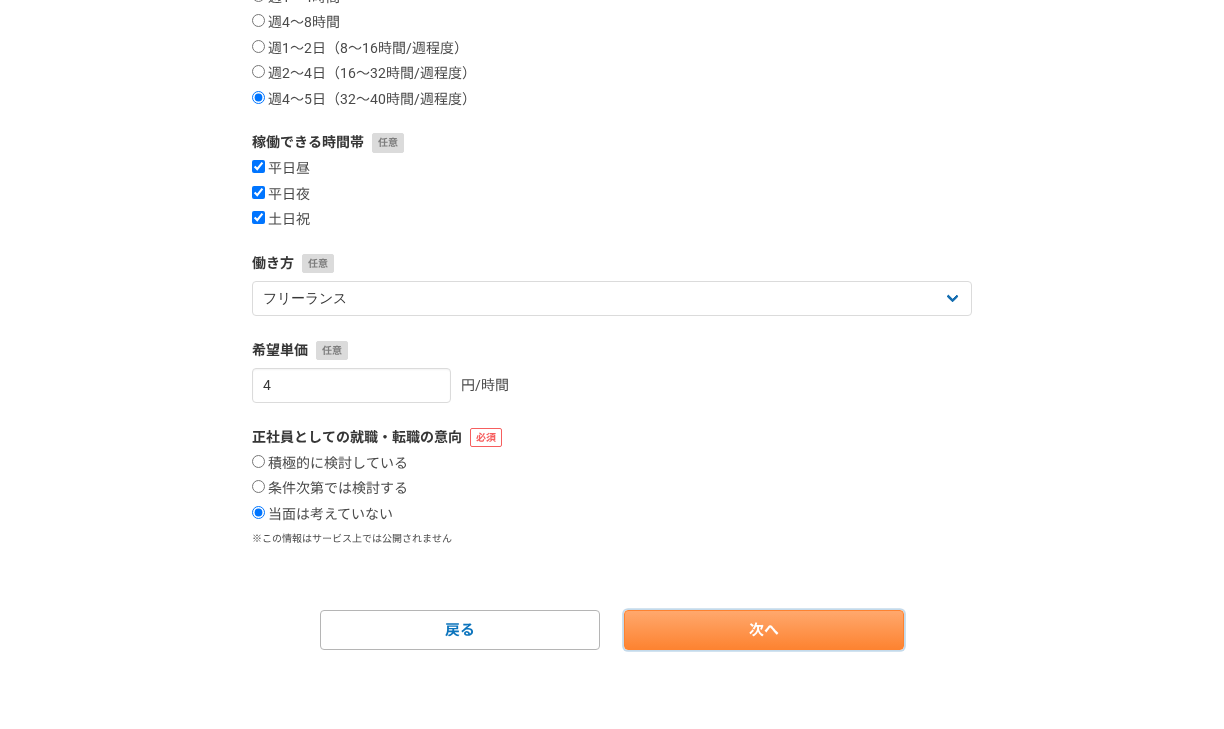 click on "次へ" at bounding box center (764, 630) 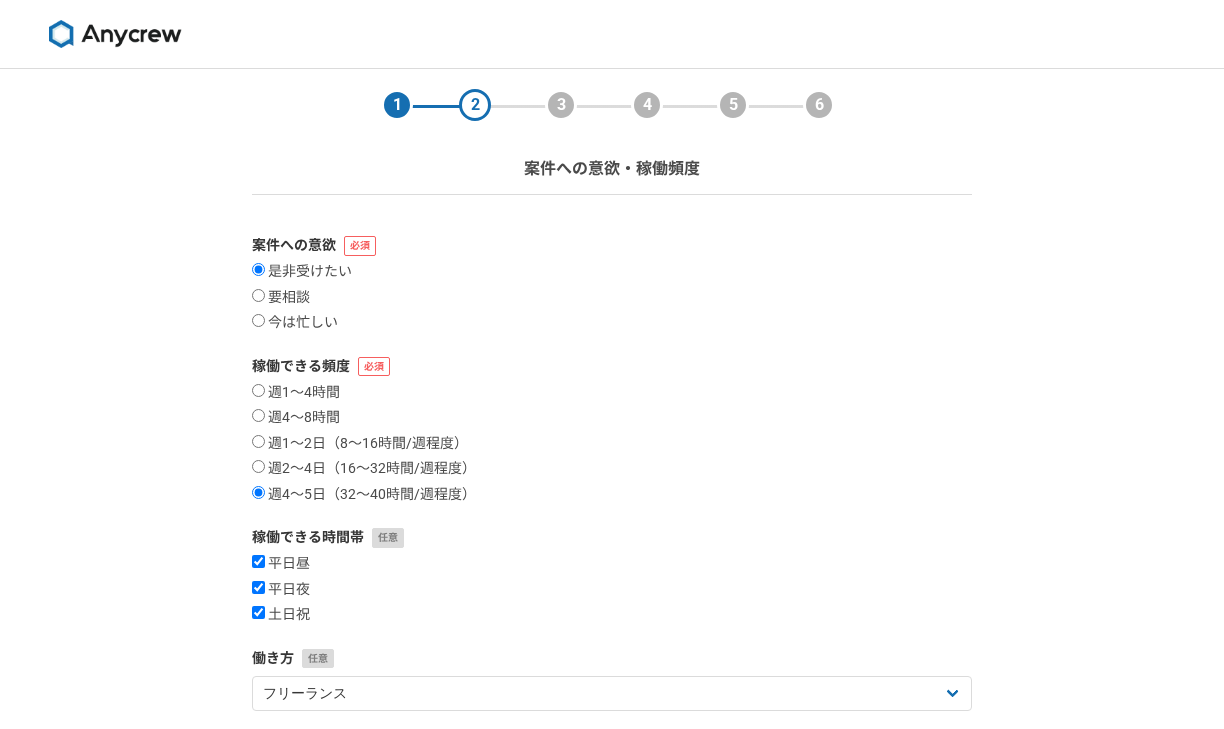 select 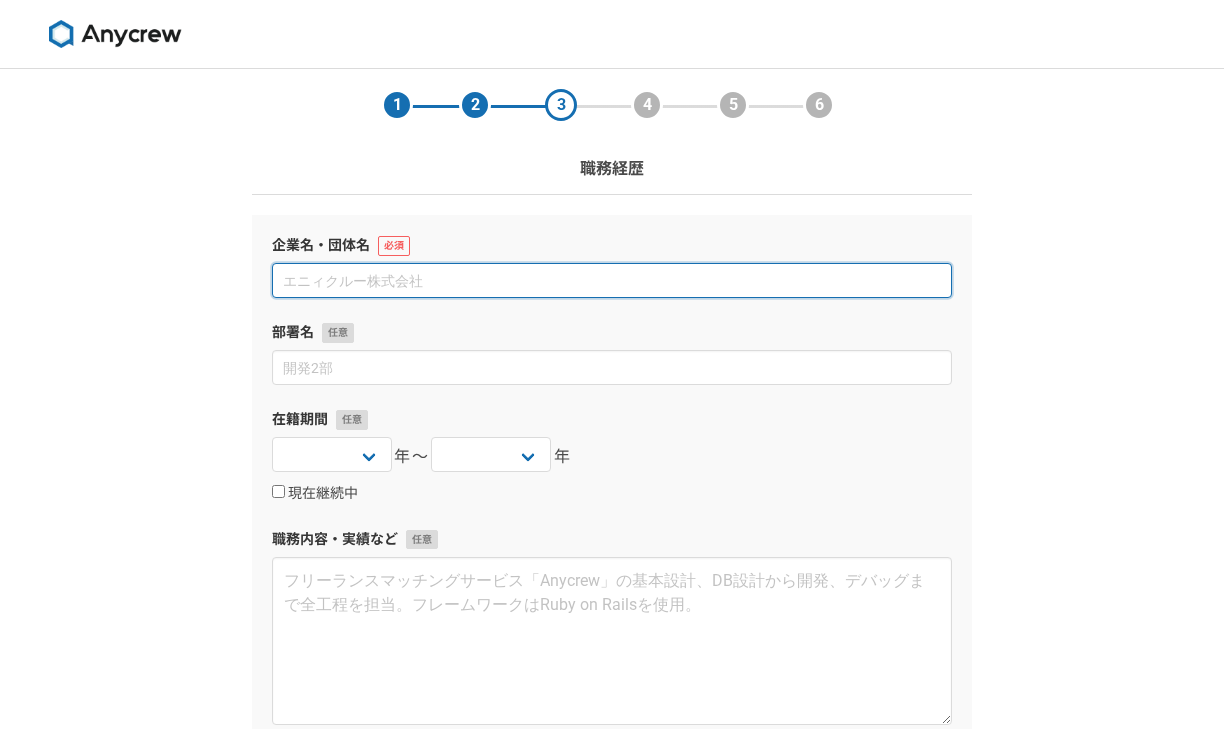 click at bounding box center [612, 280] 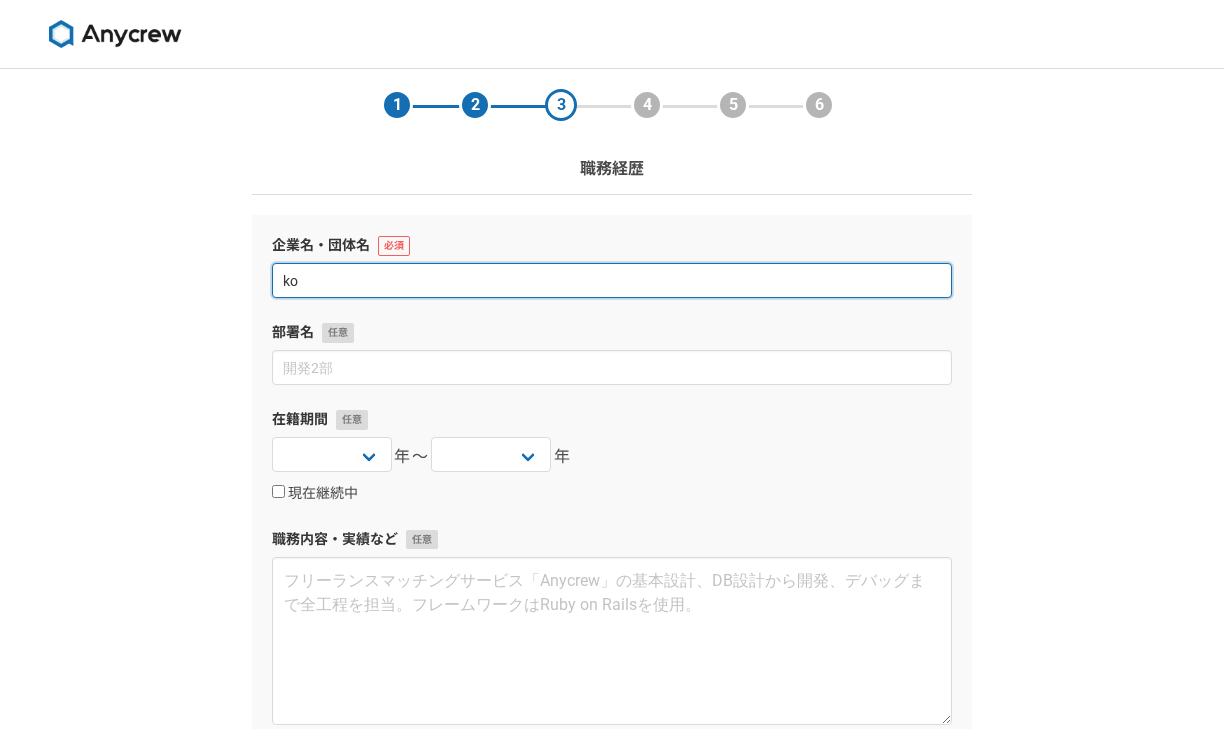 type on "k" 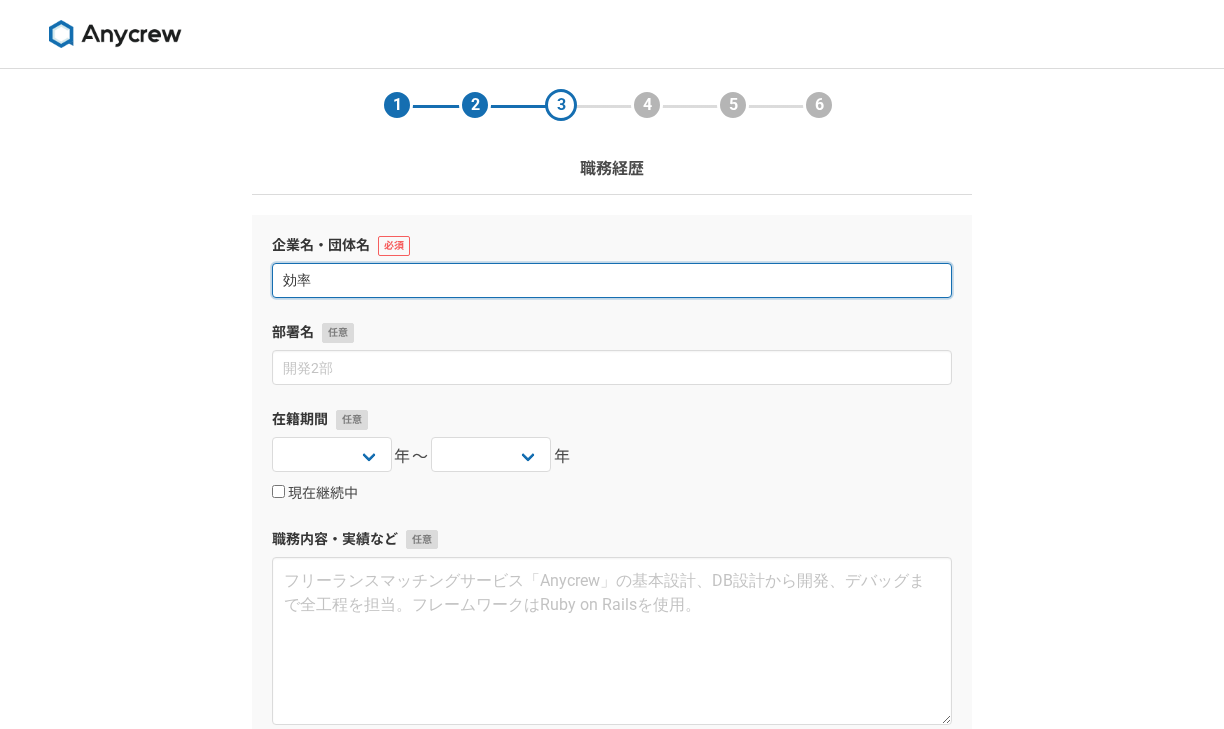type on "効" 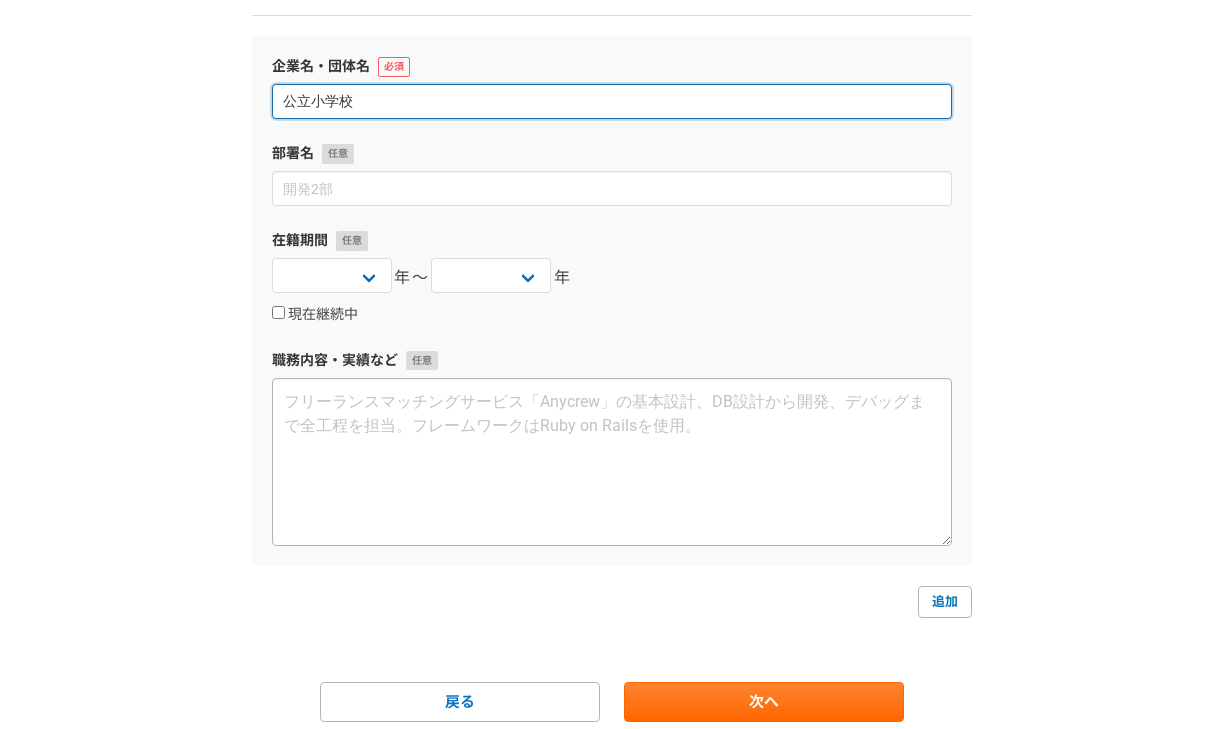 scroll, scrollTop: 182, scrollLeft: 0, axis: vertical 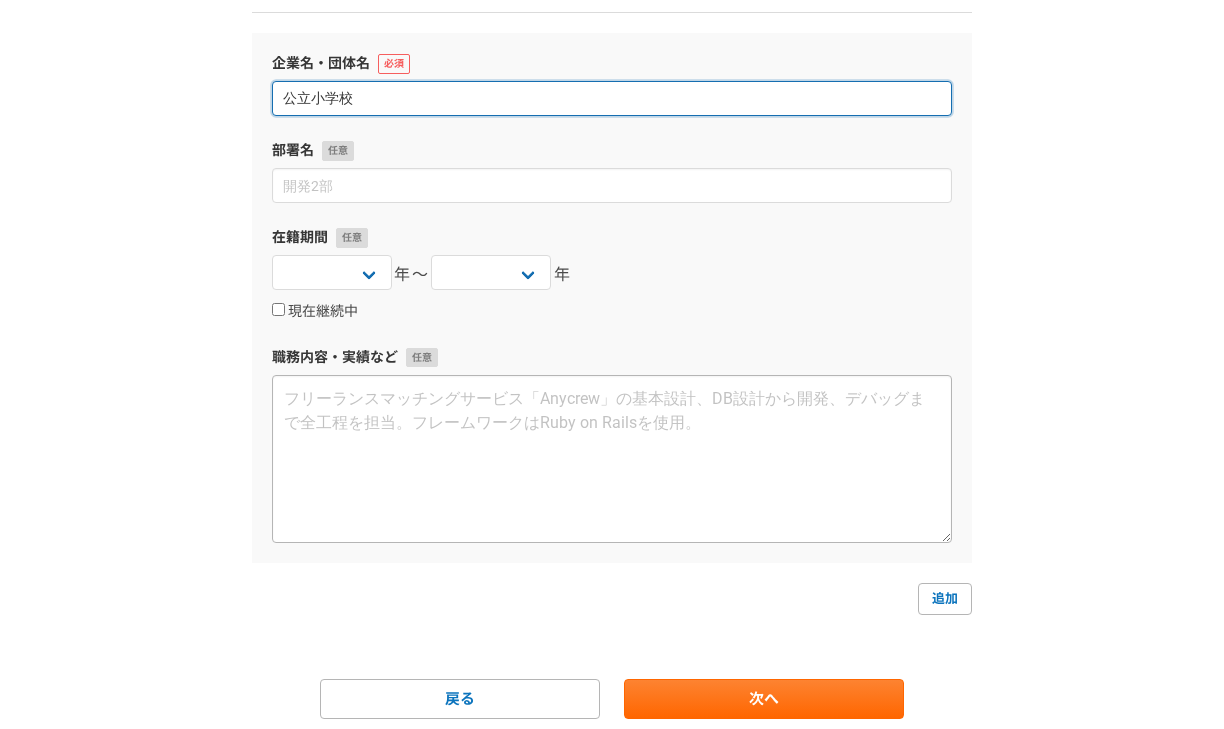 type on "公立小学校" 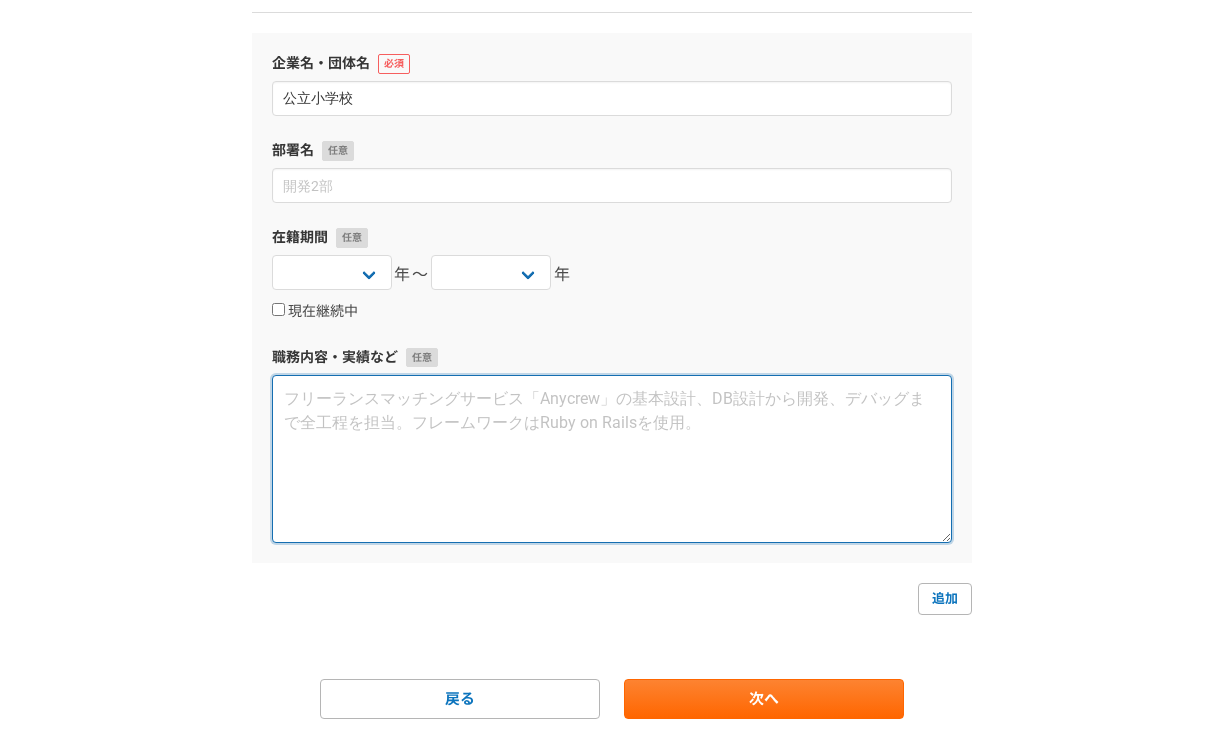 click at bounding box center [612, 459] 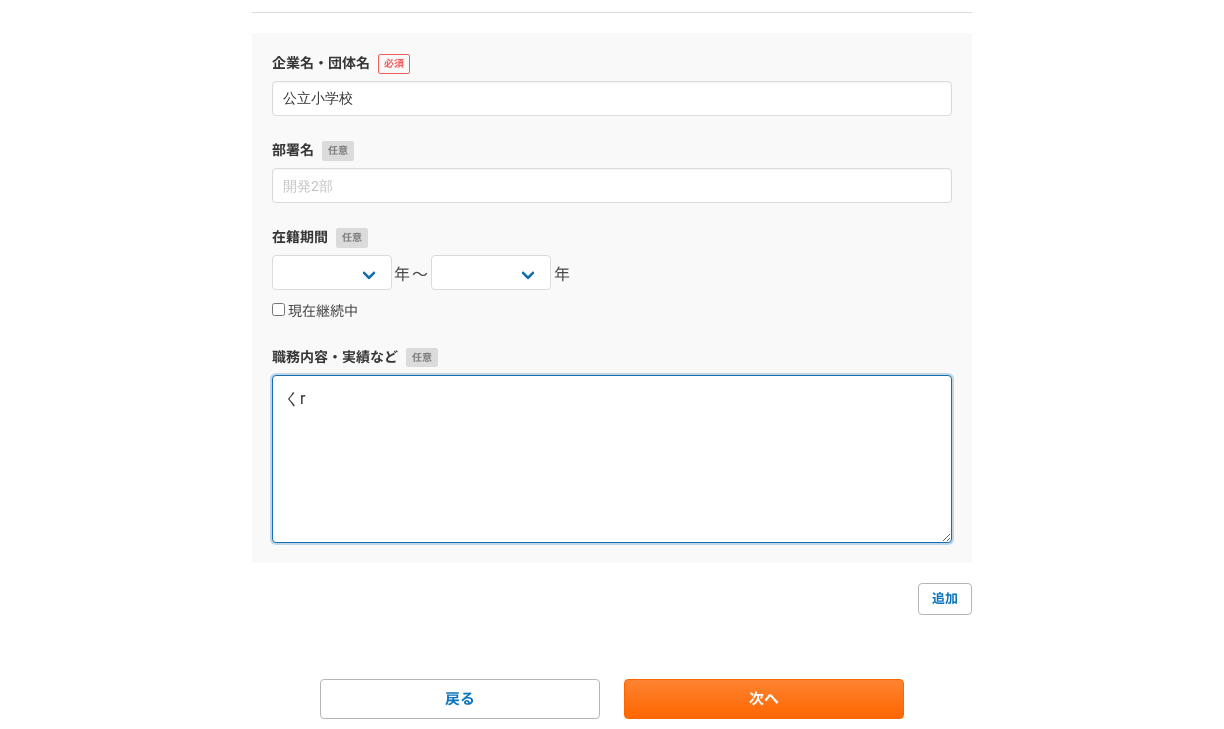 type on "く" 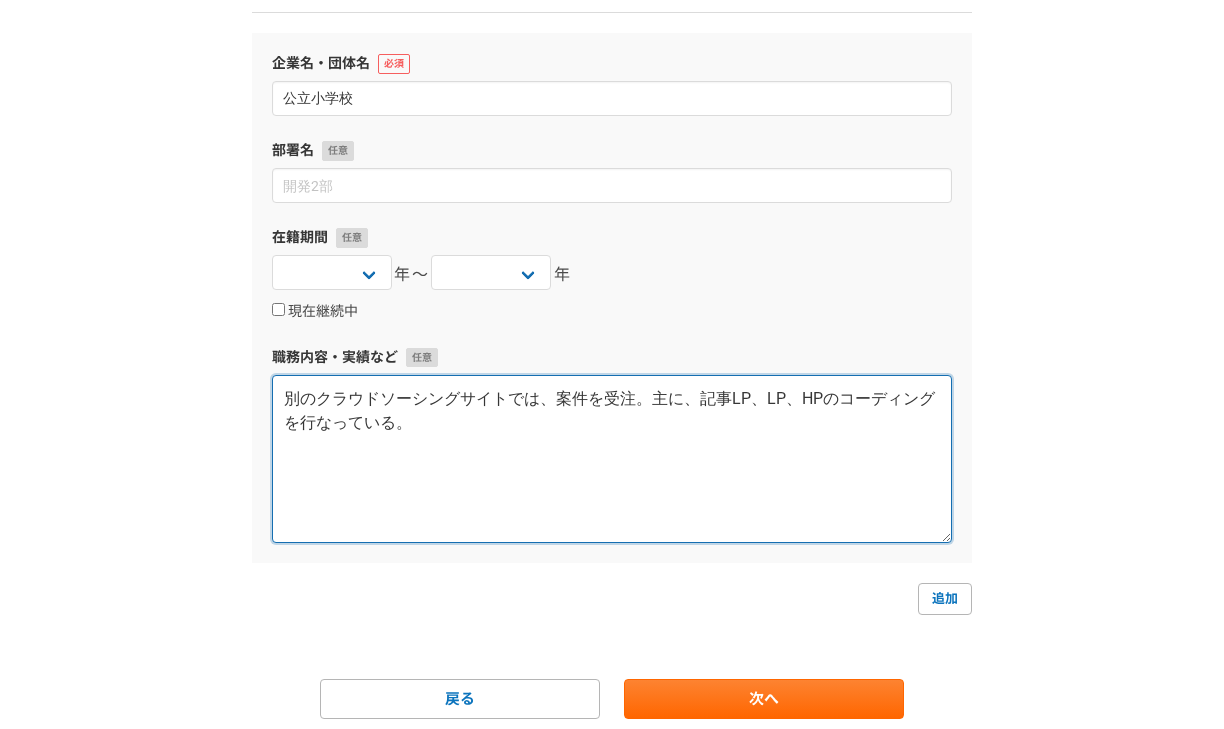 click on "別のクラウドソーシングサイトでは、案件を受注。主に、記事LP、LP、HPのコーディングを行なっている。" at bounding box center (612, 459) 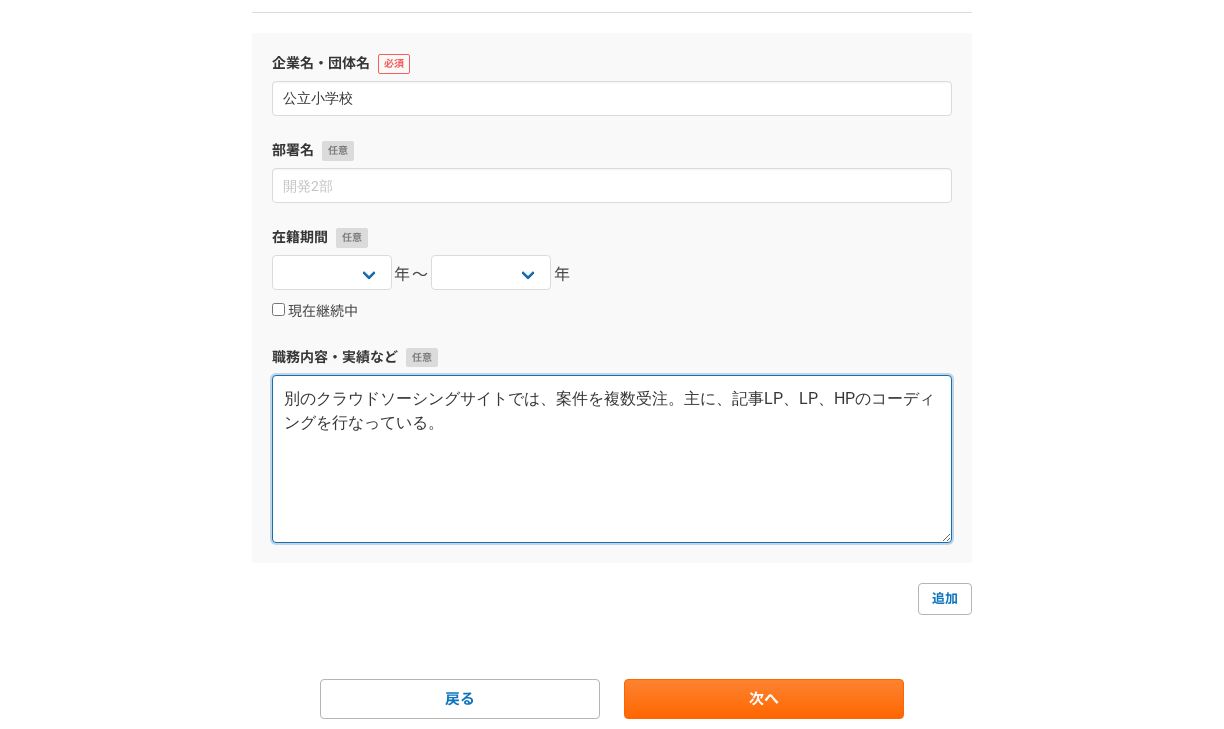 click on "別のクラウドソーシングサイトでは、案件を複数受注。主に、記事LP、LP、HPのコーディングを行なっている。" at bounding box center [612, 459] 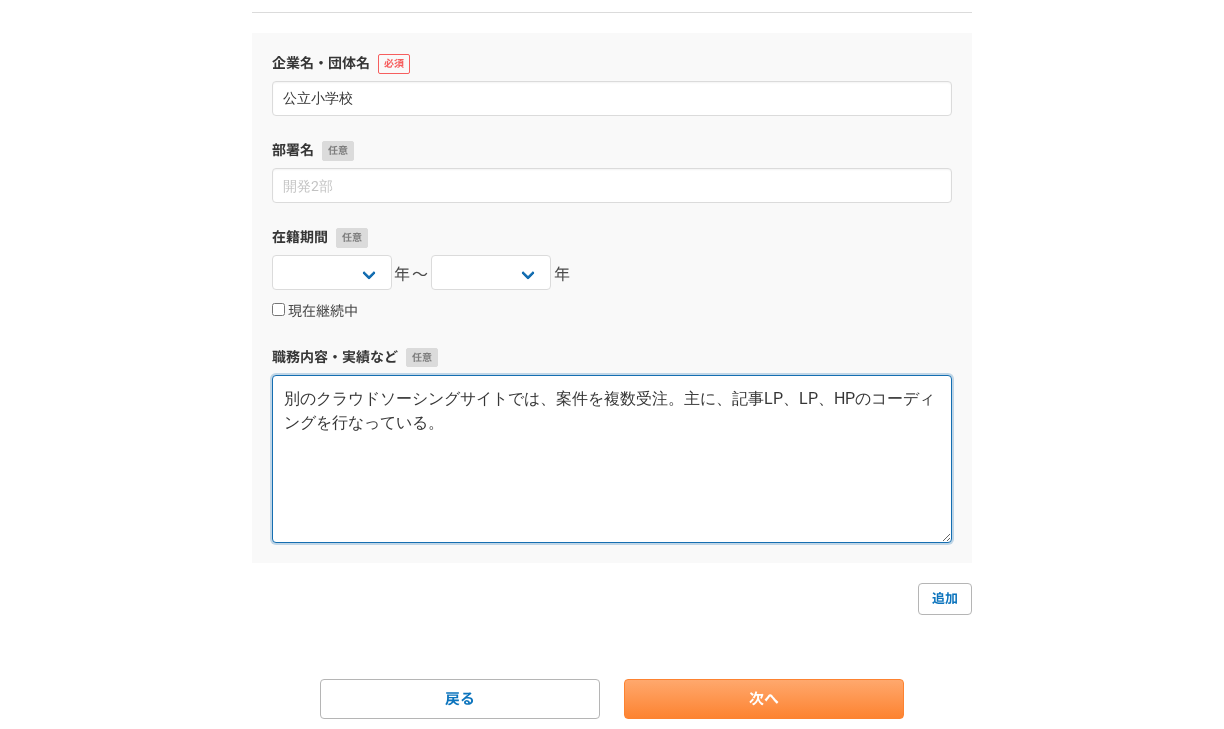 type on "別のクラウドソーシングサイトでは、案件を複数受注。主に、記事LP、LP、HPのコーディングを行なっている。" 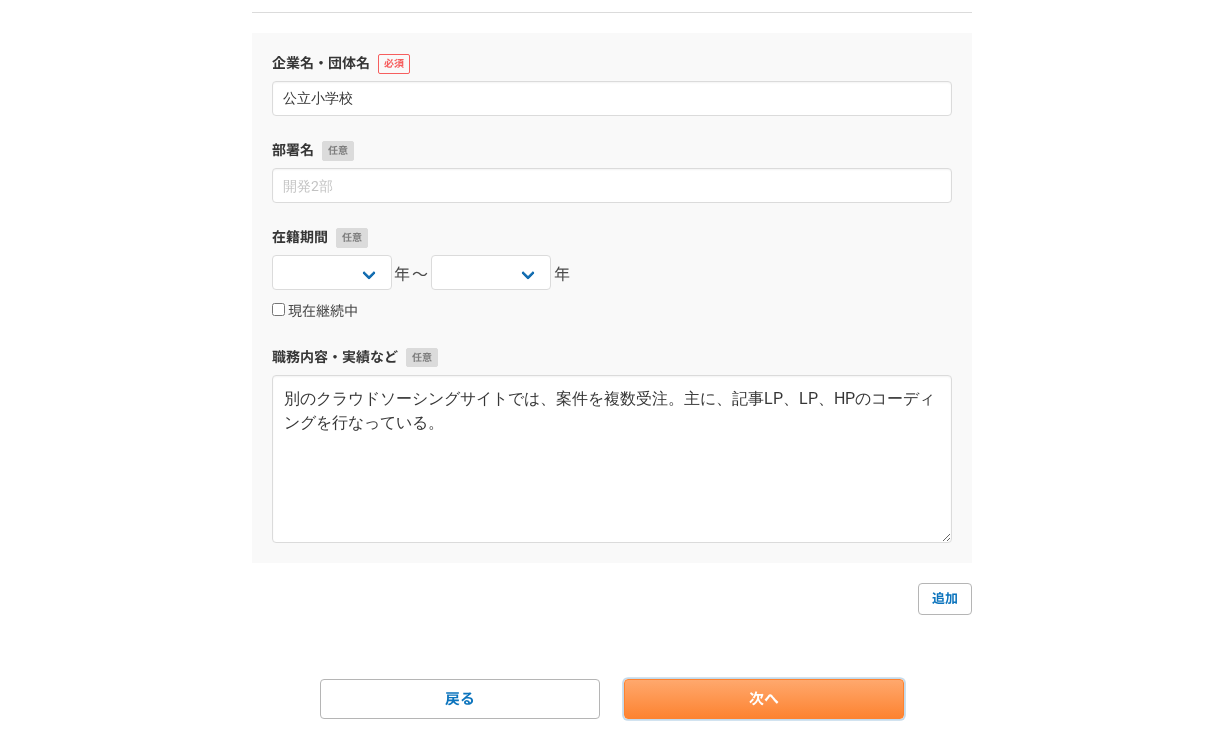 click on "次へ" at bounding box center (764, 699) 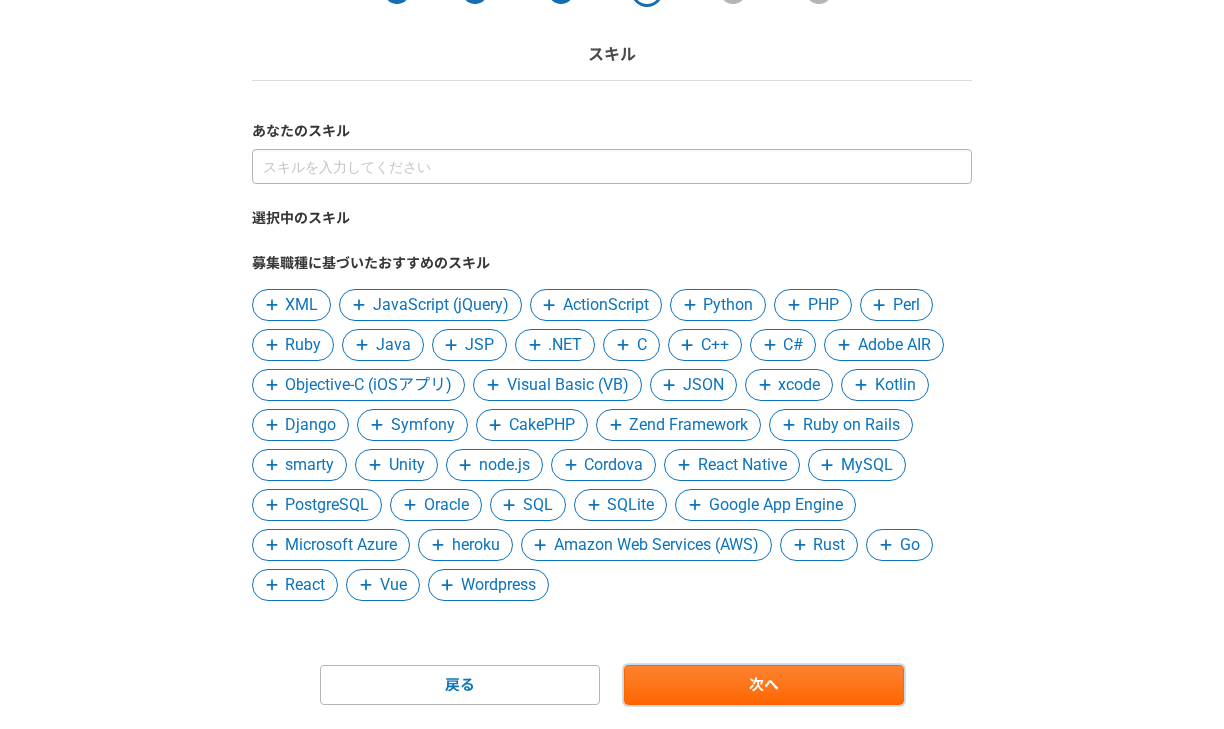 scroll, scrollTop: 109, scrollLeft: 0, axis: vertical 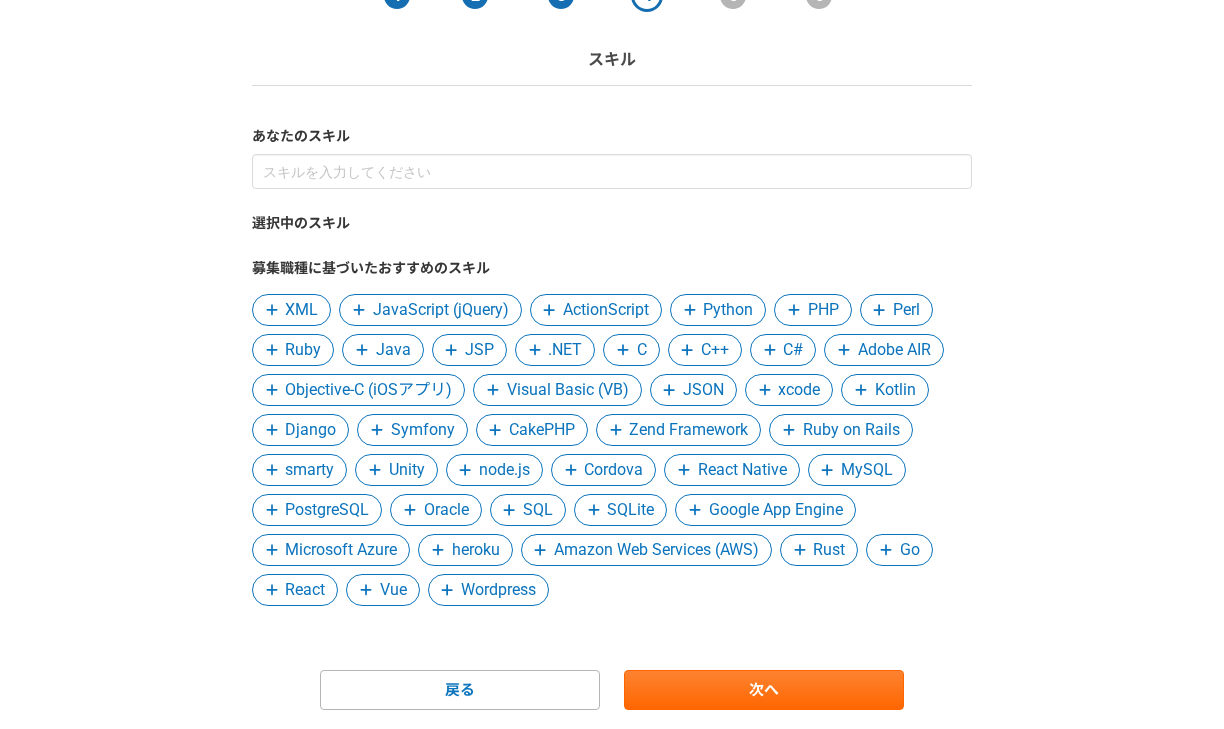 click on "Wordpress" at bounding box center [498, 590] 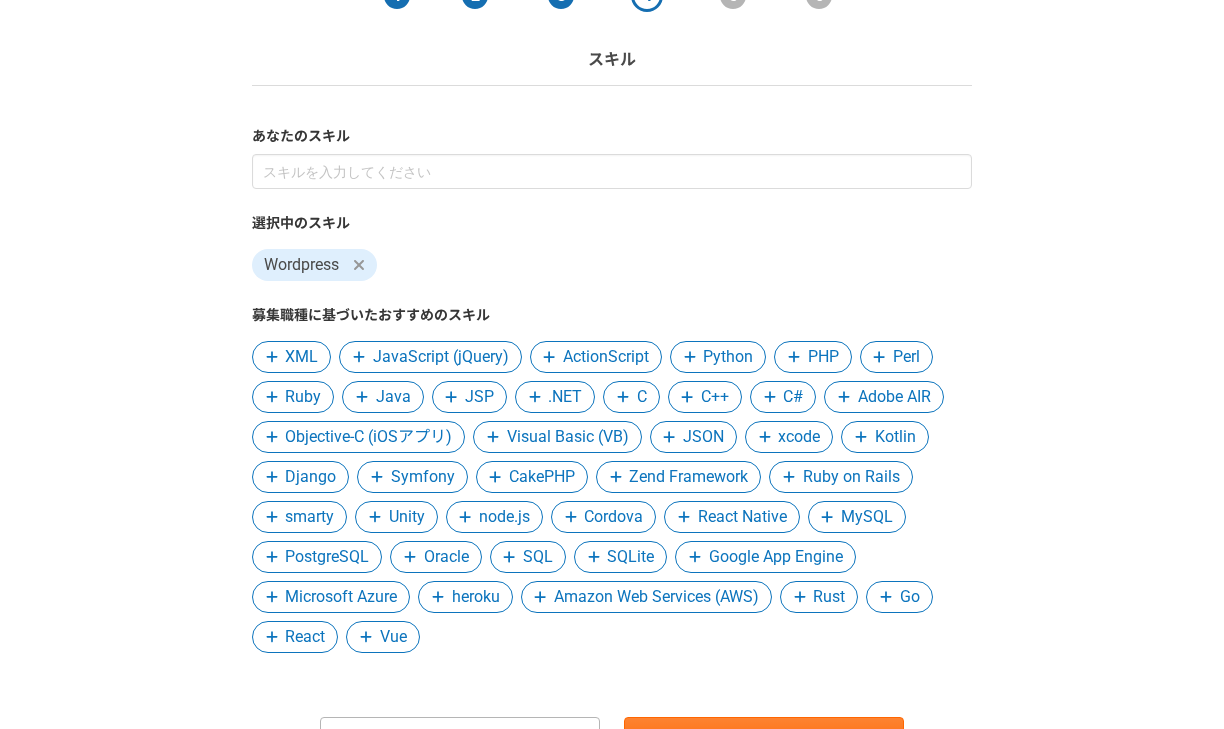 click on "JavaScript (jQuery)" at bounding box center [441, 357] 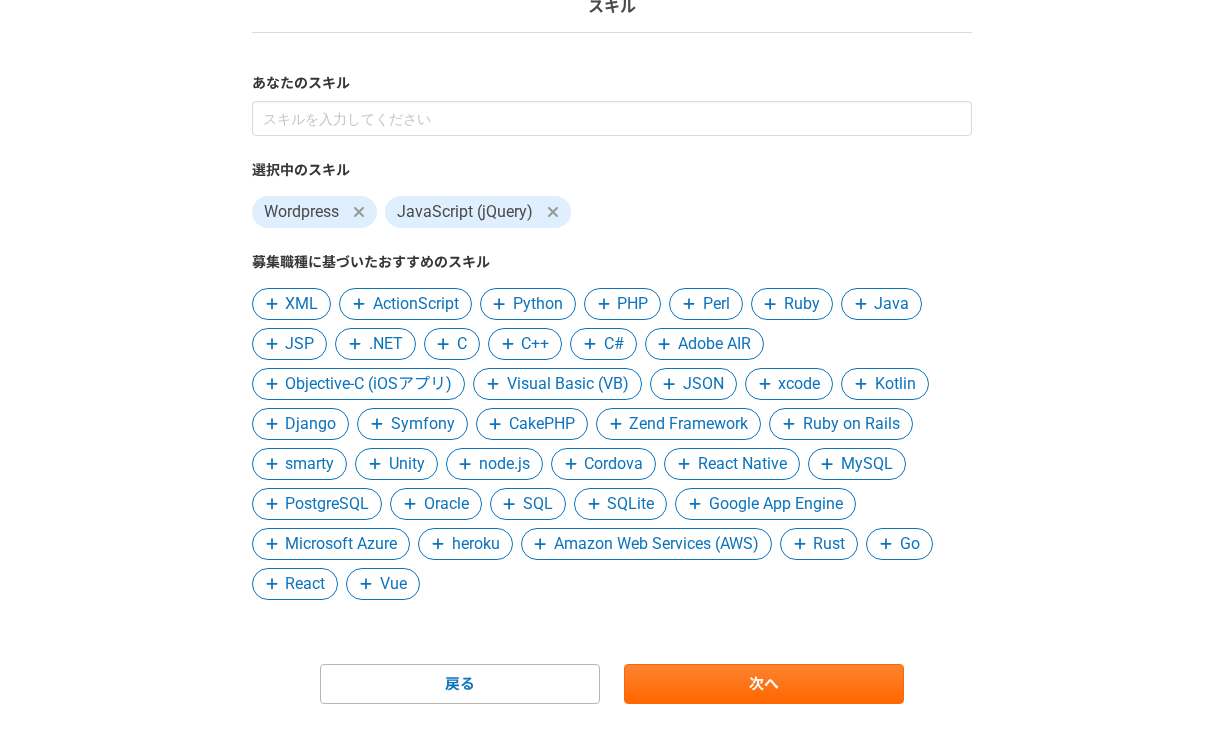 scroll, scrollTop: 163, scrollLeft: 0, axis: vertical 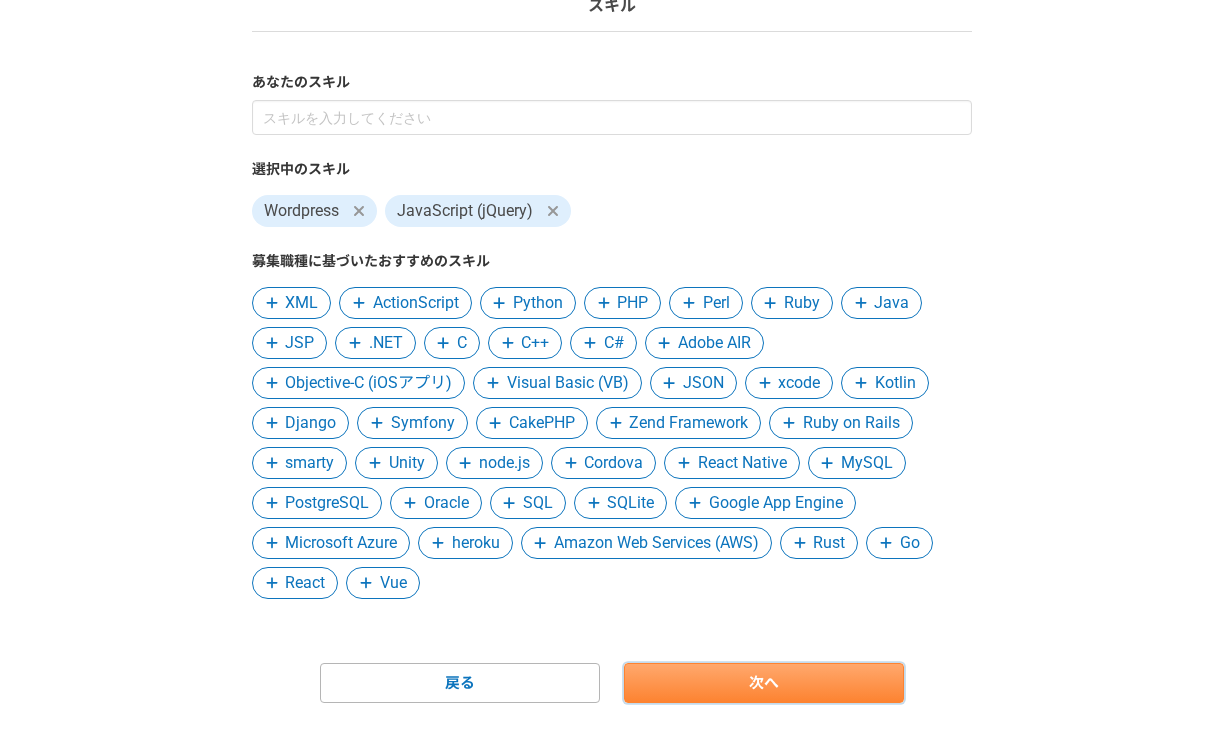 click on "次へ" at bounding box center [764, 683] 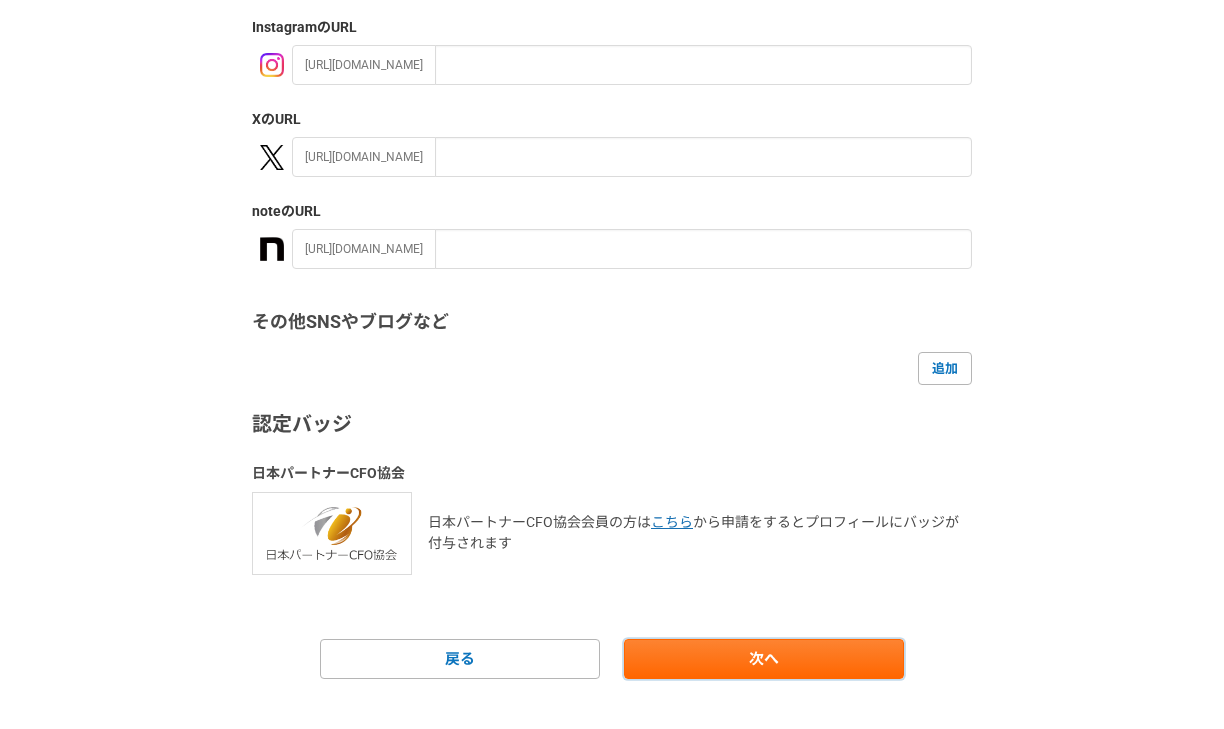scroll, scrollTop: 68, scrollLeft: 0, axis: vertical 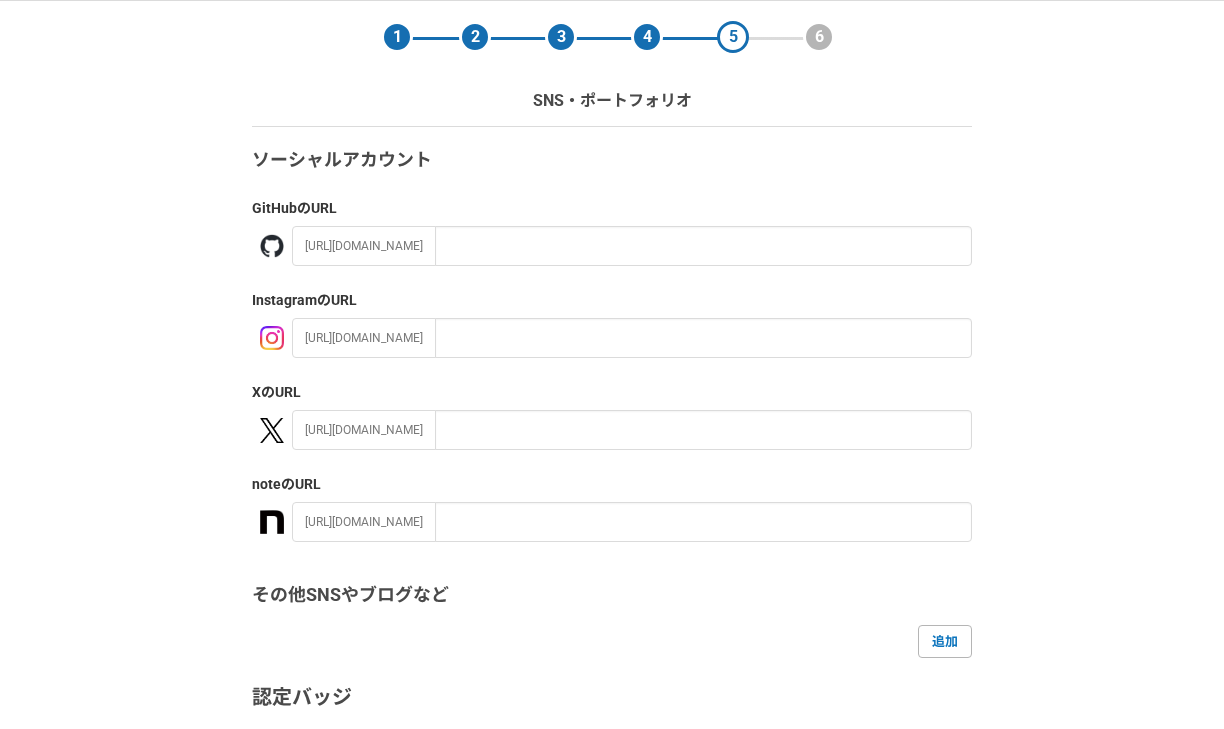 click on "https://github.com/" at bounding box center (364, 246) 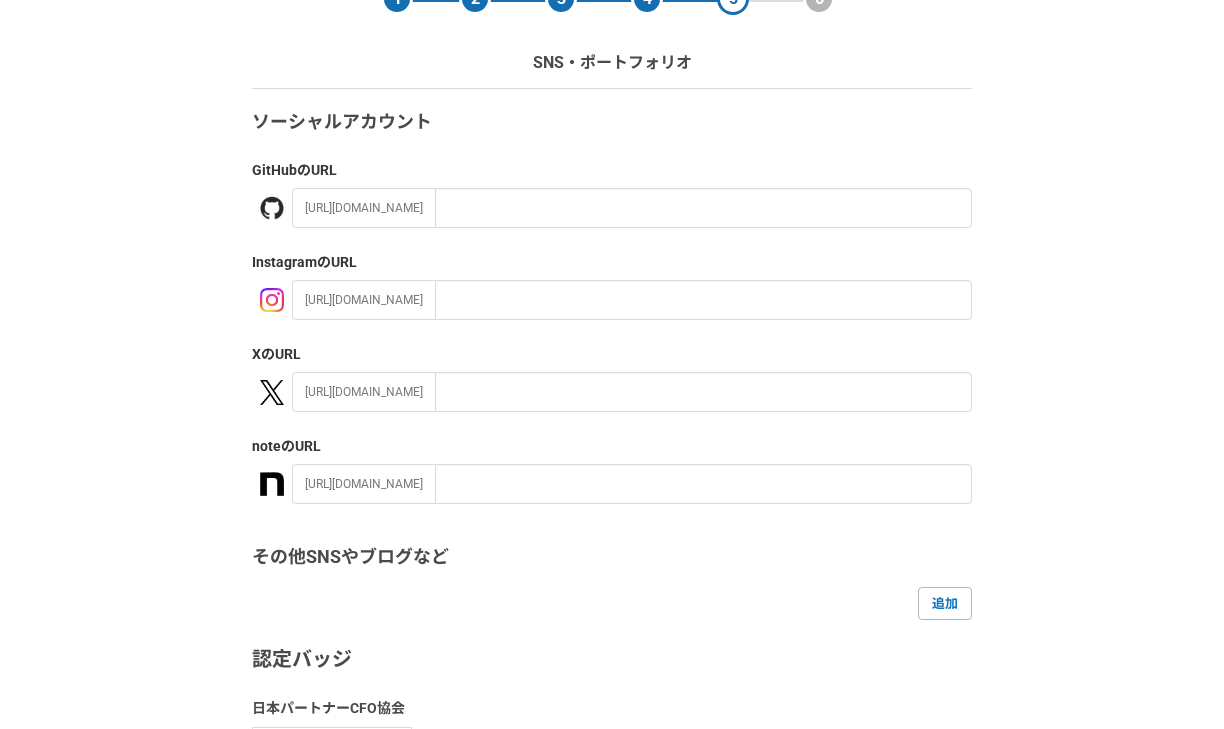 scroll, scrollTop: 107, scrollLeft: 0, axis: vertical 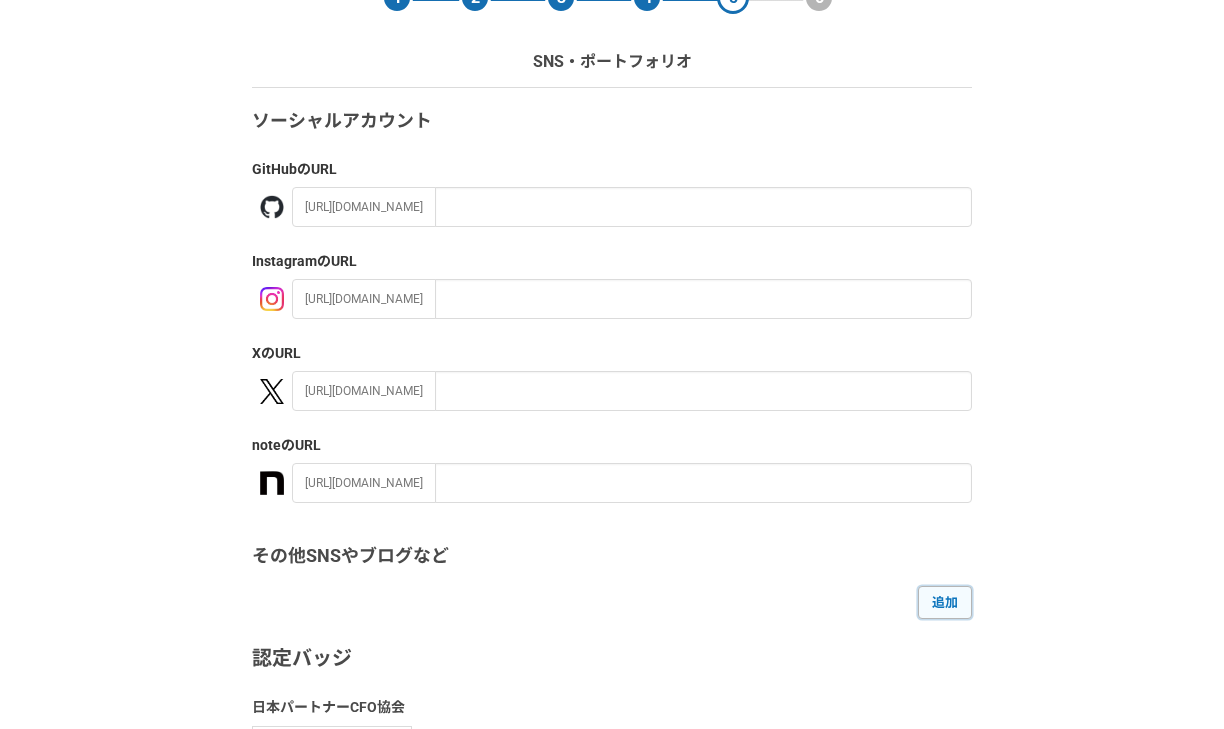 click on "追加" at bounding box center [945, 602] 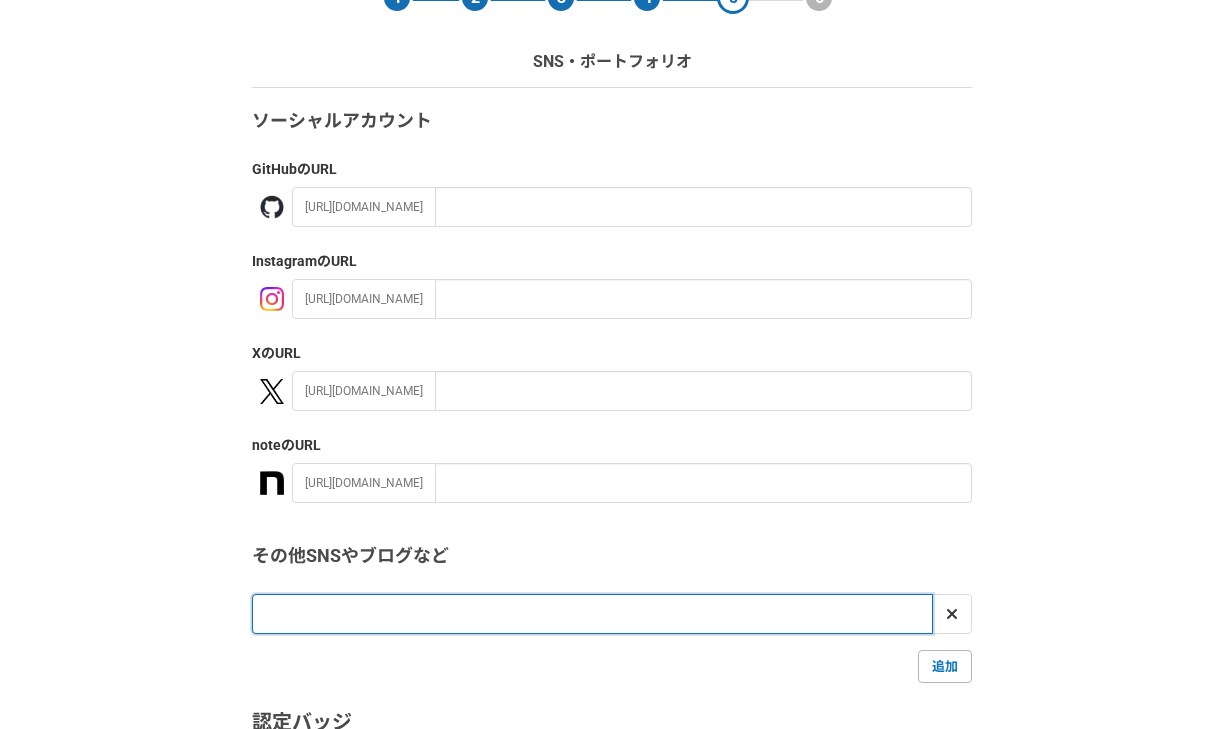 paste on "https://irin23-portfolio.jp/" 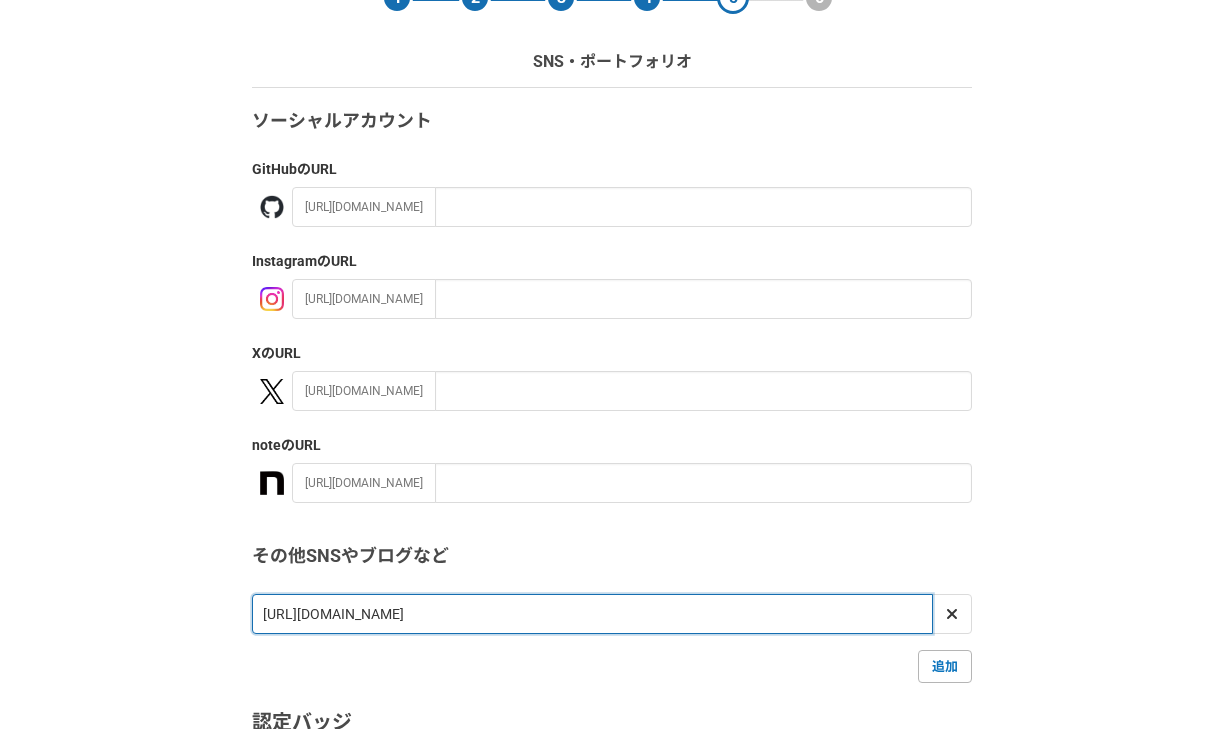 type on "https://irin23-portfolio.jp/" 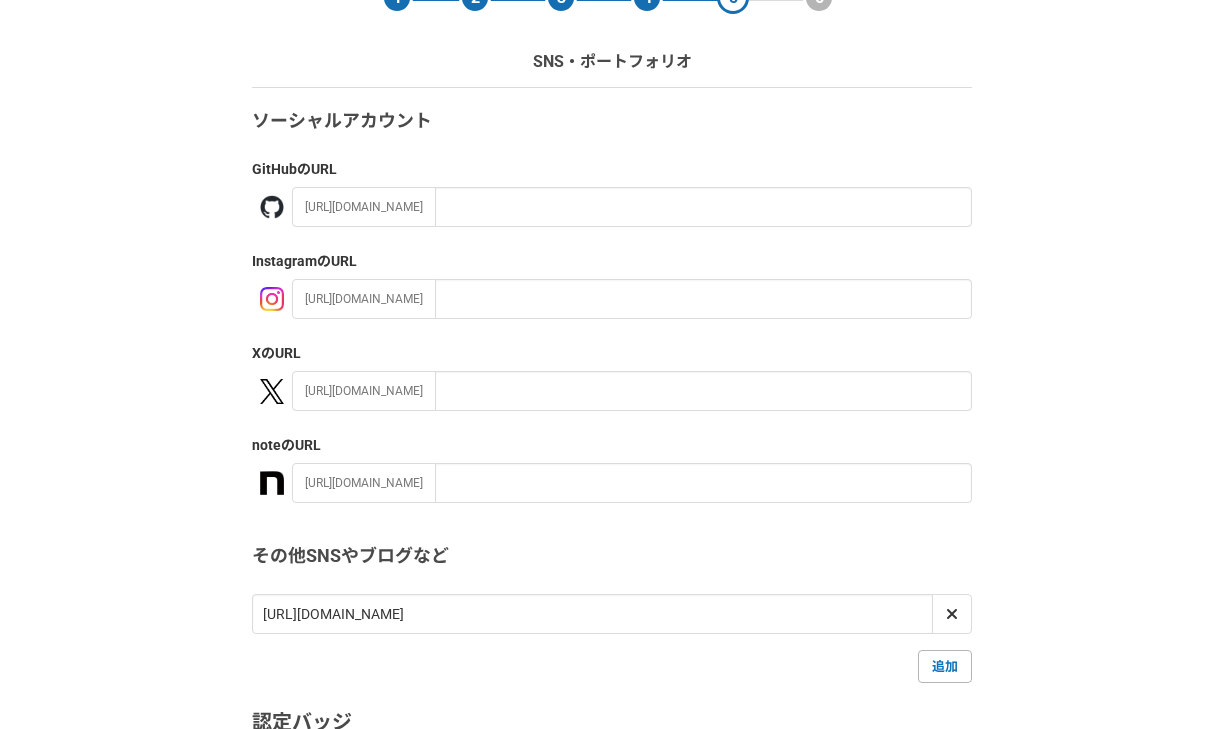 click on "追加" at bounding box center (612, 666) 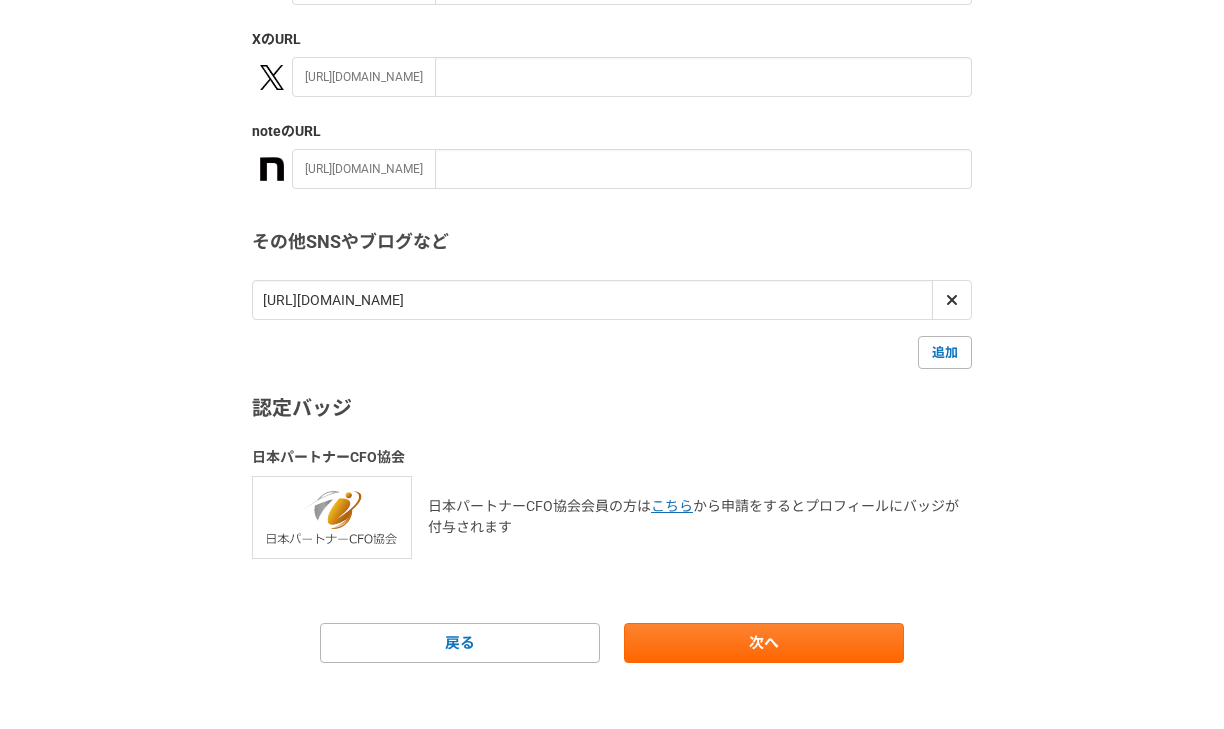 scroll, scrollTop: 435, scrollLeft: 0, axis: vertical 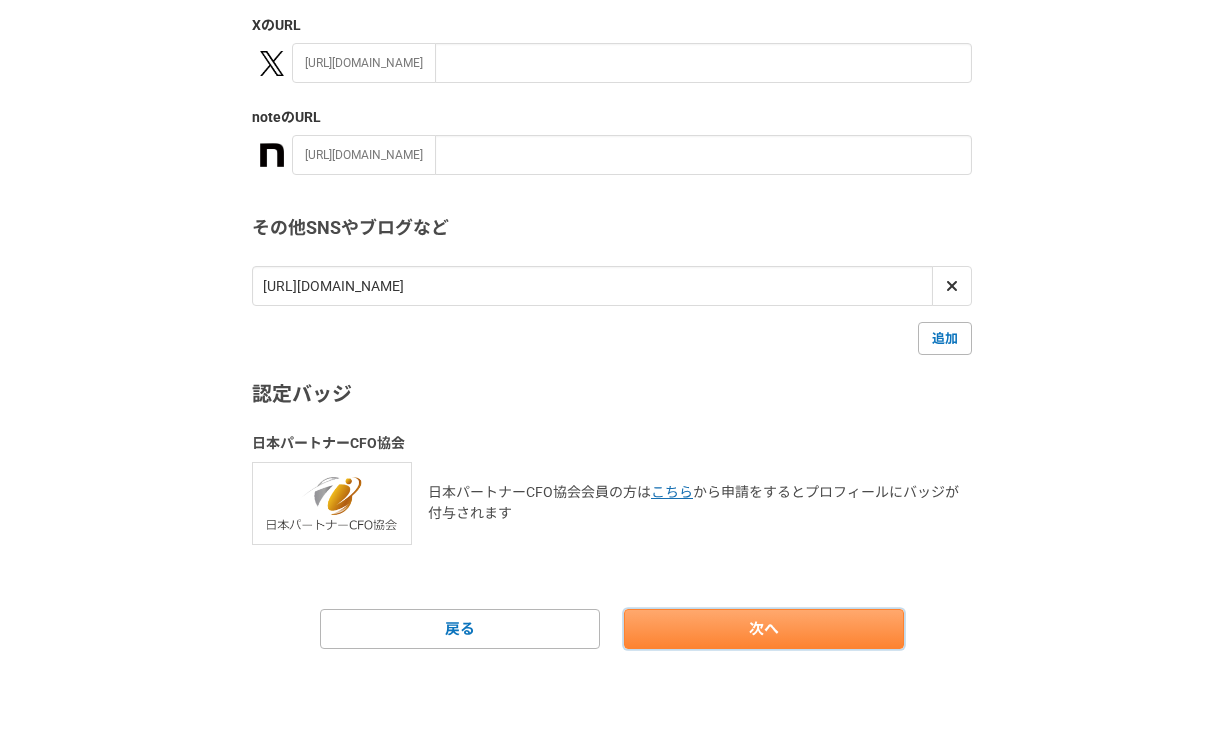 click on "次へ" at bounding box center (764, 629) 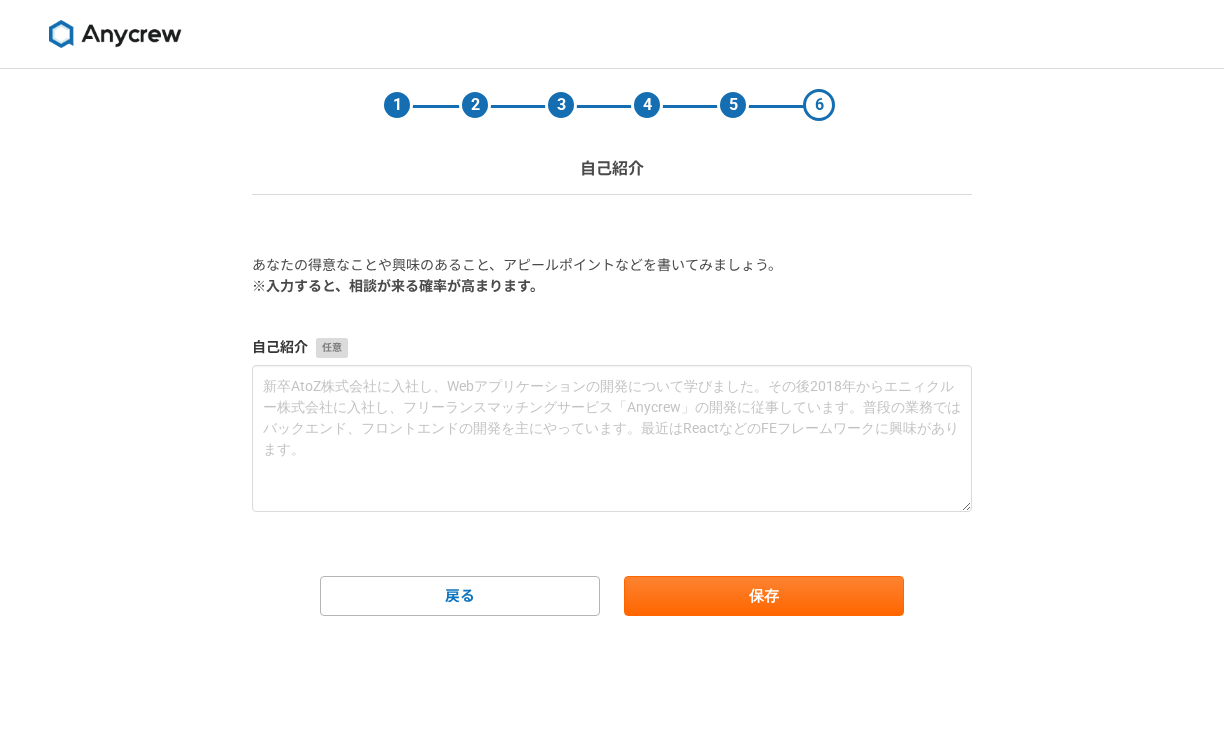 scroll, scrollTop: 0, scrollLeft: 0, axis: both 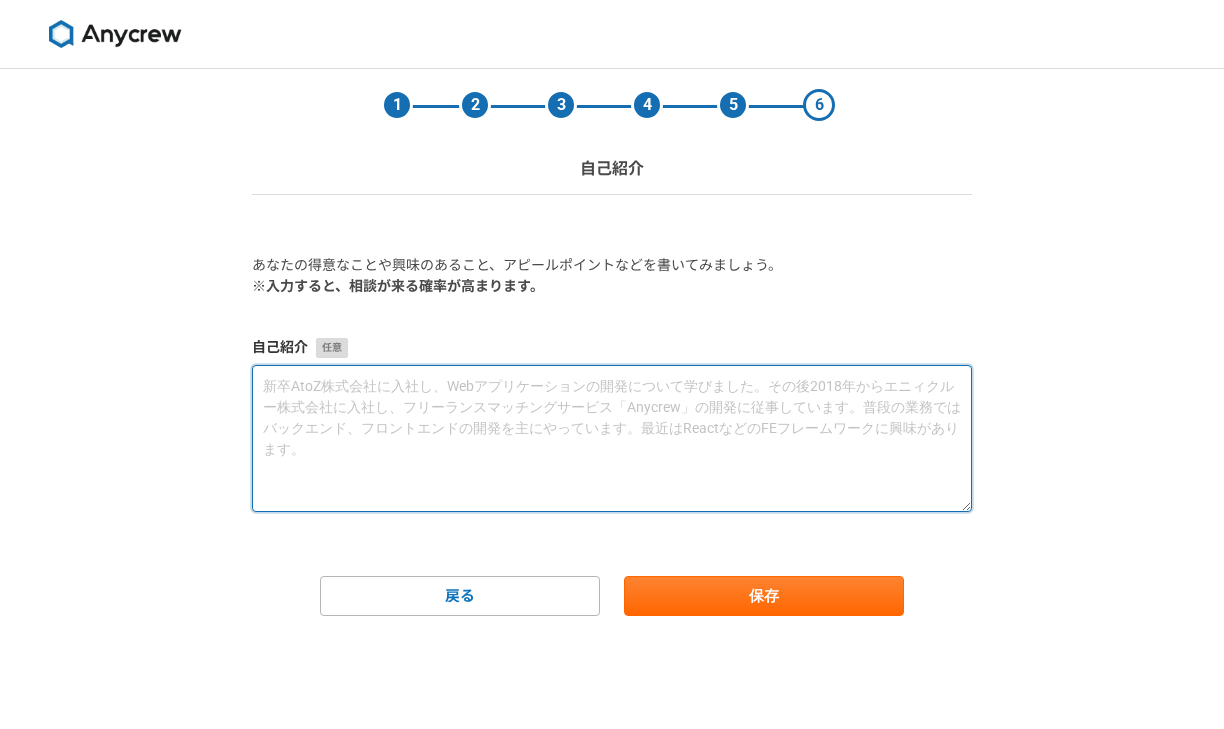 click at bounding box center (612, 438) 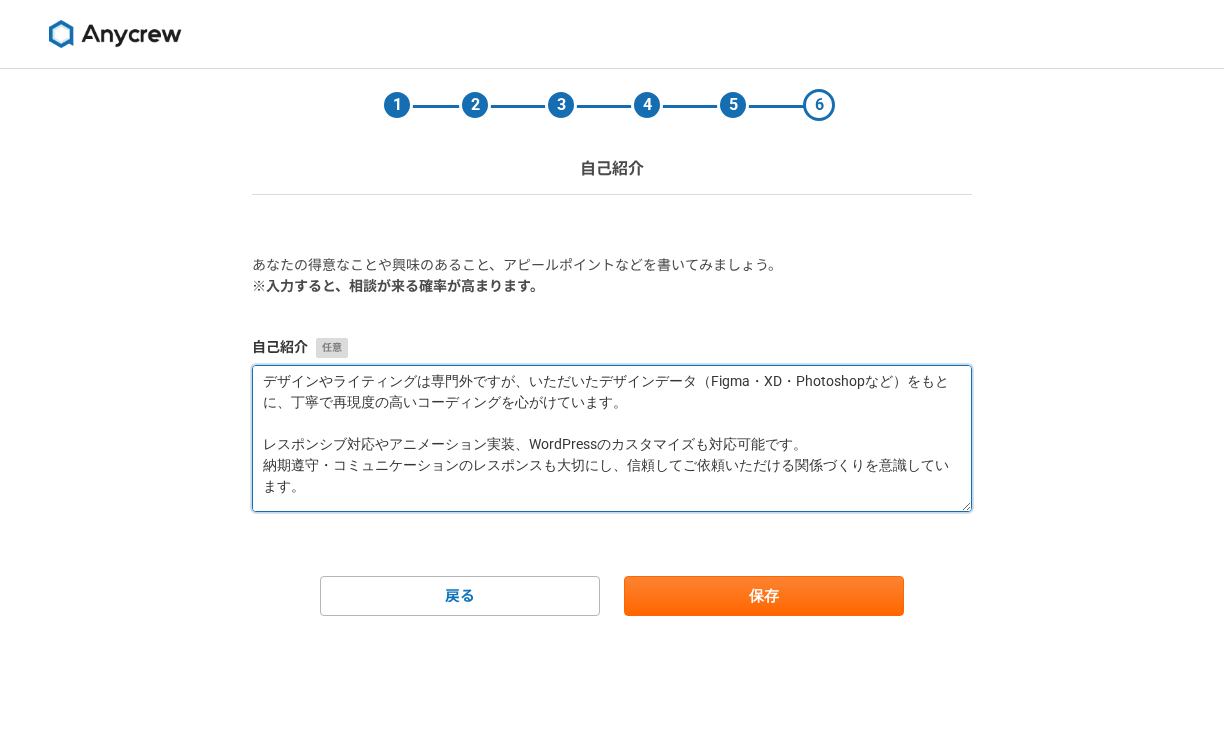 scroll, scrollTop: 75, scrollLeft: 0, axis: vertical 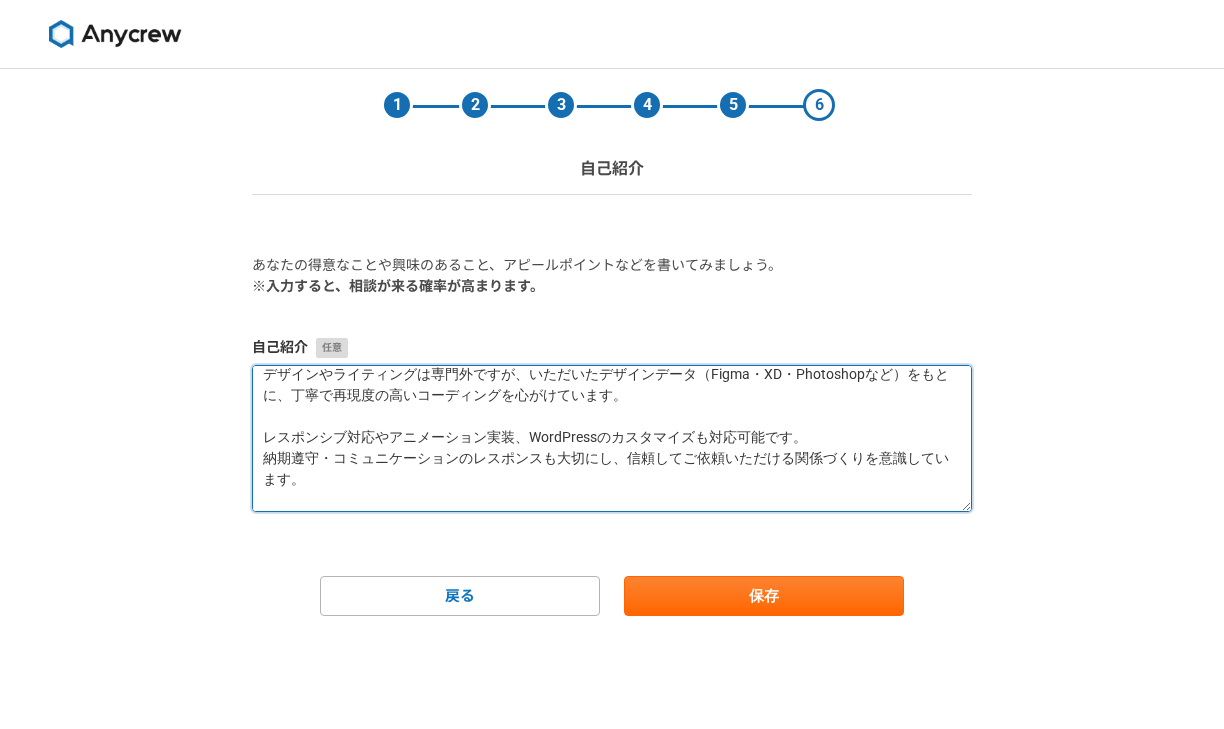 click on "現在はフリーランスとして、主にWordPressを用いたLPやティザーサイトの構築、VSCodeでのコーポレートサイトの実装などを行っております。
デザインやライティングは専門外ですが、いただいたデザインデータ（Figma・XD・Photoshopなど）をもとに、丁寧で再現度の高いコーディングを心がけています。
レスポンシブ対応やアニメーション実装、WordPressのカスタマイズも対応可能です。
納期遵守・コミュニケーションのレスポンスも大切にし、信頼してご依頼いただける関係づくりを意識しています。
小さなご相談でも構いませんので、お気軽にご連絡ください。どうぞよろしくお願いいたします！" at bounding box center (612, 438) 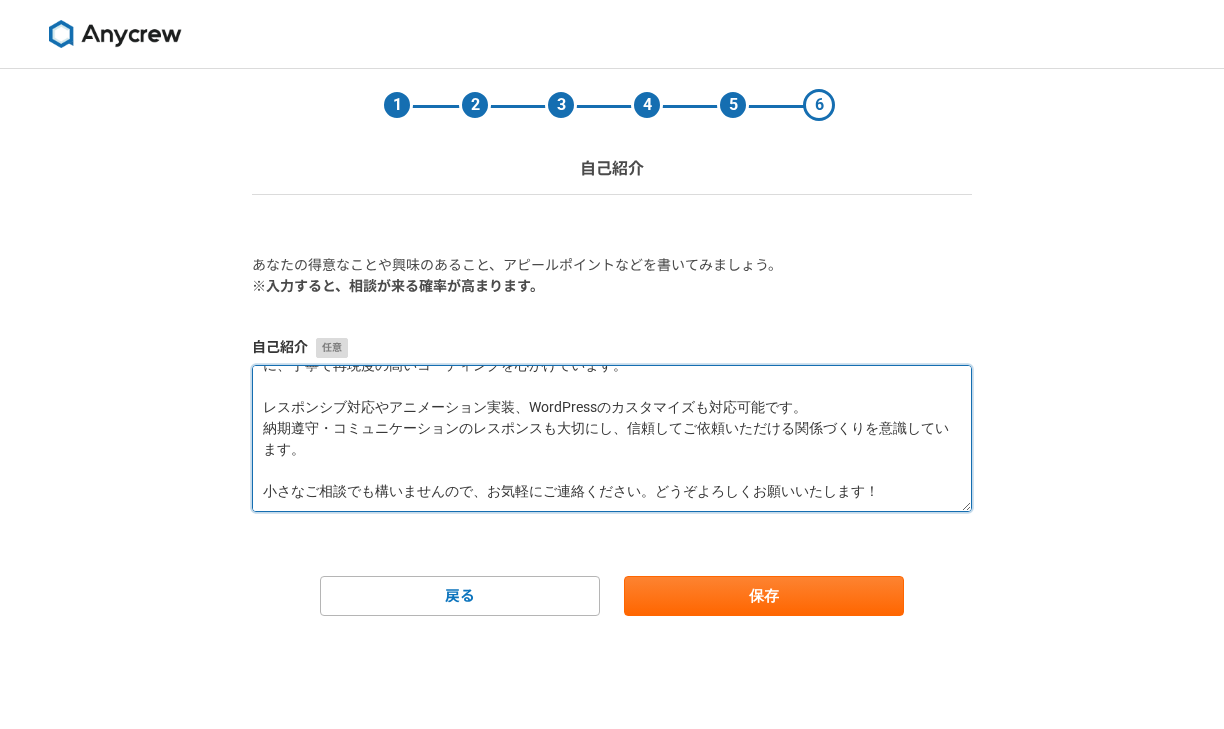 drag, startPoint x: 898, startPoint y: 500, endPoint x: 247, endPoint y: 466, distance: 651.88727 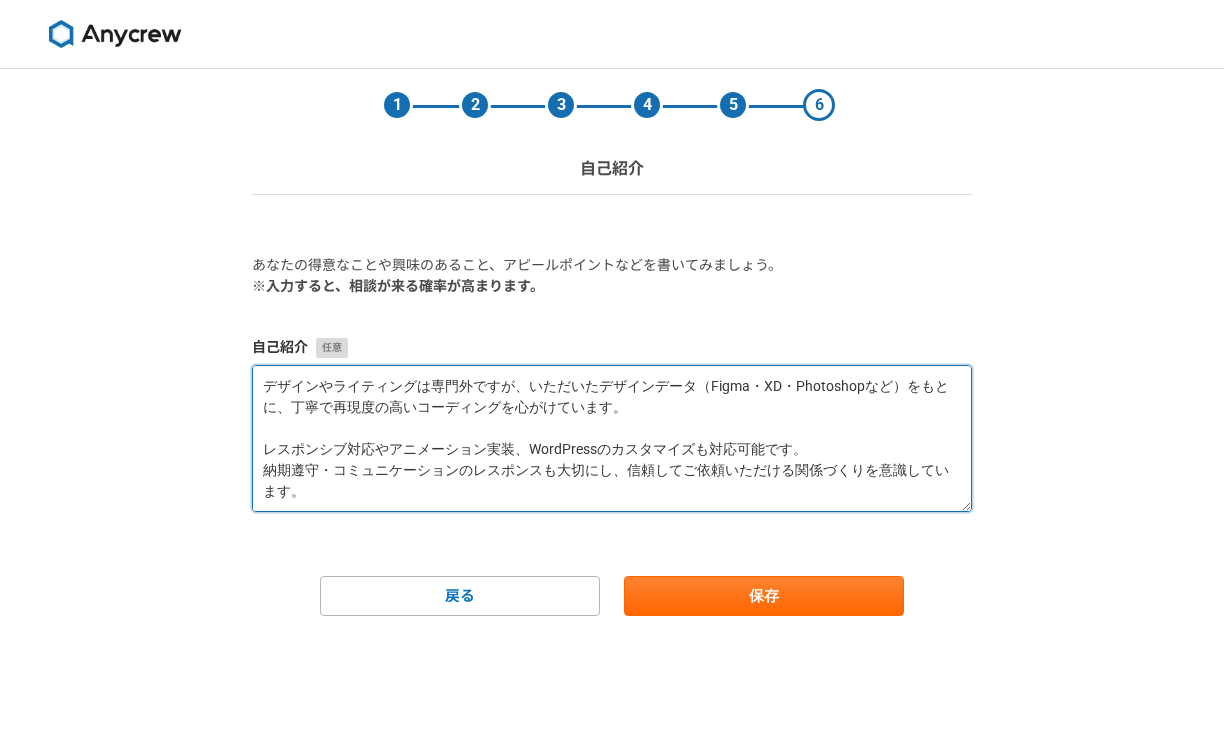 scroll, scrollTop: 63, scrollLeft: 0, axis: vertical 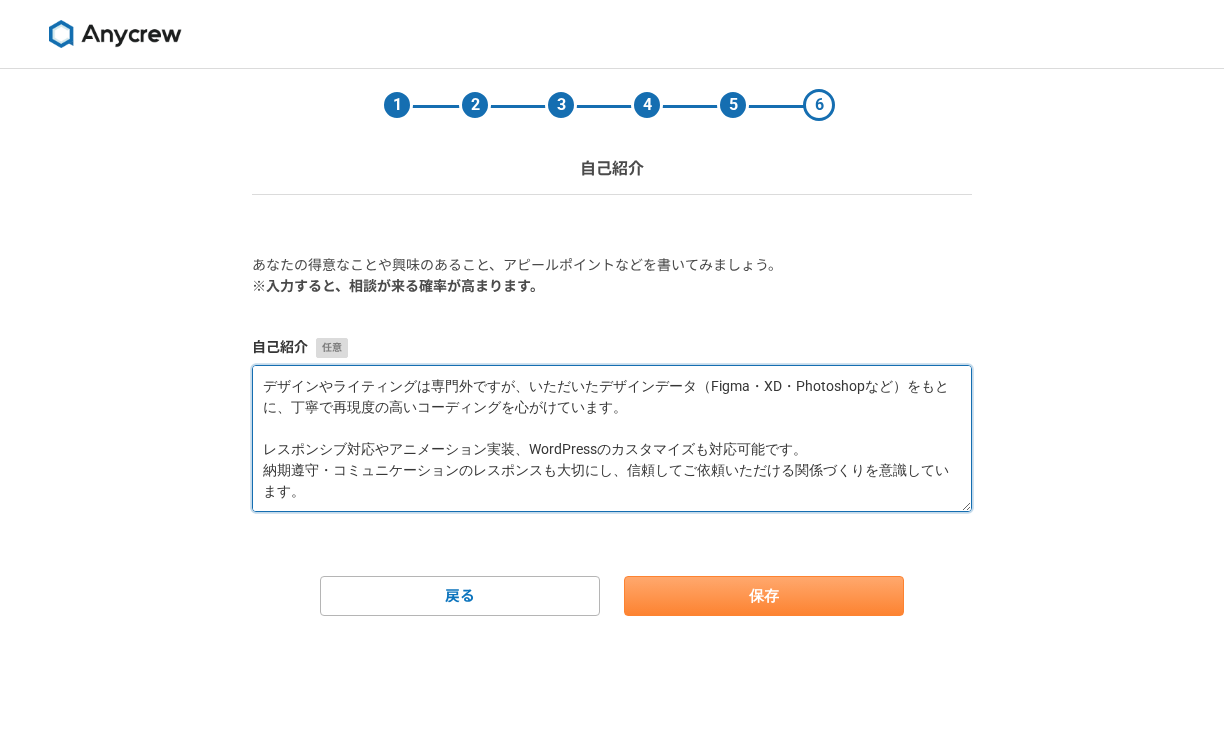 type on "現在はフリーランスとして、主にWordPressを用いたLPやティザーサイトの構築、VSCodeでのコーポレートサイトの実装などを行っております。
デザインやライティングは専門外ですが、いただいたデザインデータ（Figma・XD・Photoshopなど）をもとに、丁寧で再現度の高いコーディングを心がけています。
レスポンシブ対応やアニメーション実装、WordPressのカスタマイズも対応可能です。
納期遵守・コミュニケーションのレスポンスも大切にし、信頼してご依頼いただける関係づくりを意識しています。" 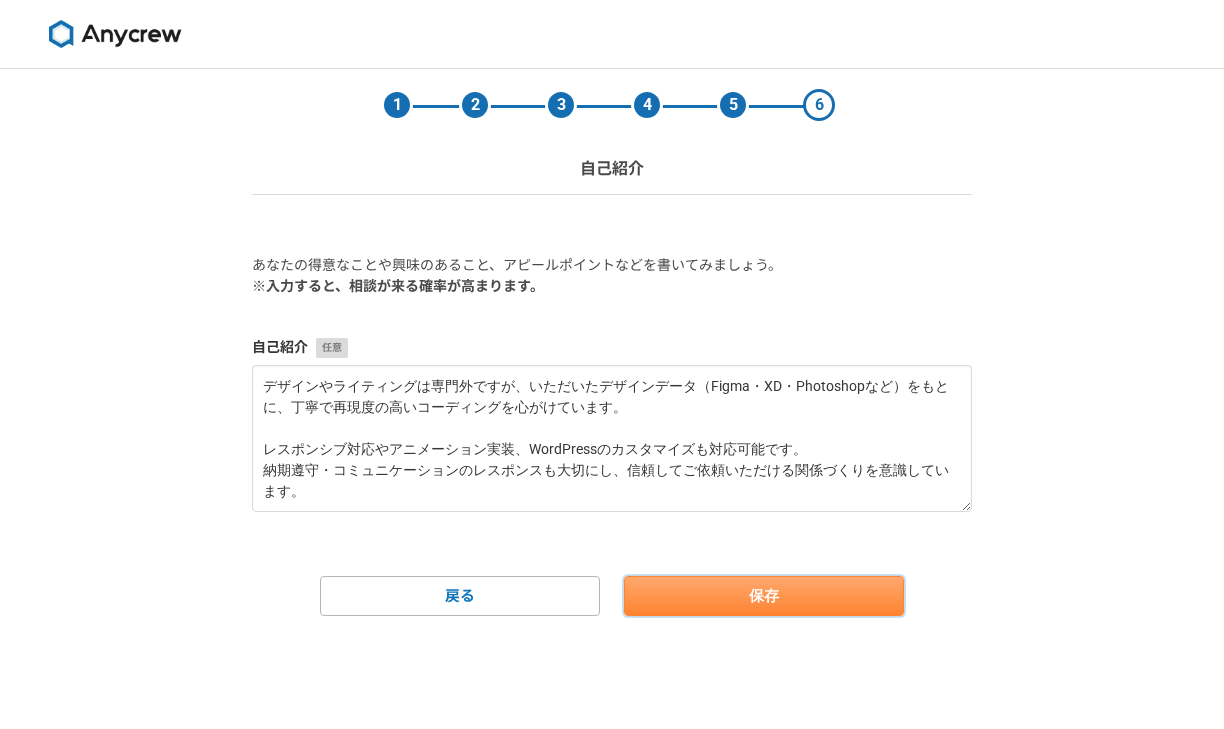 click on "保存" at bounding box center [764, 596] 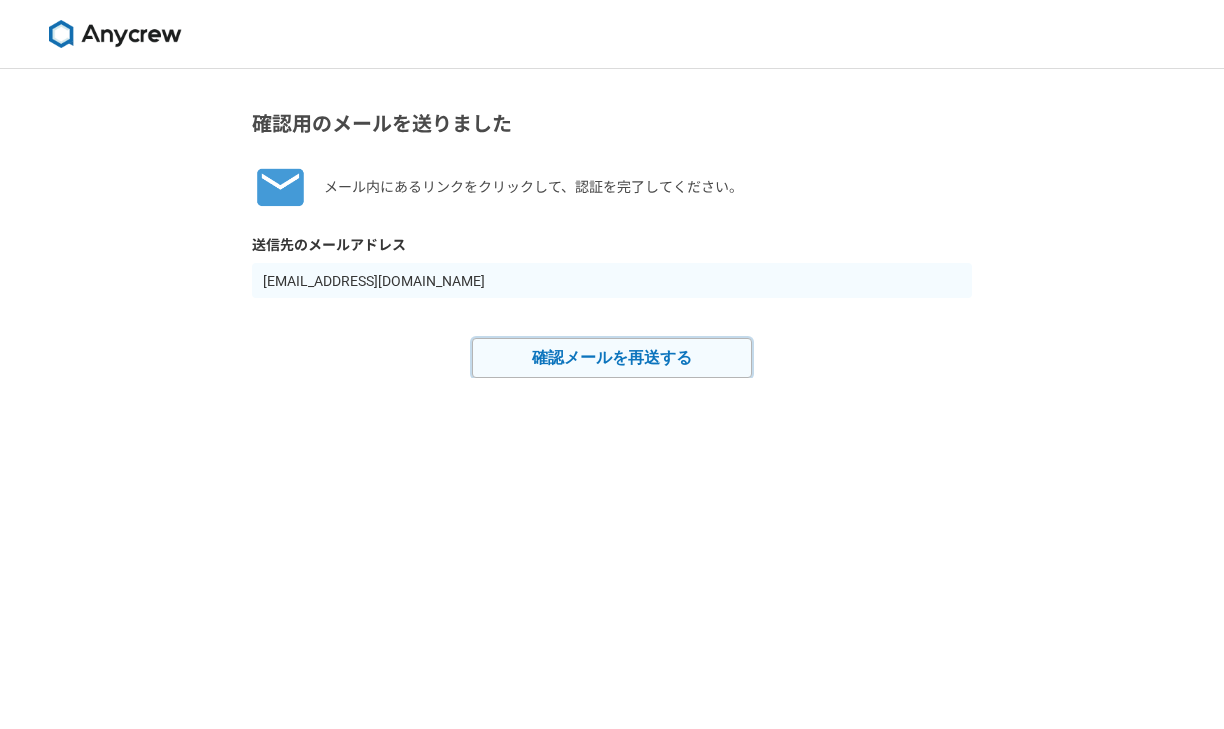 click on "確認メールを再送する" at bounding box center (612, 358) 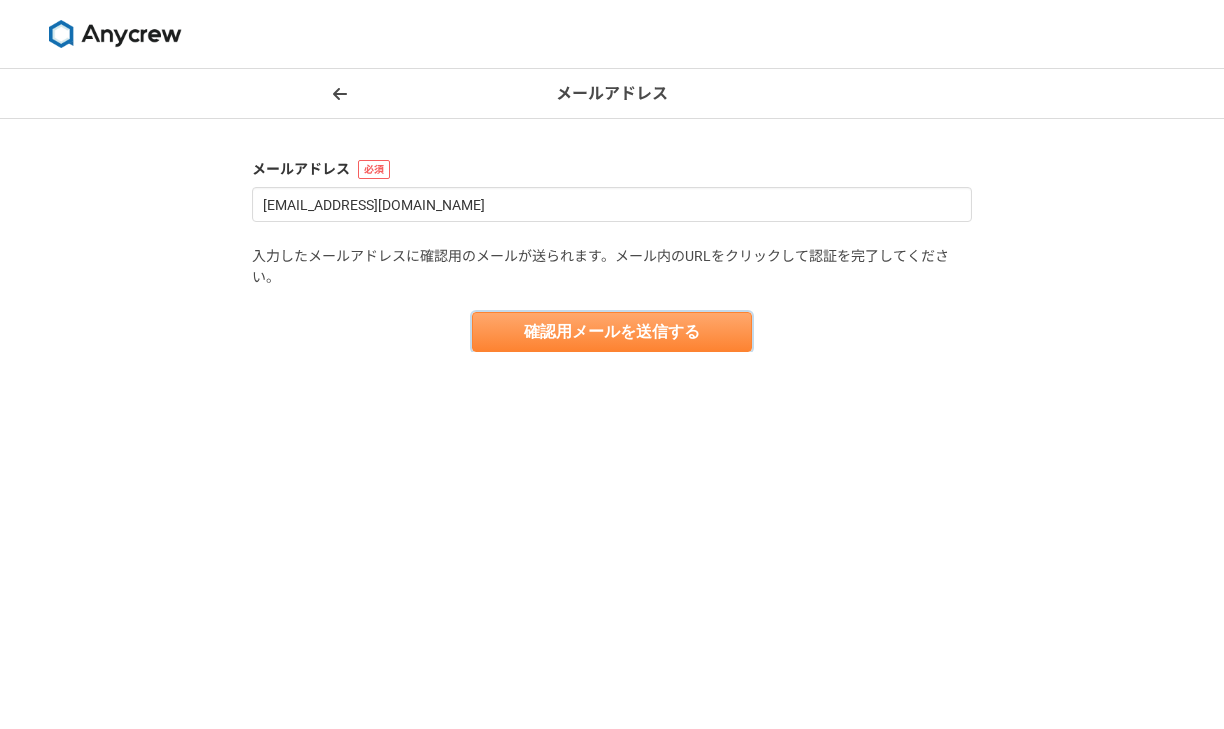 click on "確認用メールを送信する" at bounding box center (612, 332) 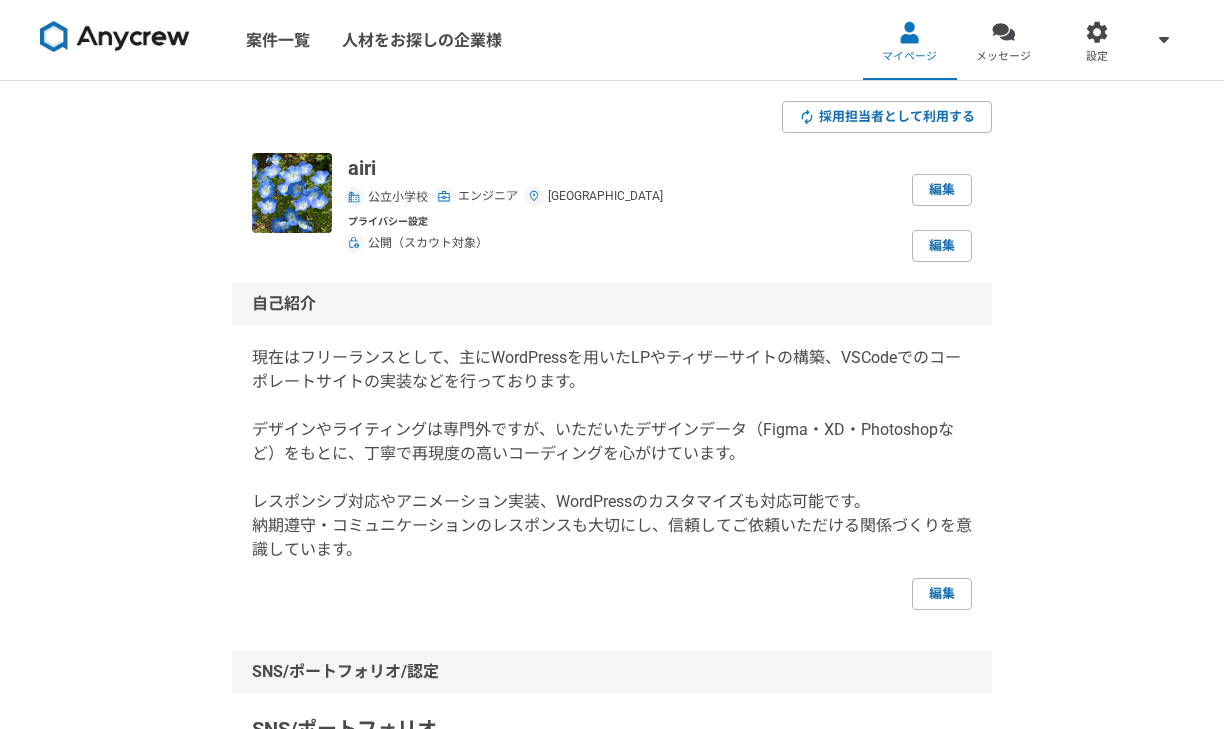 scroll, scrollTop: 0, scrollLeft: 0, axis: both 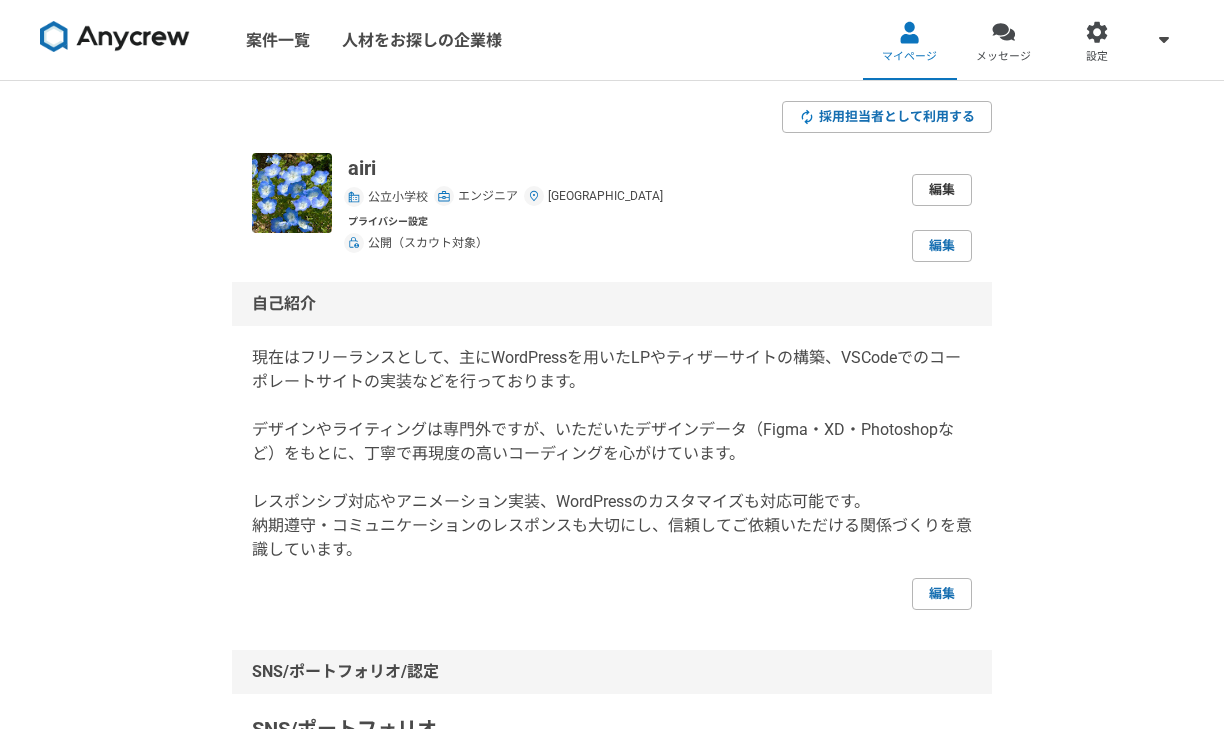 click on "編集" at bounding box center [942, 190] 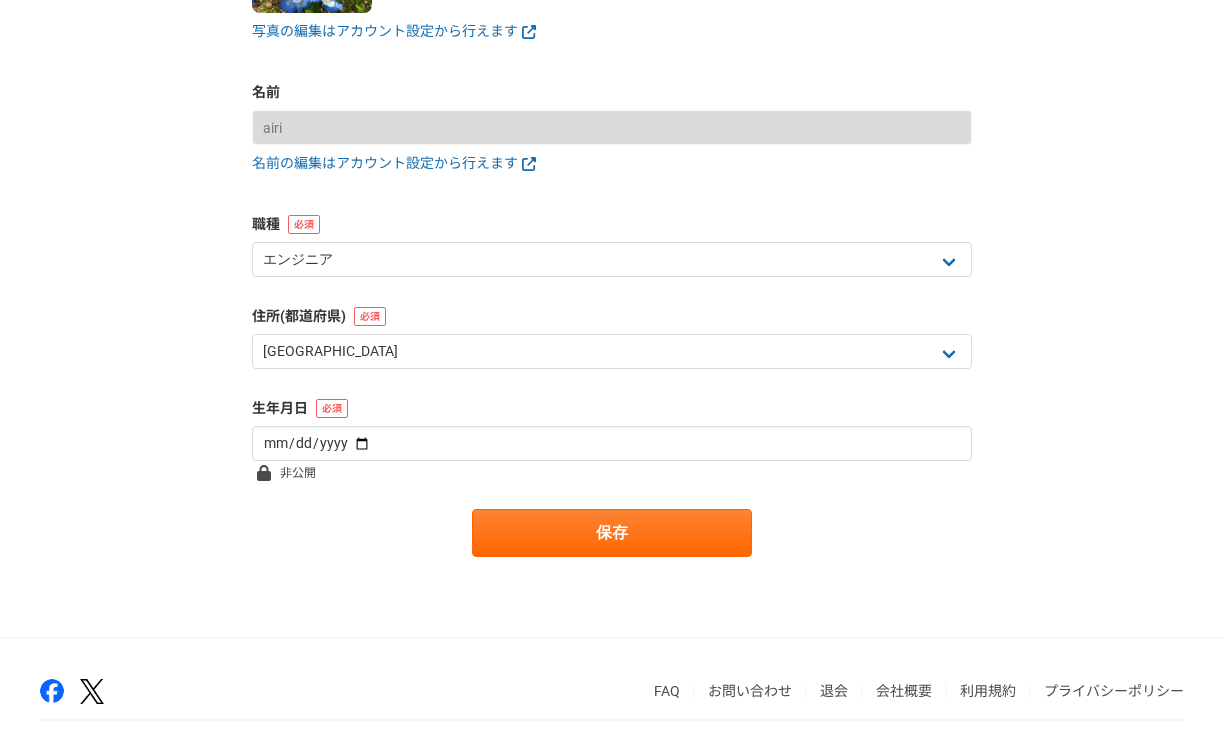 scroll, scrollTop: 278, scrollLeft: 0, axis: vertical 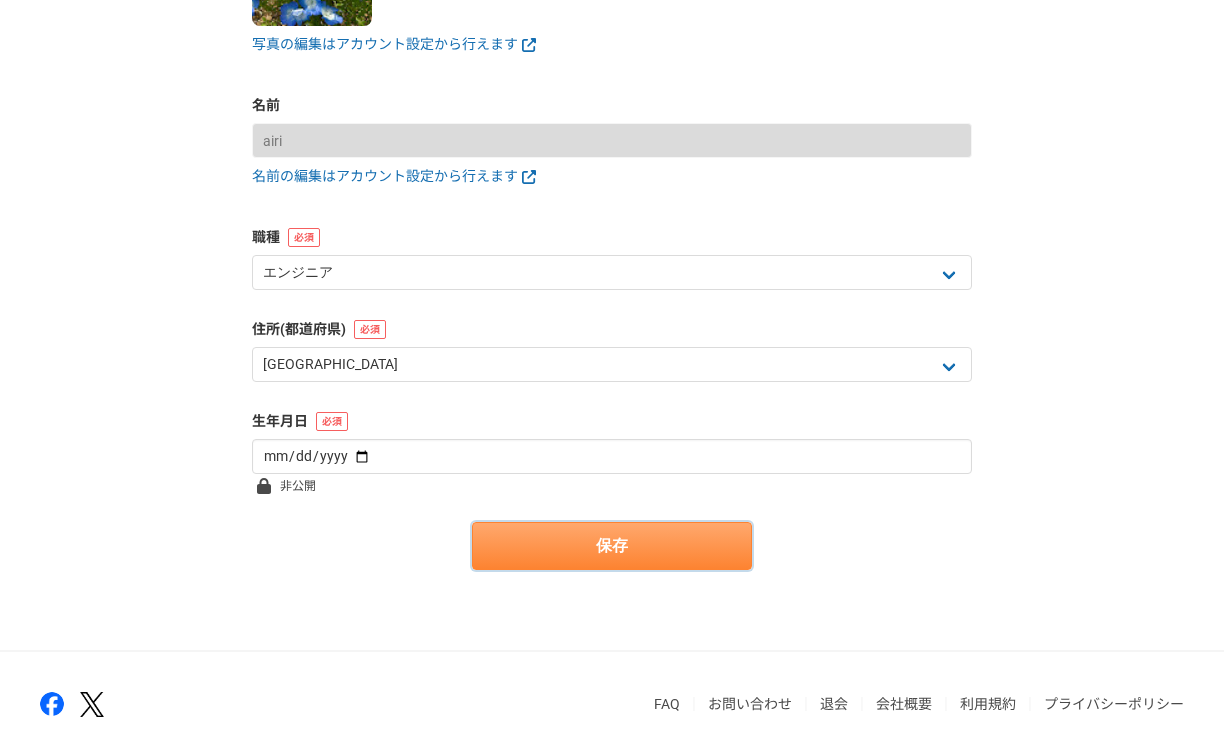 click on "保存" at bounding box center [612, 546] 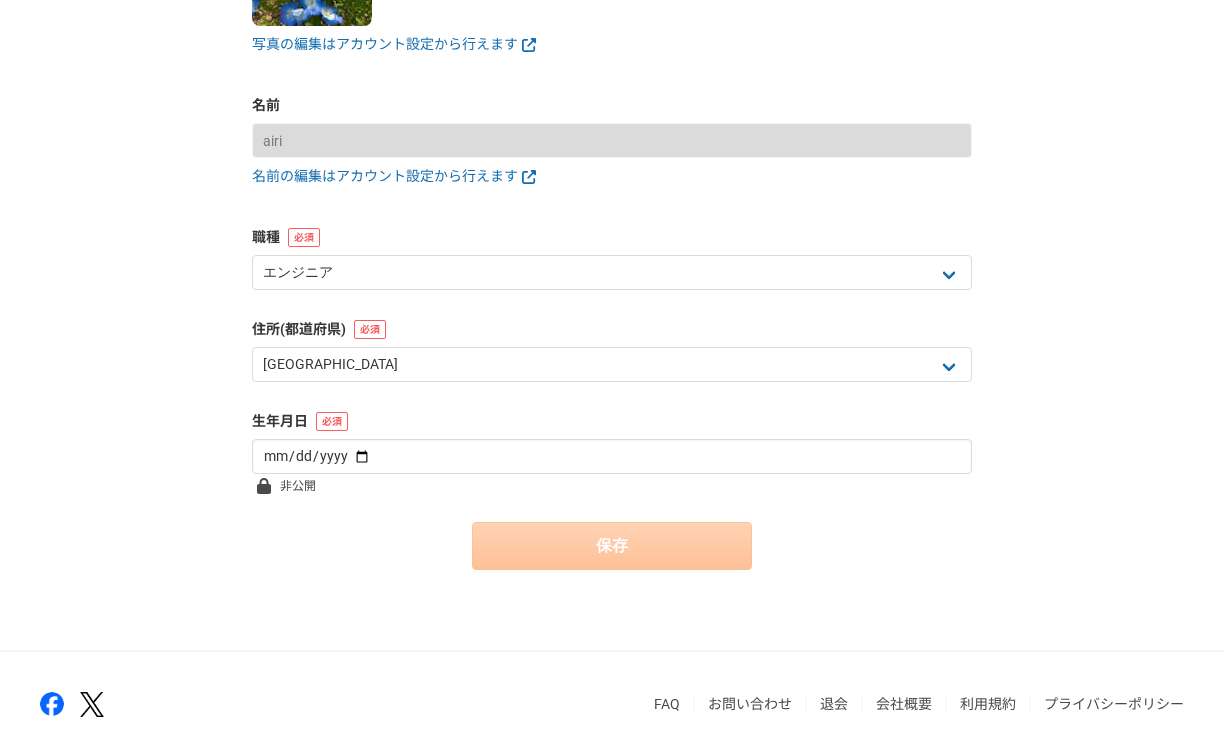 scroll, scrollTop: 0, scrollLeft: 0, axis: both 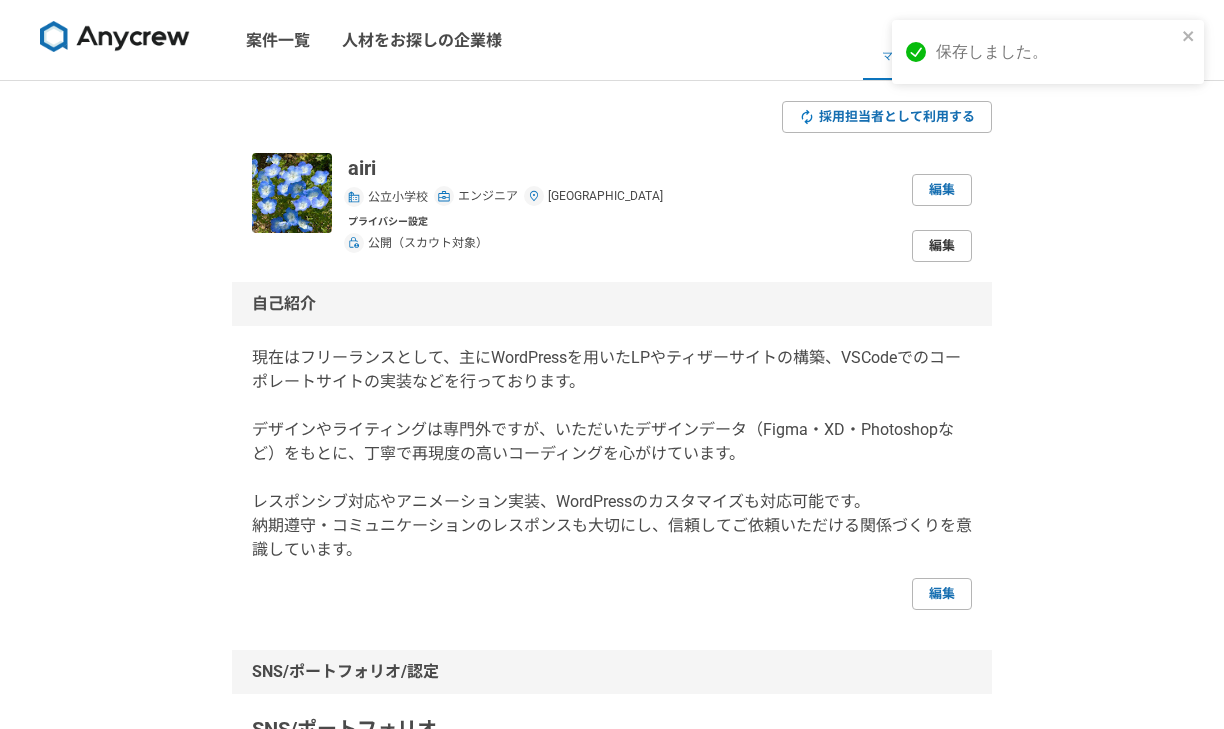 click on "編集" at bounding box center (942, 246) 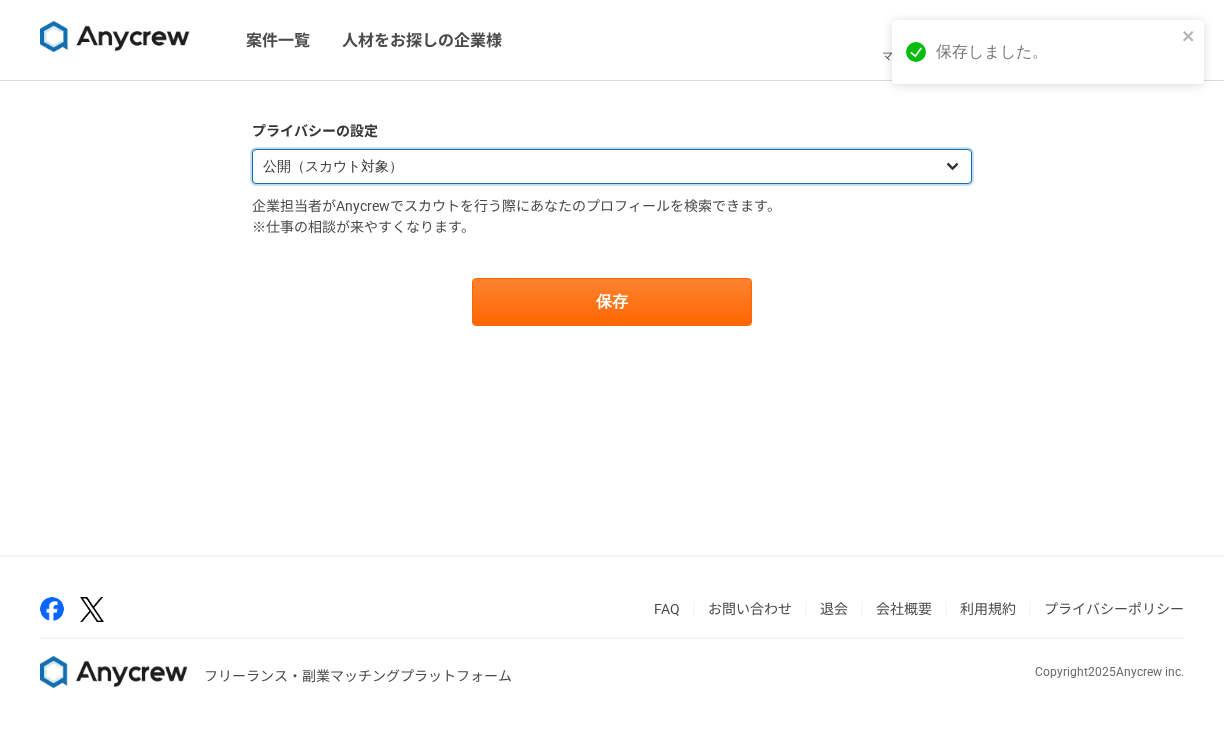 click on "公開（スカウト対象） 非公開（スカウト対象外）" at bounding box center (612, 166) 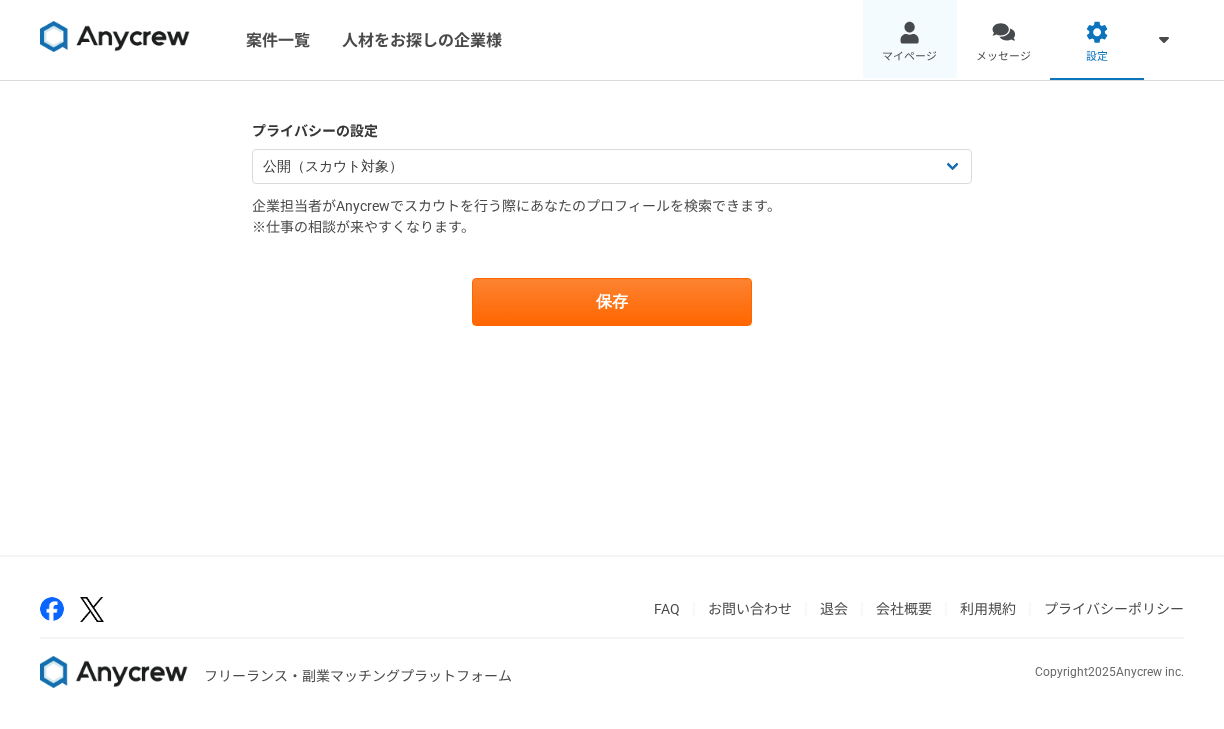 click at bounding box center (909, 32) 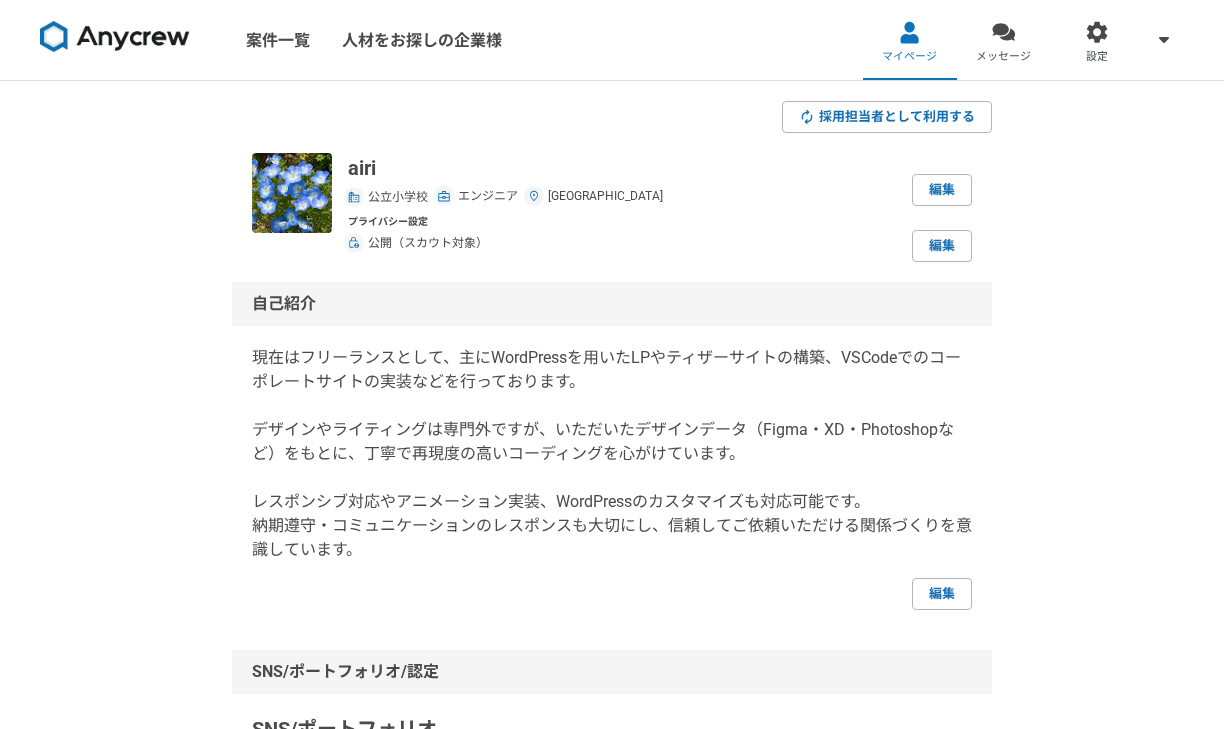 click on "公立小学校" at bounding box center [398, 197] 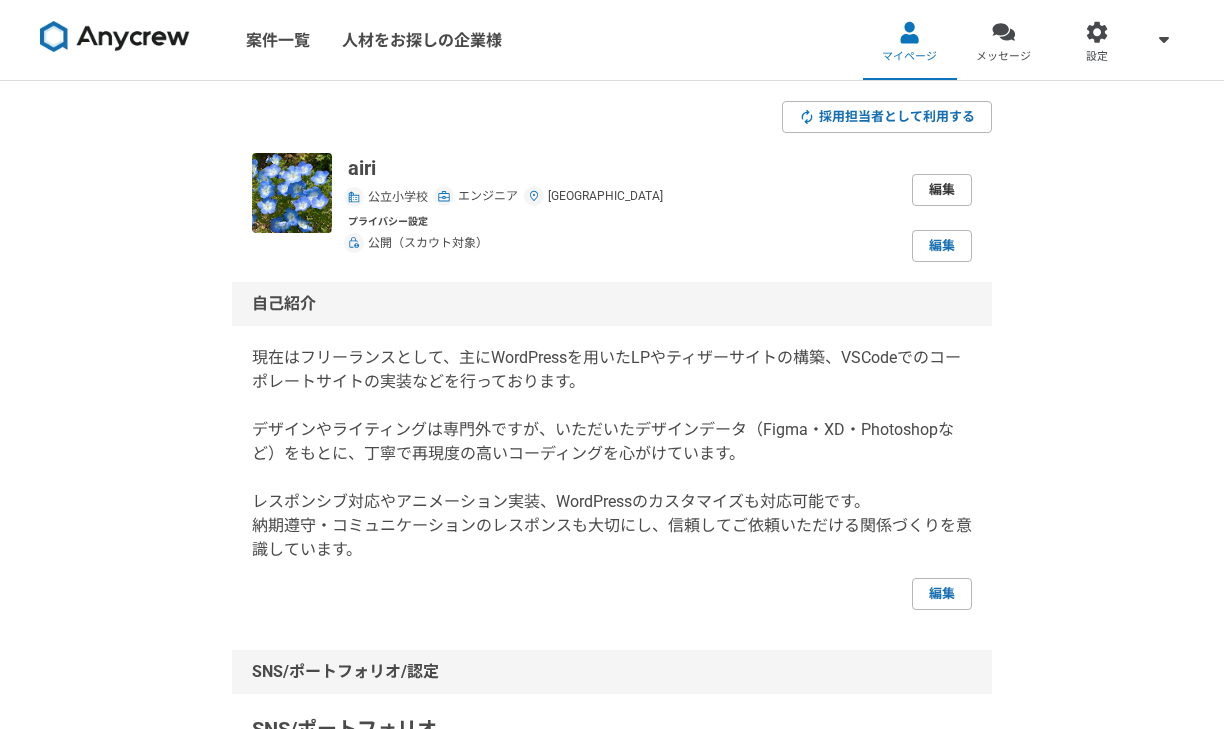click on "編集" at bounding box center [942, 190] 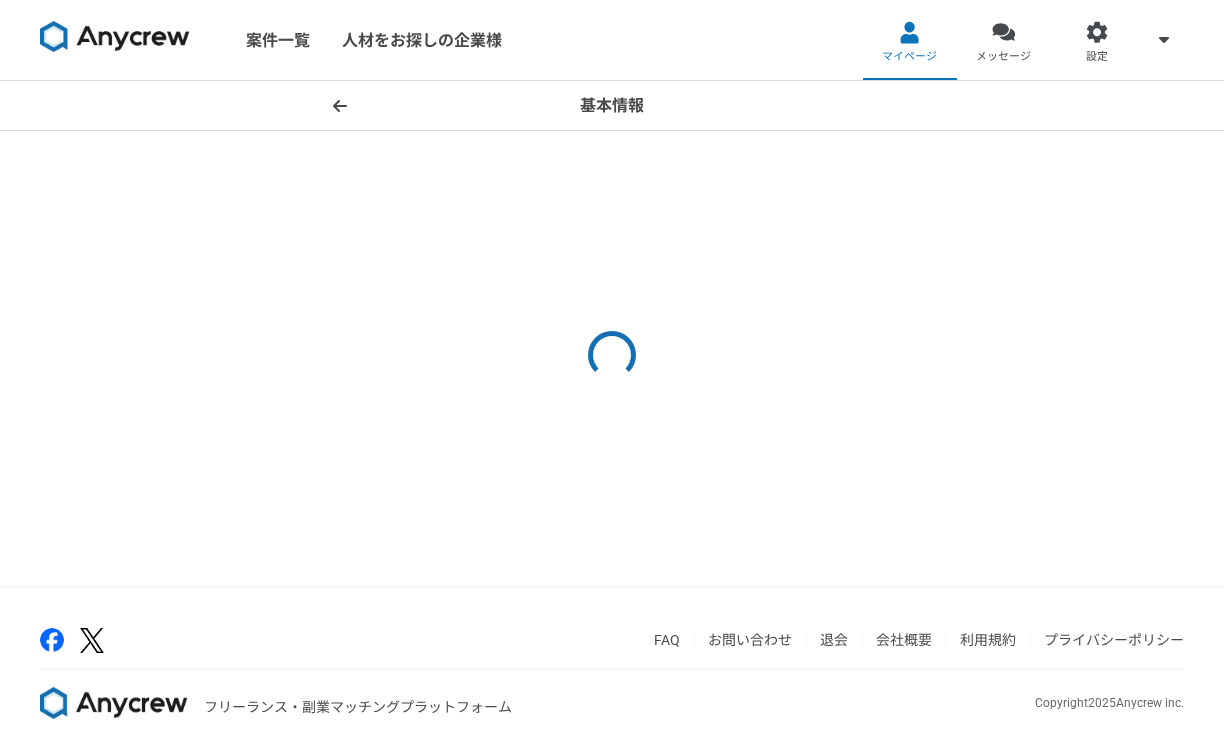 select on "23" 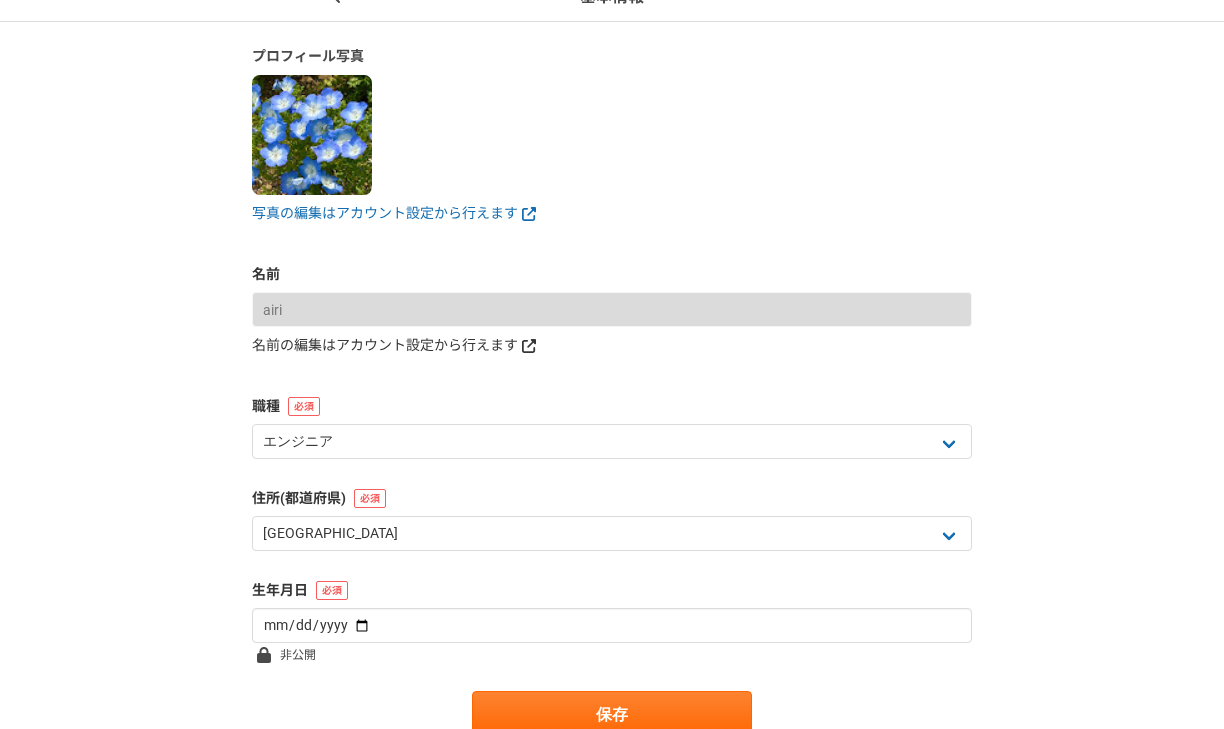 scroll, scrollTop: 0, scrollLeft: 0, axis: both 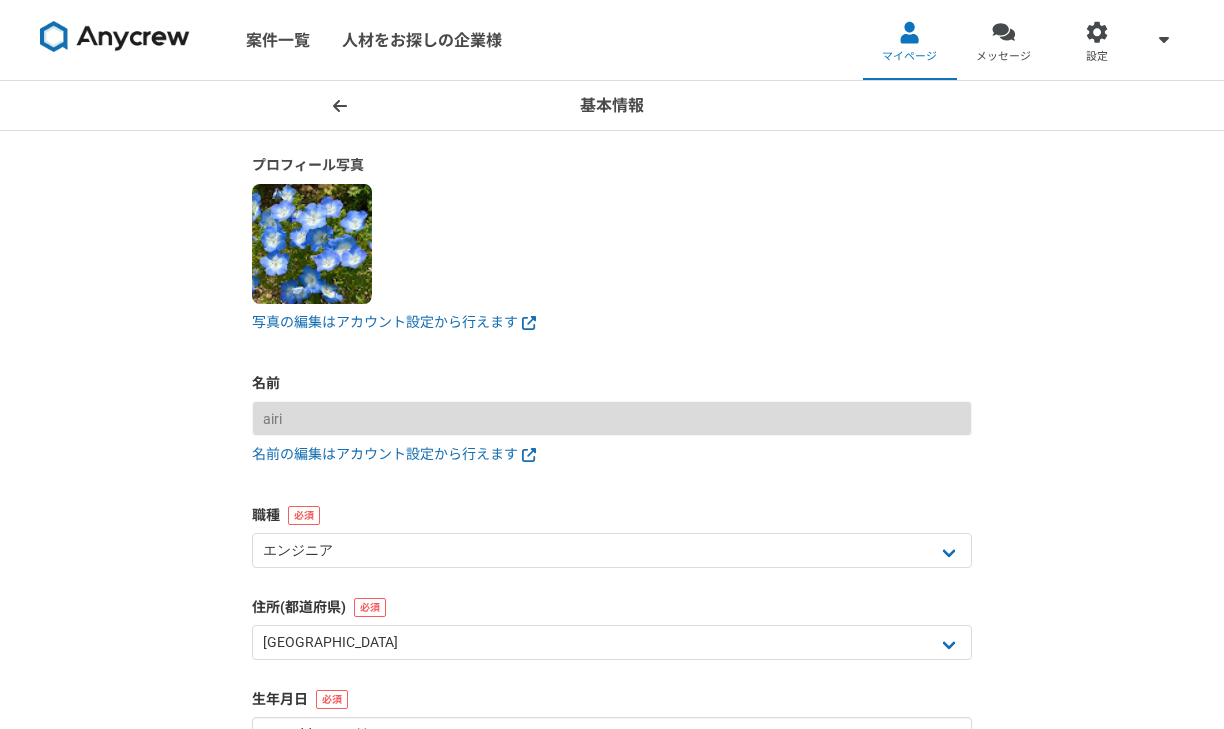 click at bounding box center [340, 106] 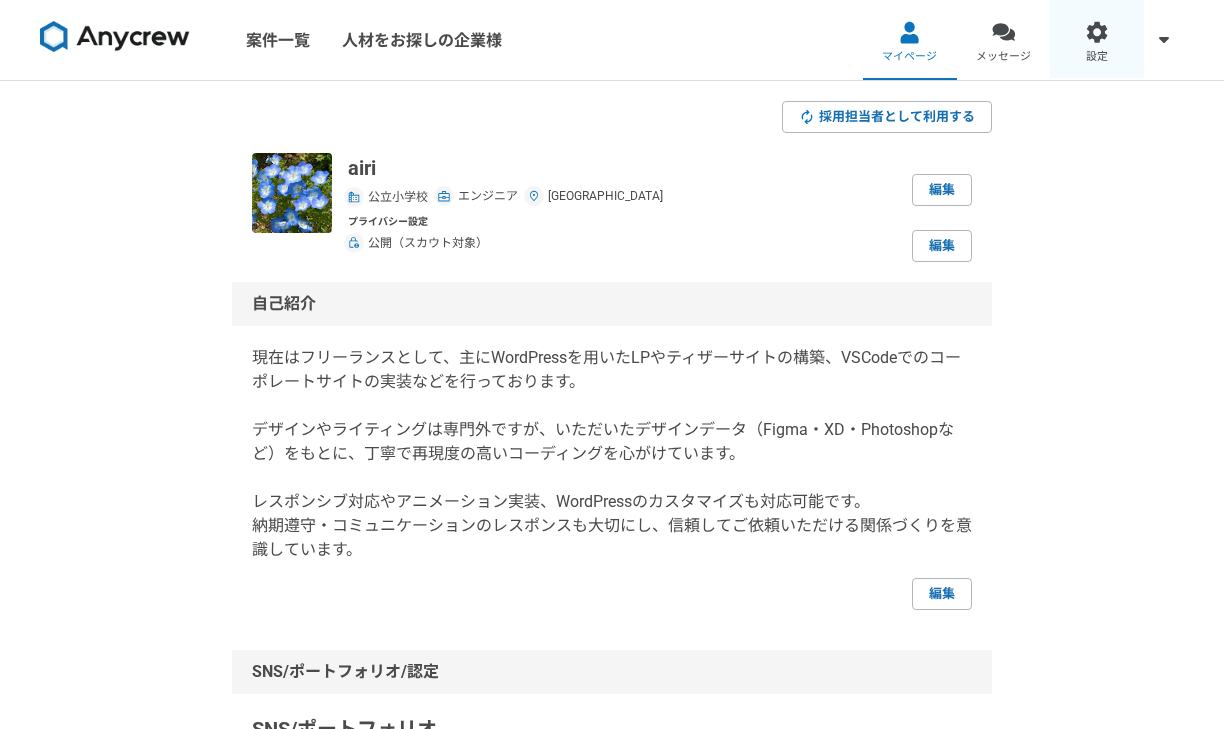 click on "設定" at bounding box center [1097, 57] 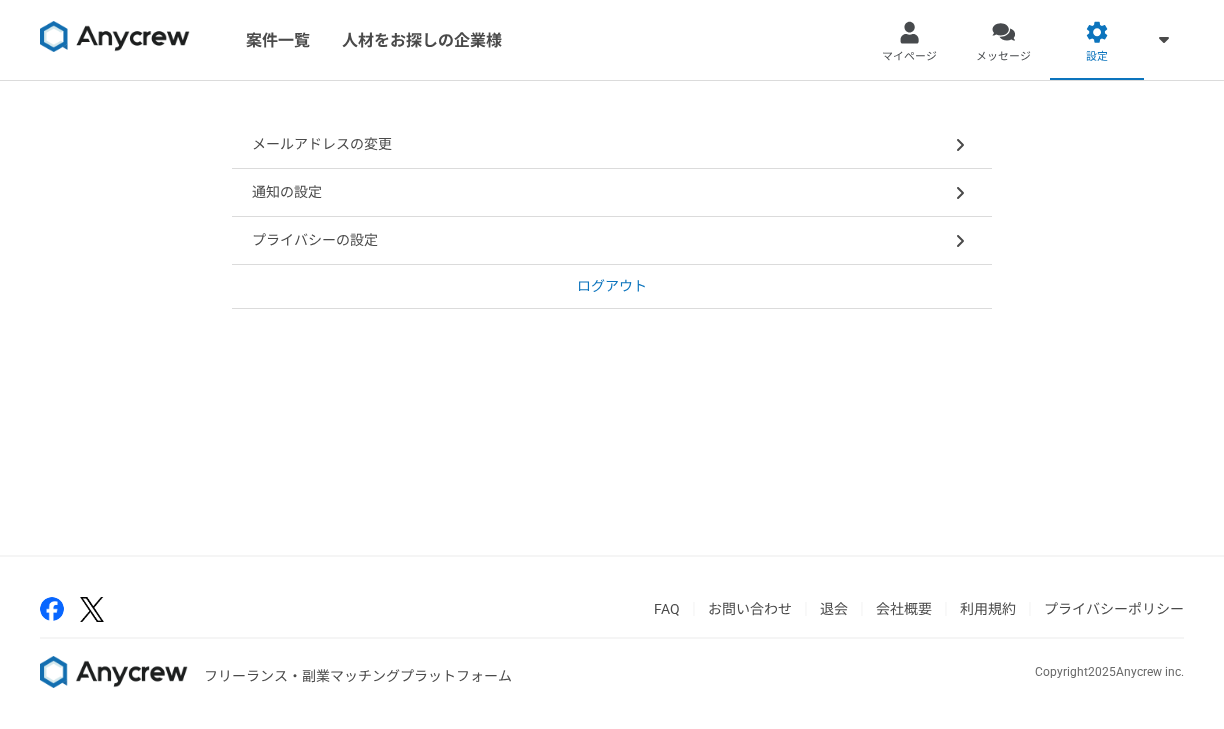 click on "プライバシーの設定" at bounding box center (315, 240) 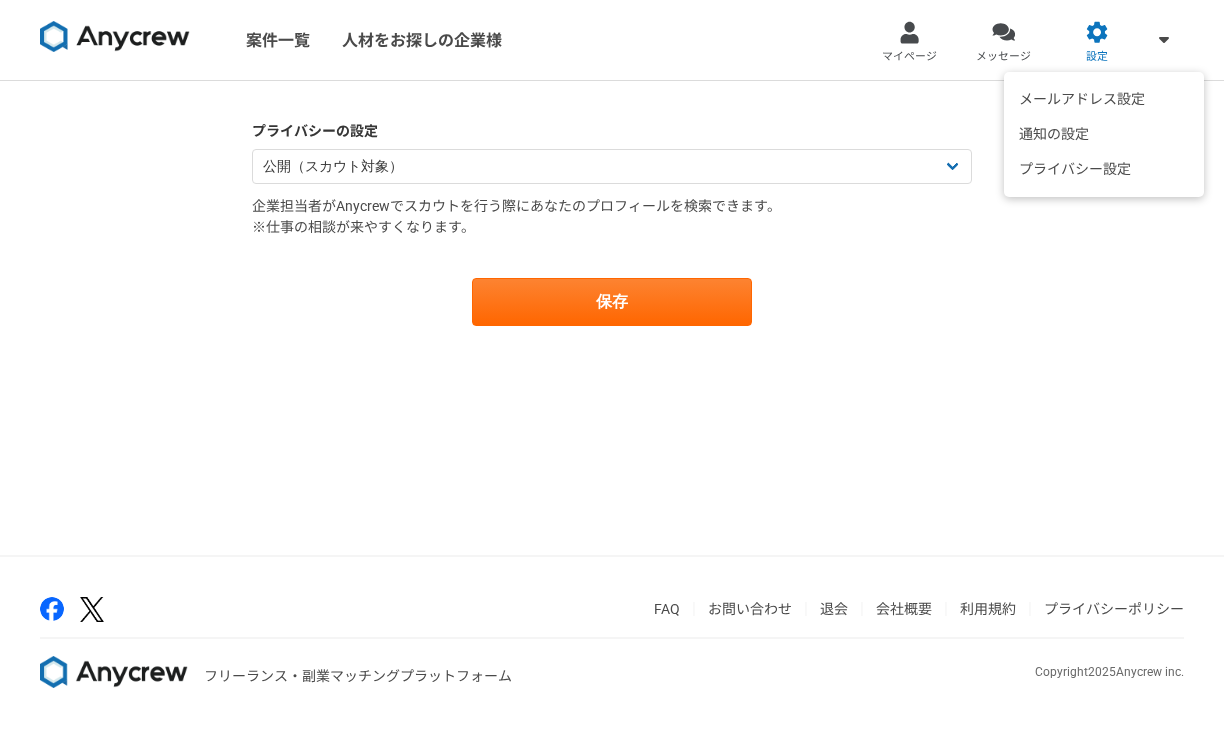 click at bounding box center (1164, 39) 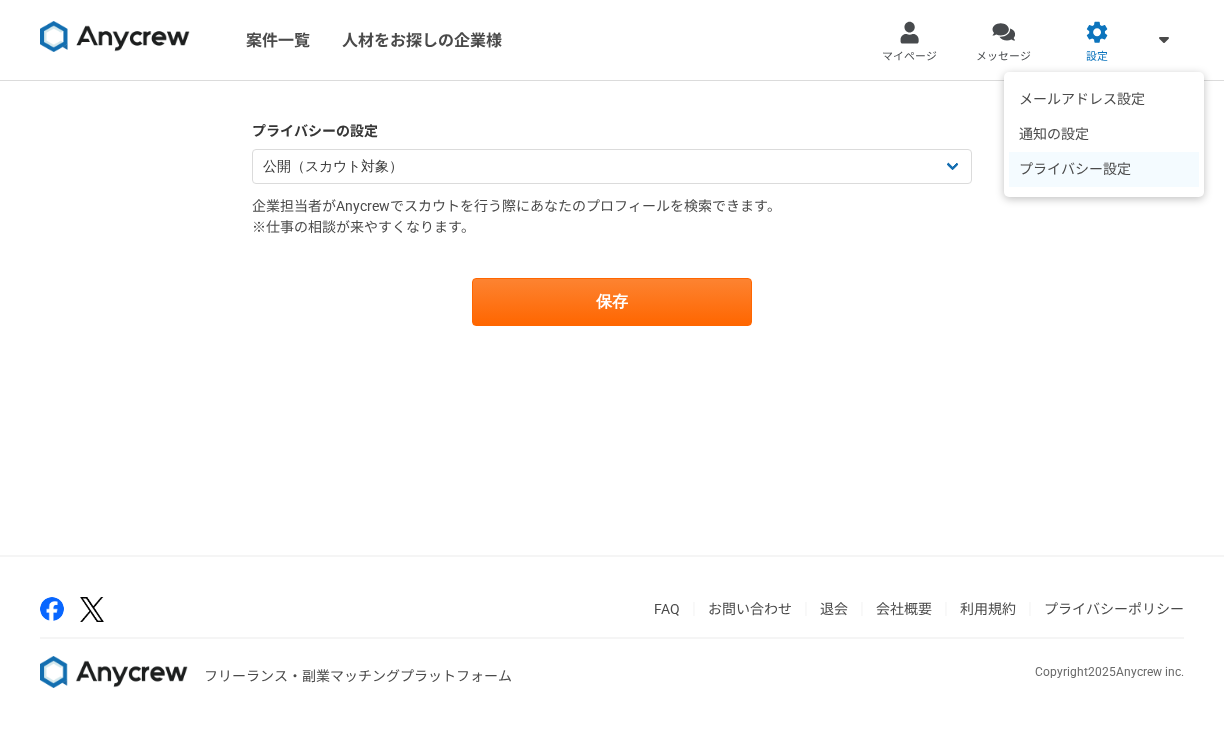 click on "プライバシー設定" at bounding box center [1104, 169] 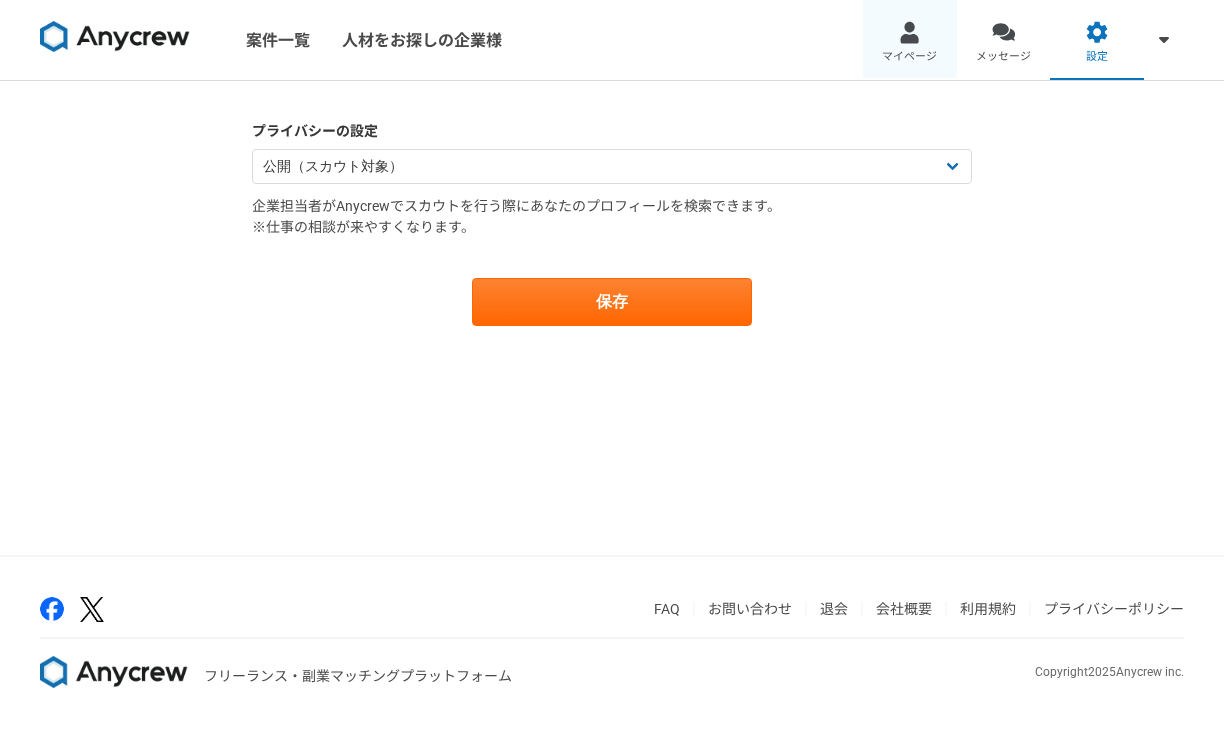 click on "マイページ" at bounding box center (910, 40) 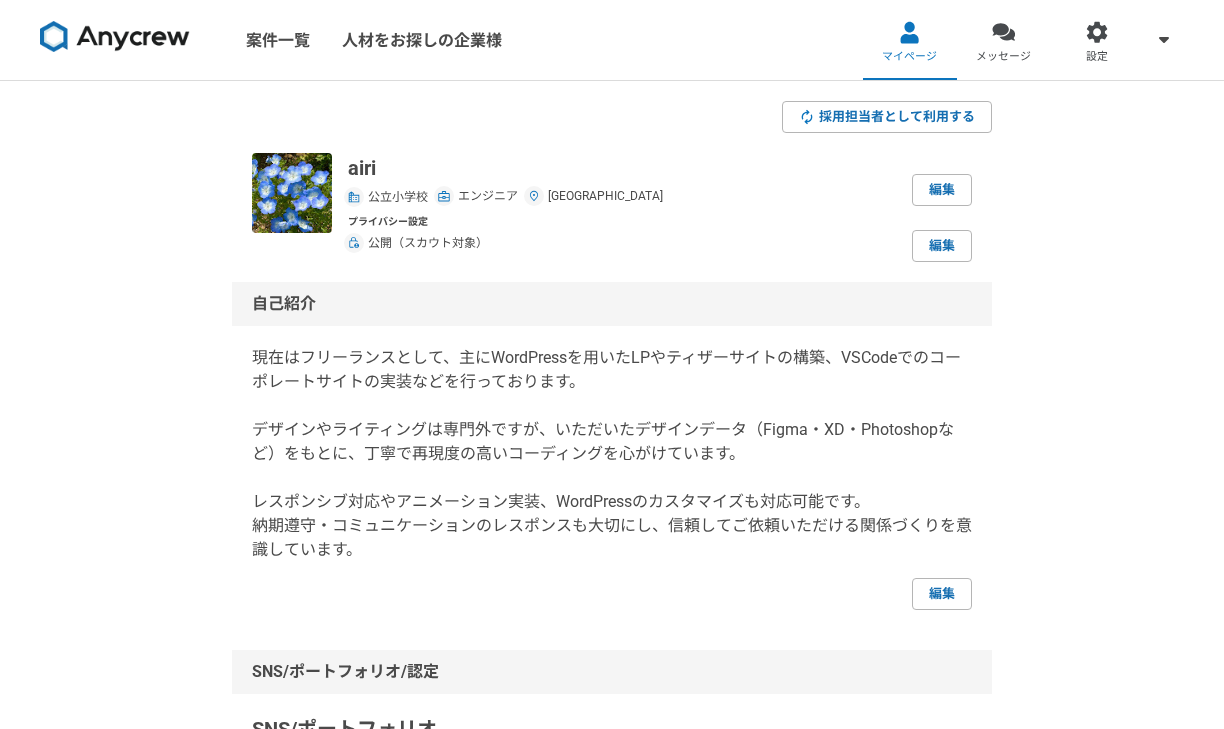 click on "公立小学校" at bounding box center [398, 197] 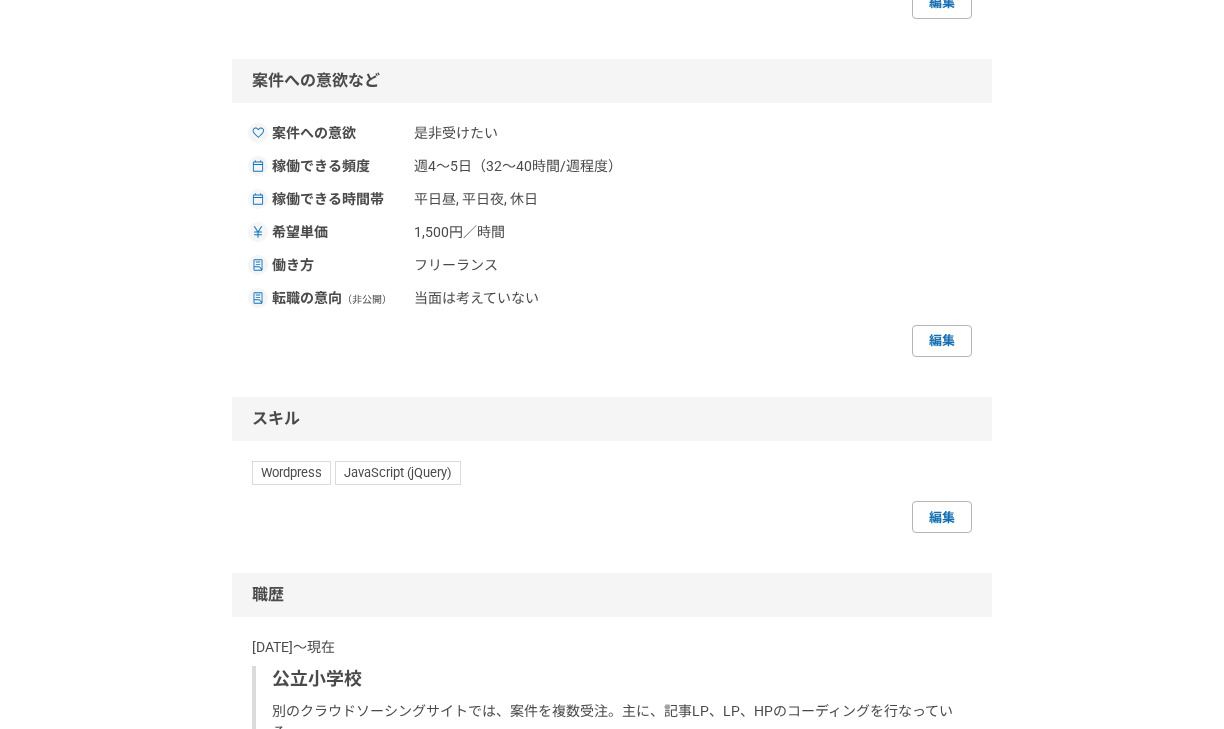 scroll, scrollTop: 1181, scrollLeft: 0, axis: vertical 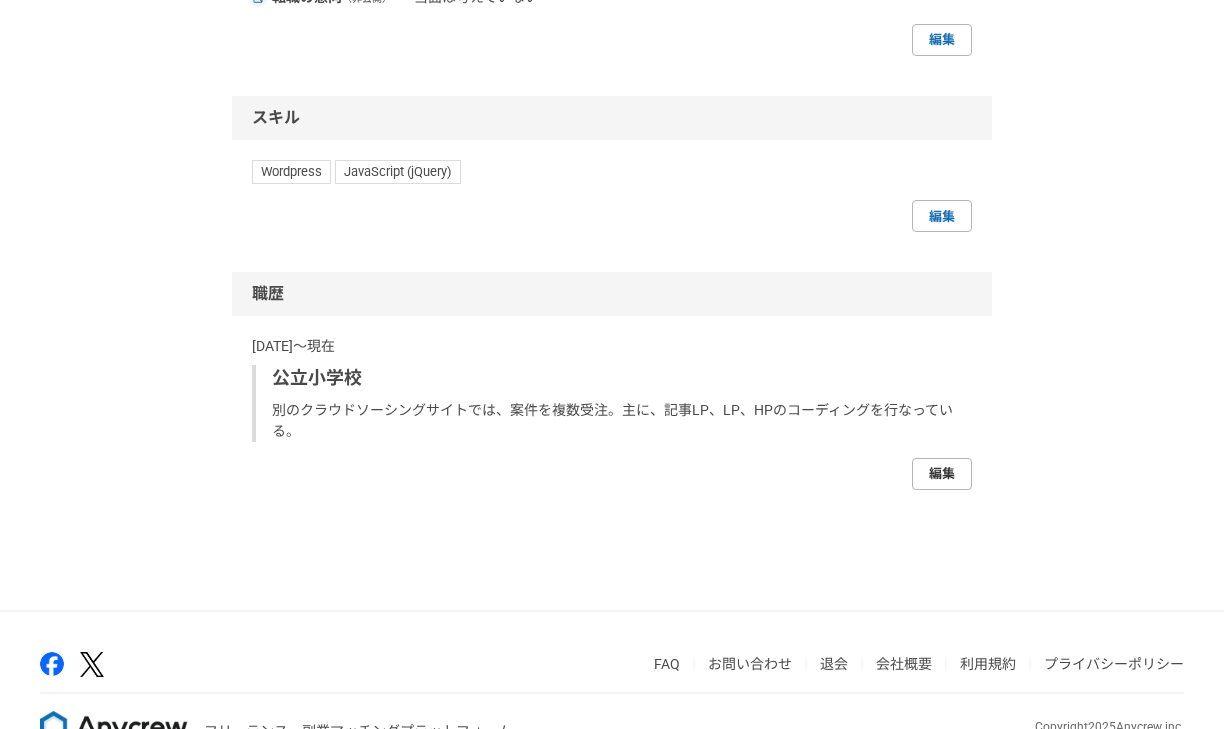 click on "編集" at bounding box center (942, 474) 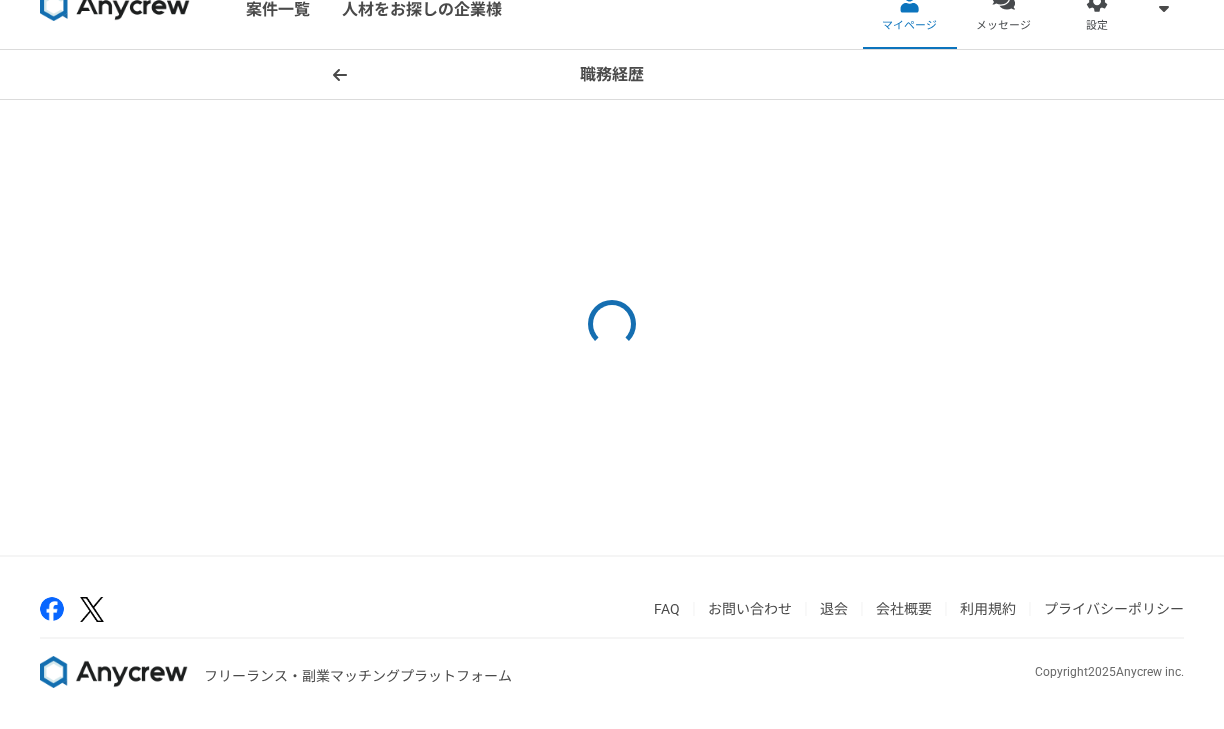 scroll, scrollTop: 0, scrollLeft: 0, axis: both 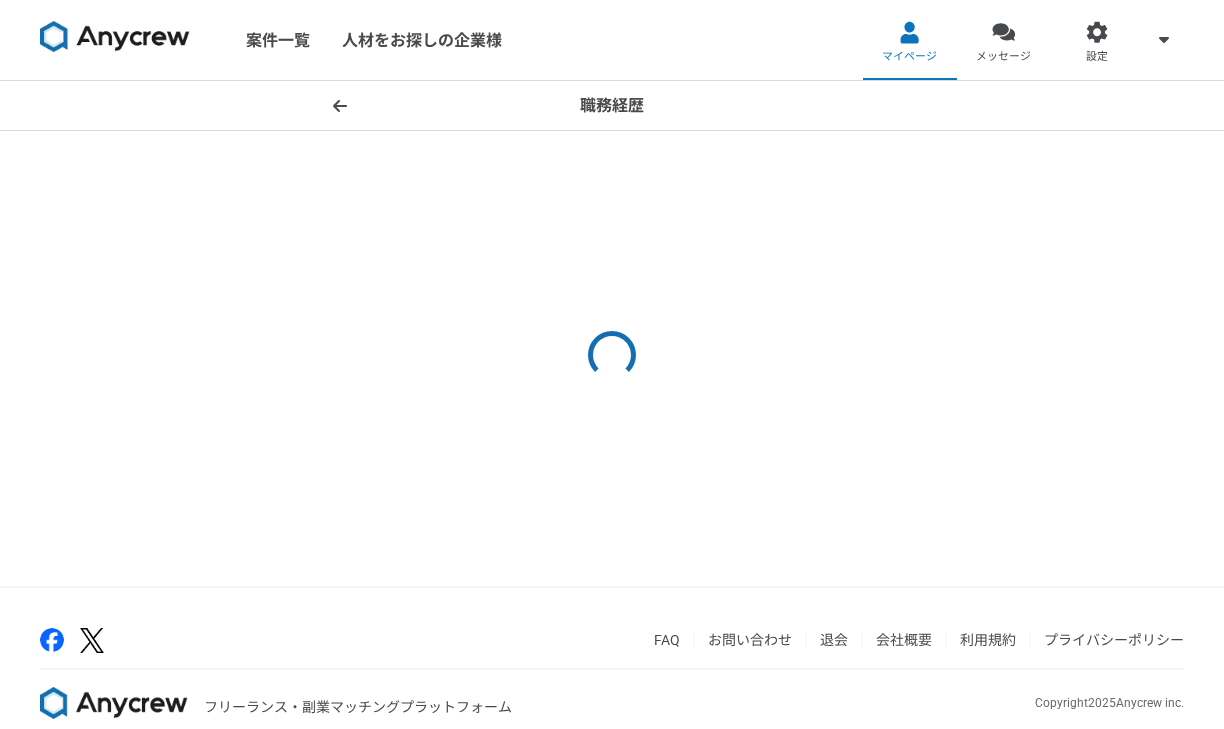 select 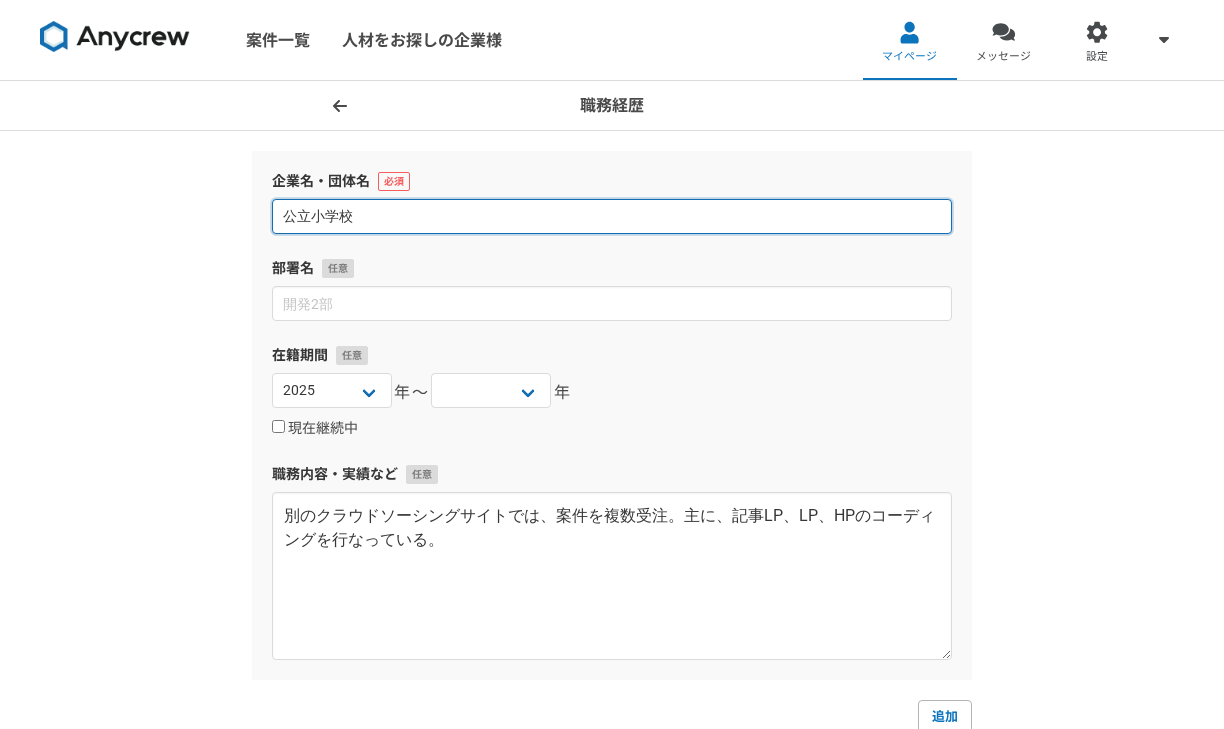 click on "公立小学校" at bounding box center [612, 216] 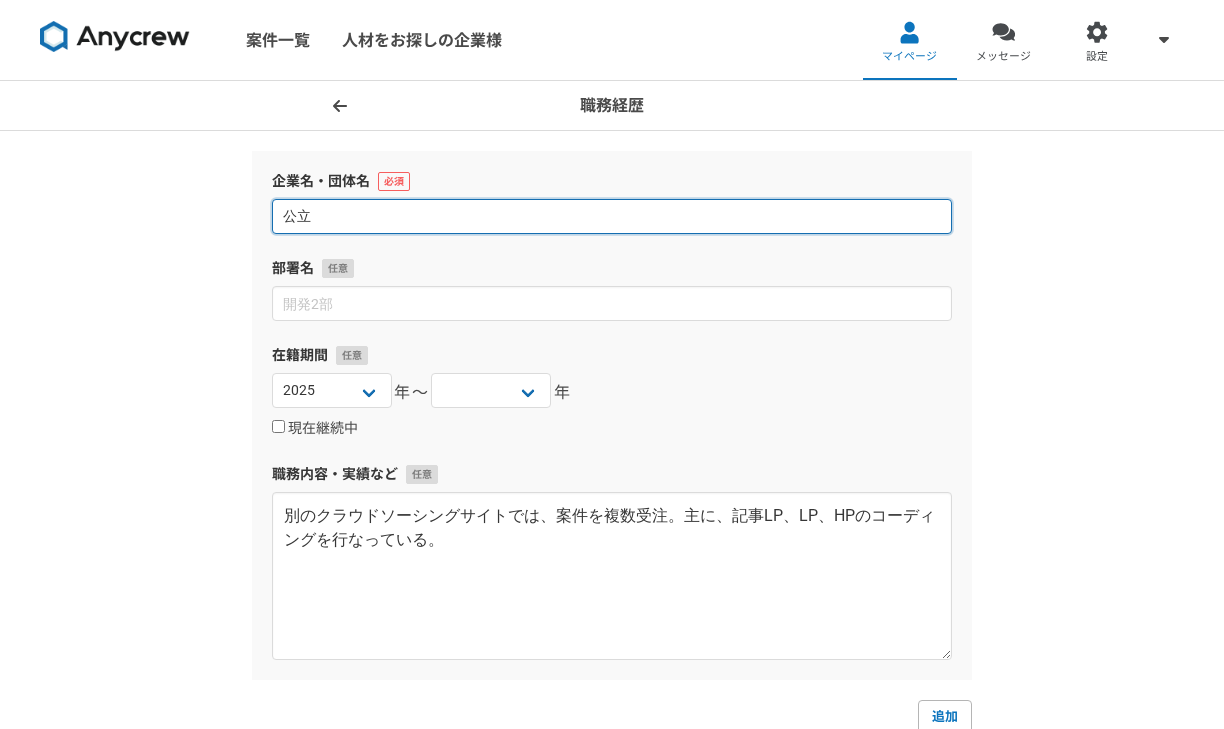 type on "公" 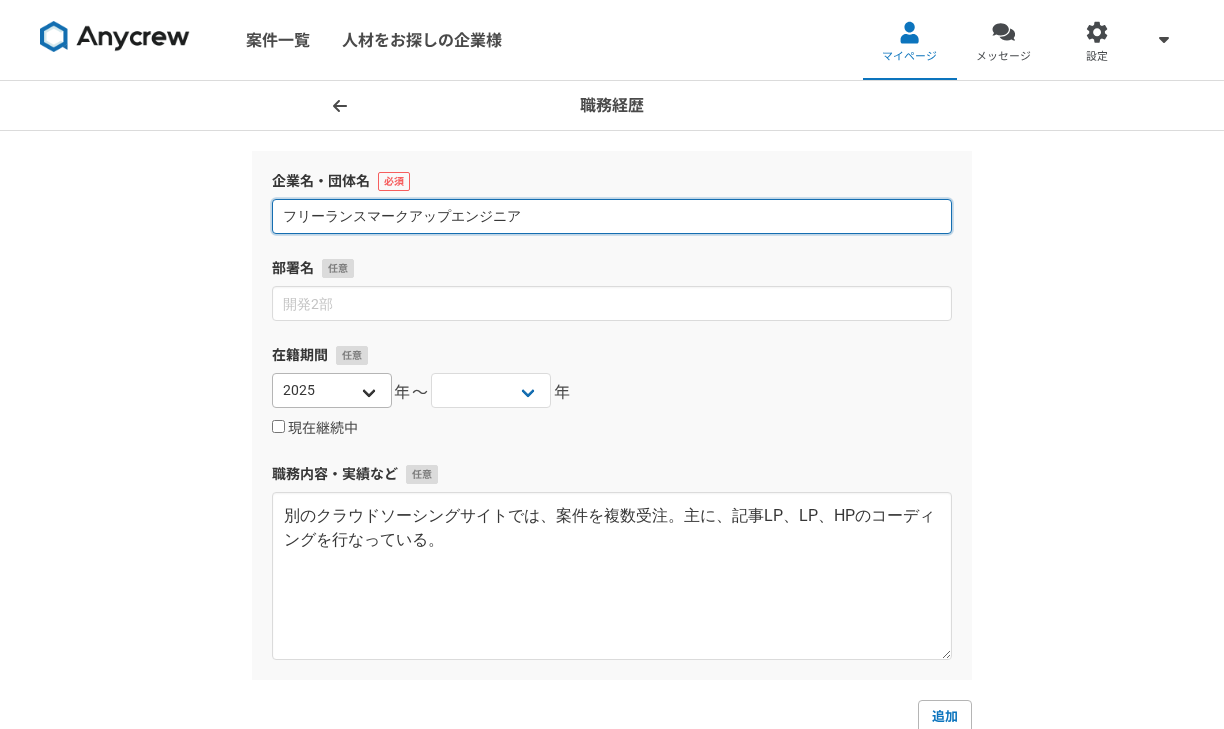 type on "フリーランスマークアップエンジニア" 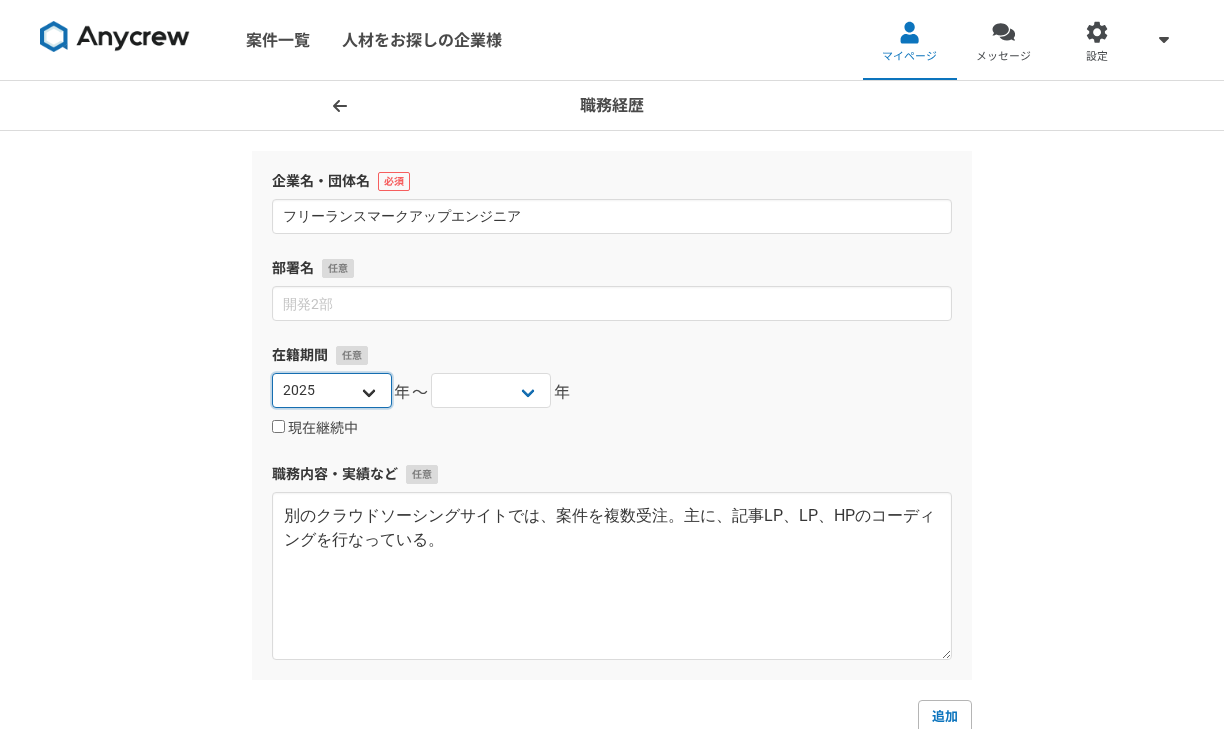 click on "2025 2024 2023 2022 2021 2020 2019 2018 2017 2016 2015 2014 2013 2012 2011 2010 2009 2008 2007 2006 2005 2004 2003 2002 2001 2000 1999 1998 1997 1996 1995 1994 1993 1992 1991 1990 1989 1988 1987 1986 1985 1984 1983 1982 1981 1980 1979 1978 1977 1976" at bounding box center (332, 390) 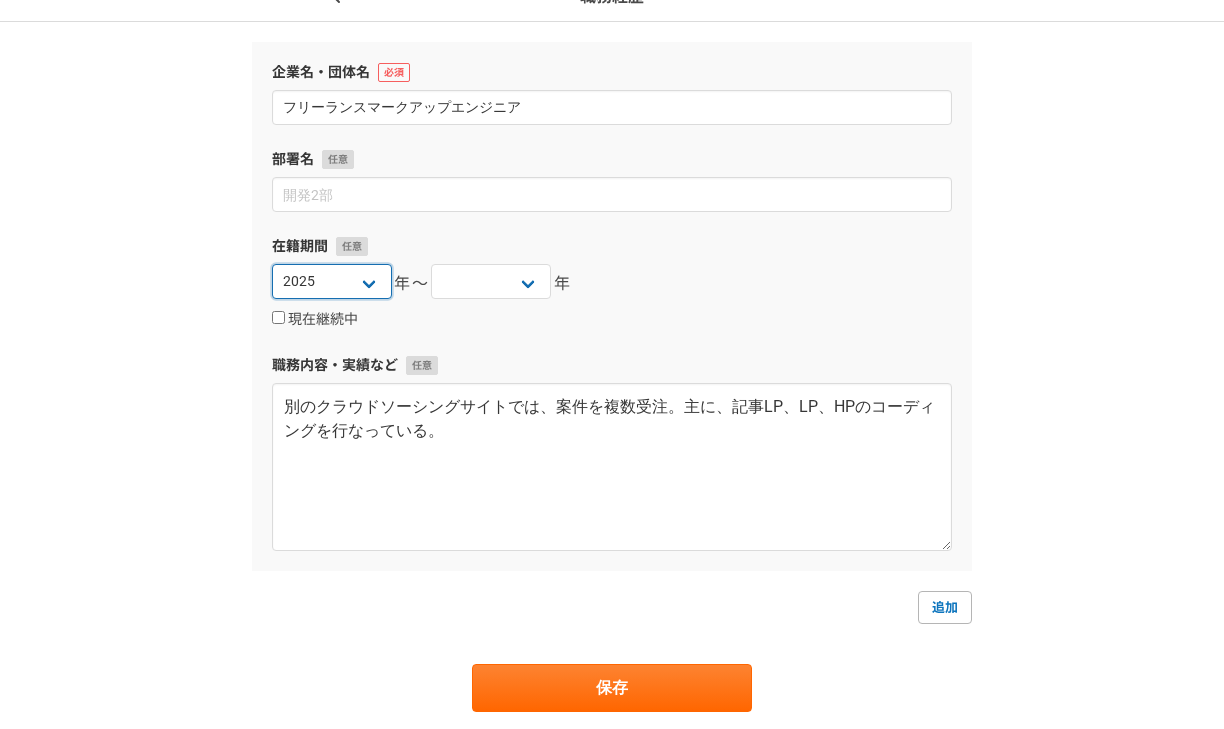 scroll, scrollTop: 229, scrollLeft: 0, axis: vertical 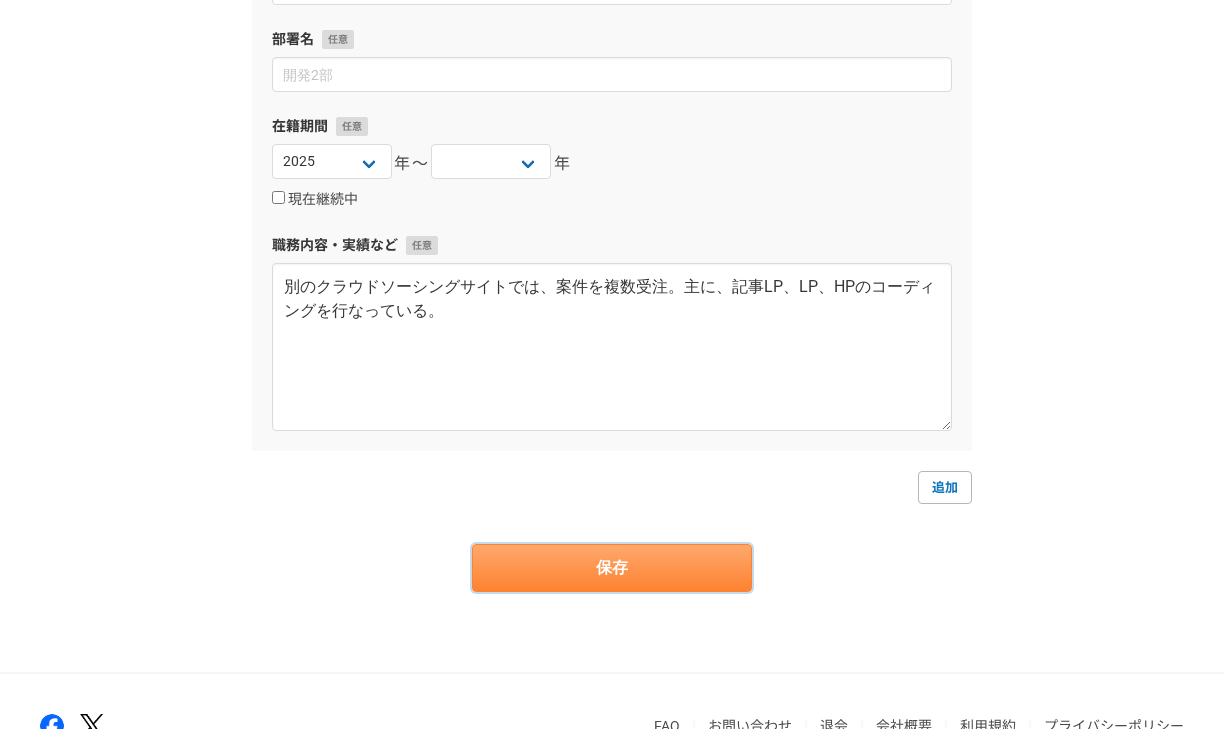 click on "保存" at bounding box center [612, 568] 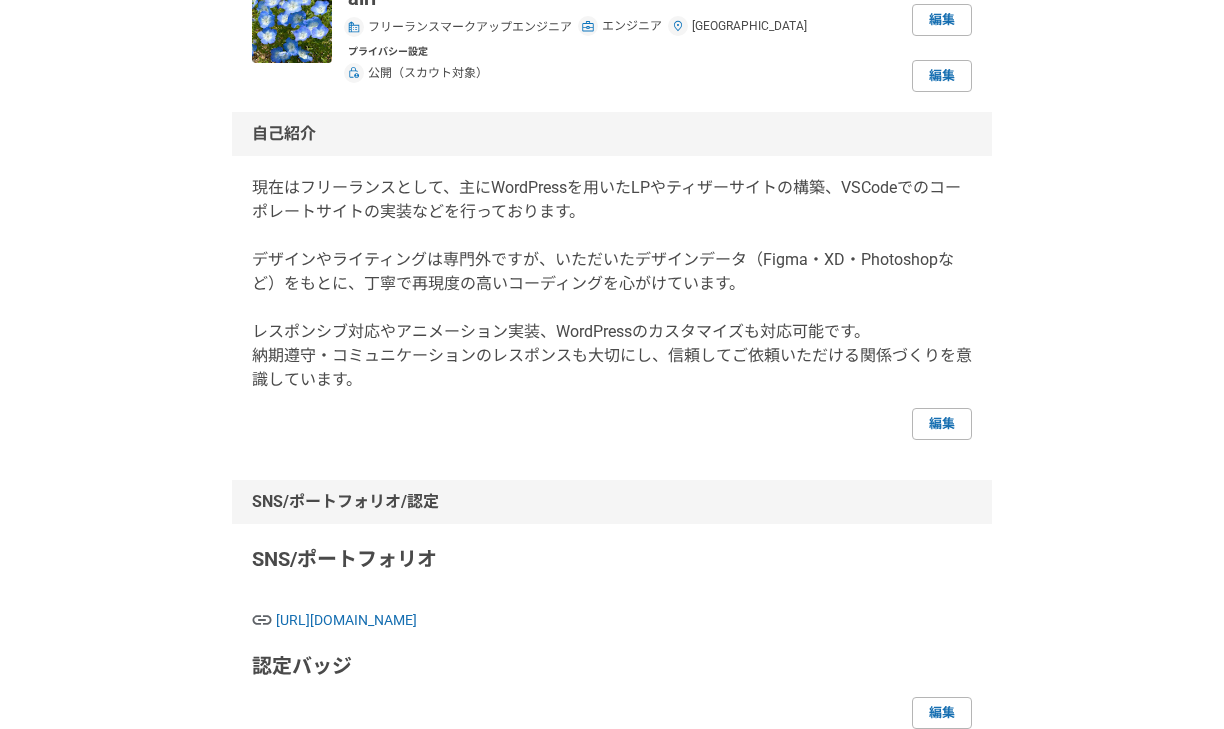 scroll, scrollTop: 0, scrollLeft: 0, axis: both 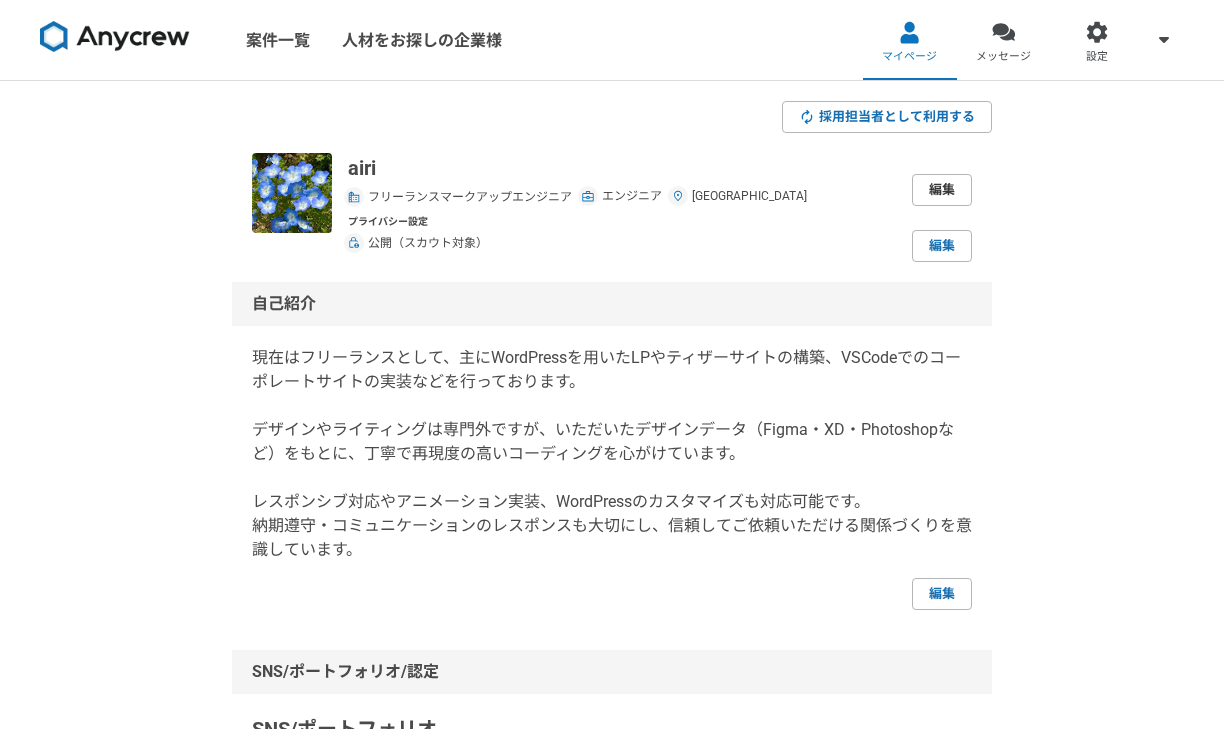 click on "編集" at bounding box center [942, 190] 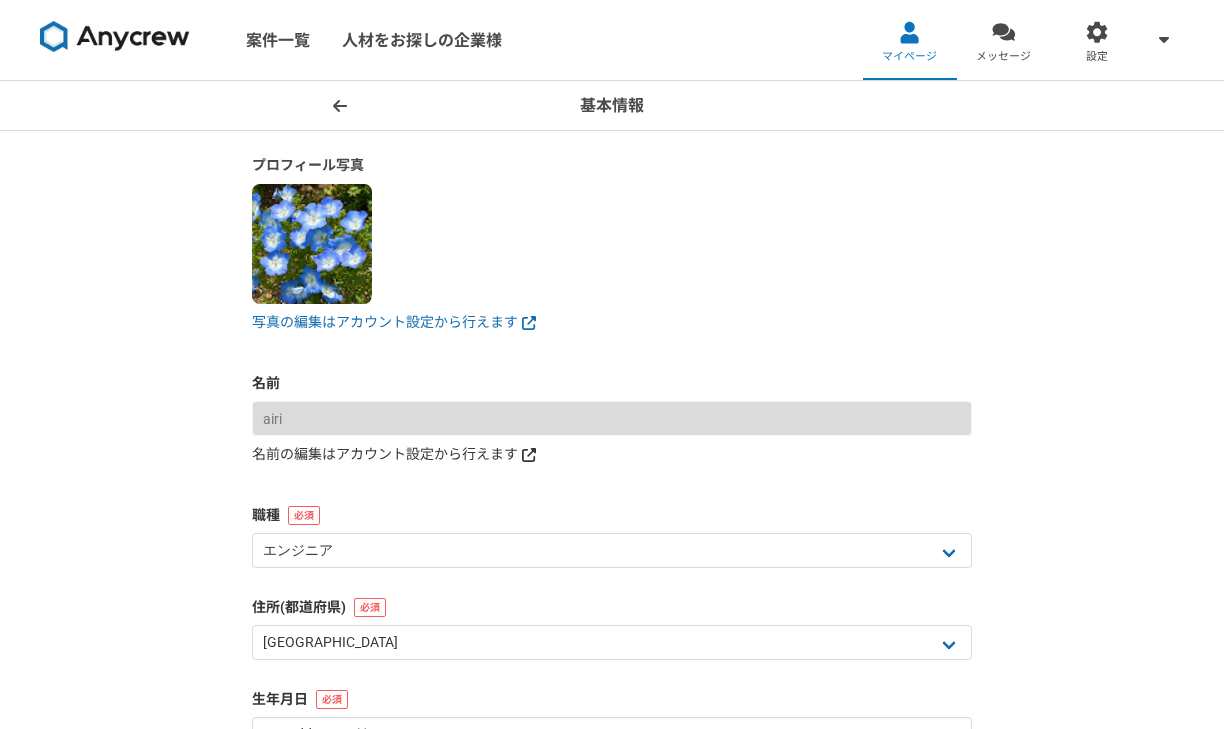 click on "名前の編集はアカウント設定から行えます" at bounding box center (612, 454) 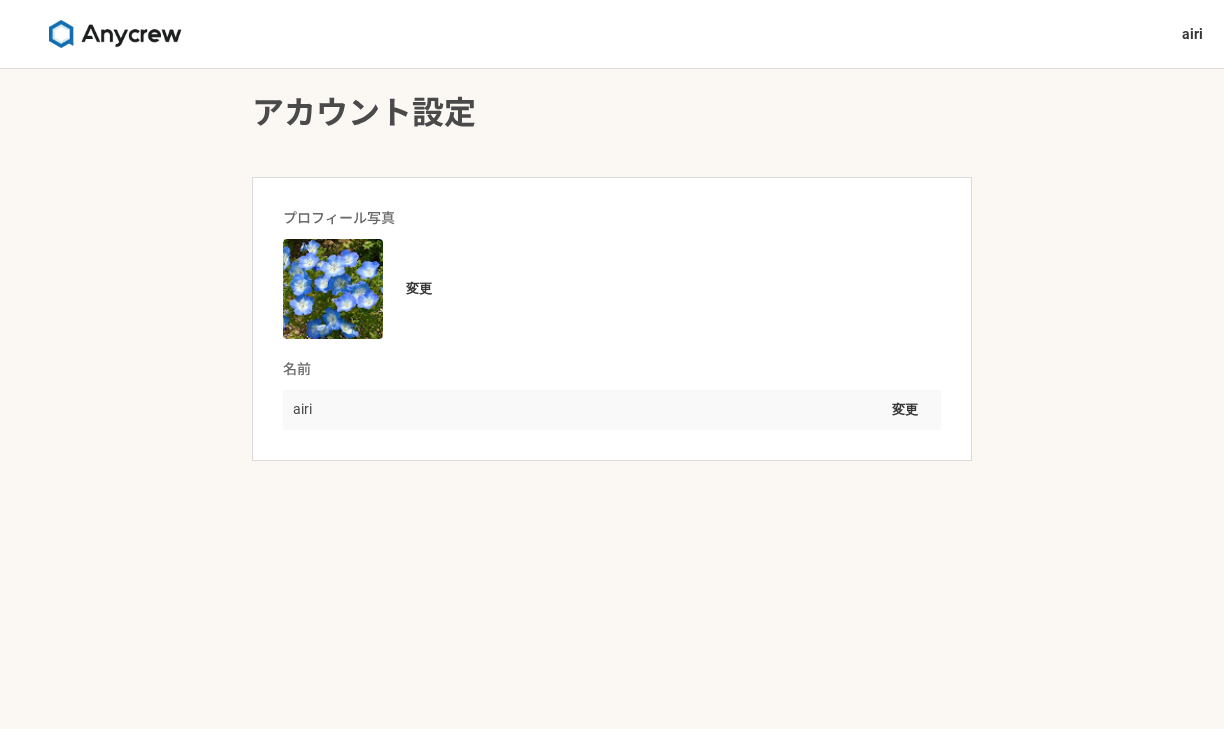 scroll, scrollTop: 0, scrollLeft: 0, axis: both 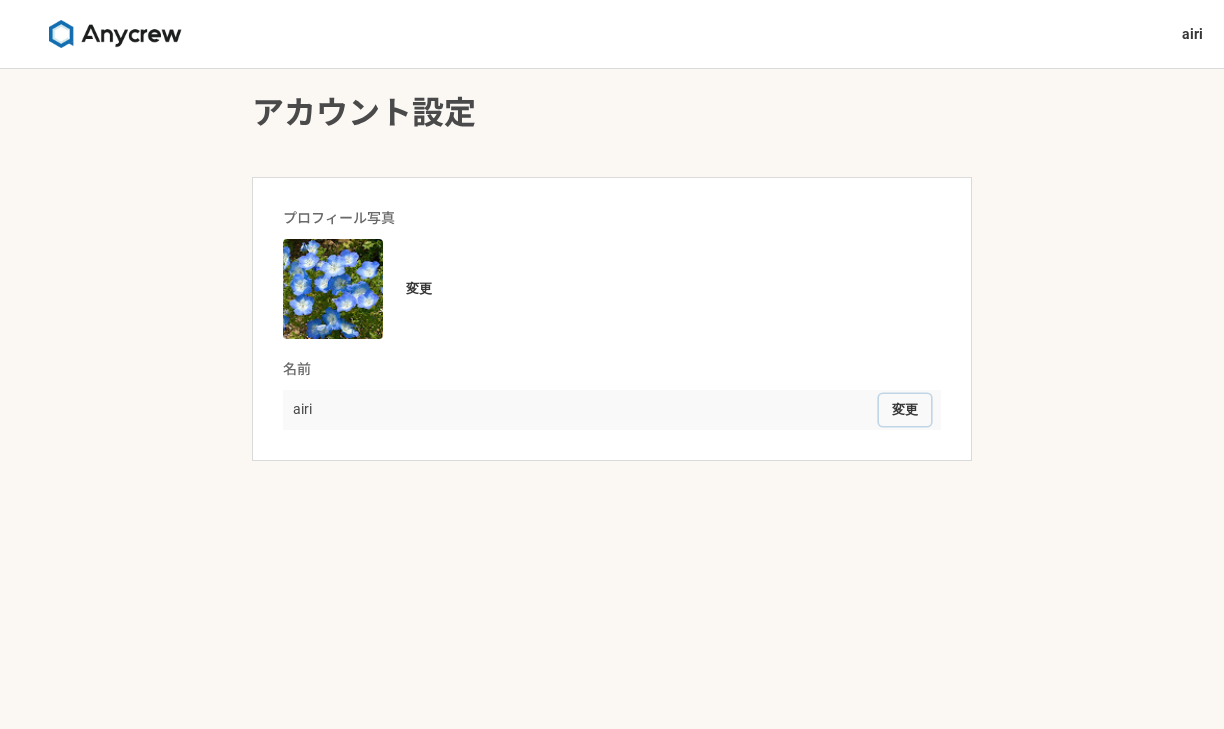 click on "変更" at bounding box center (905, 410) 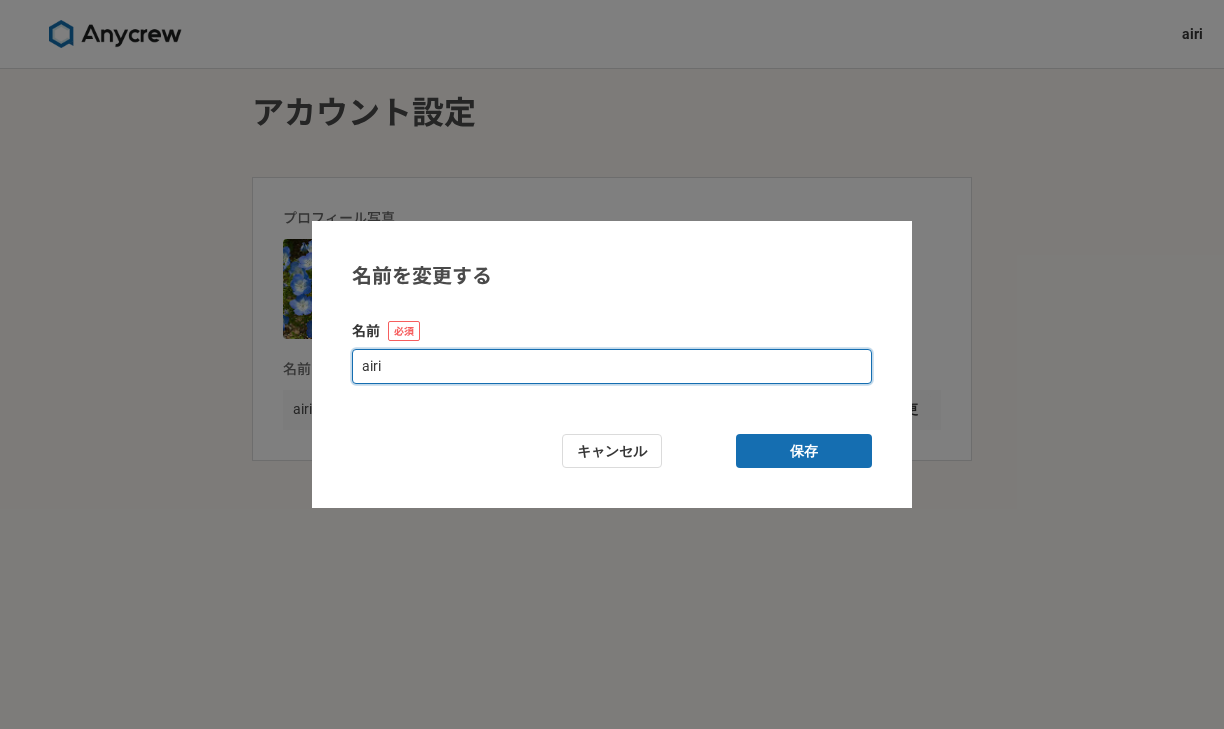 click on "airi" at bounding box center [612, 366] 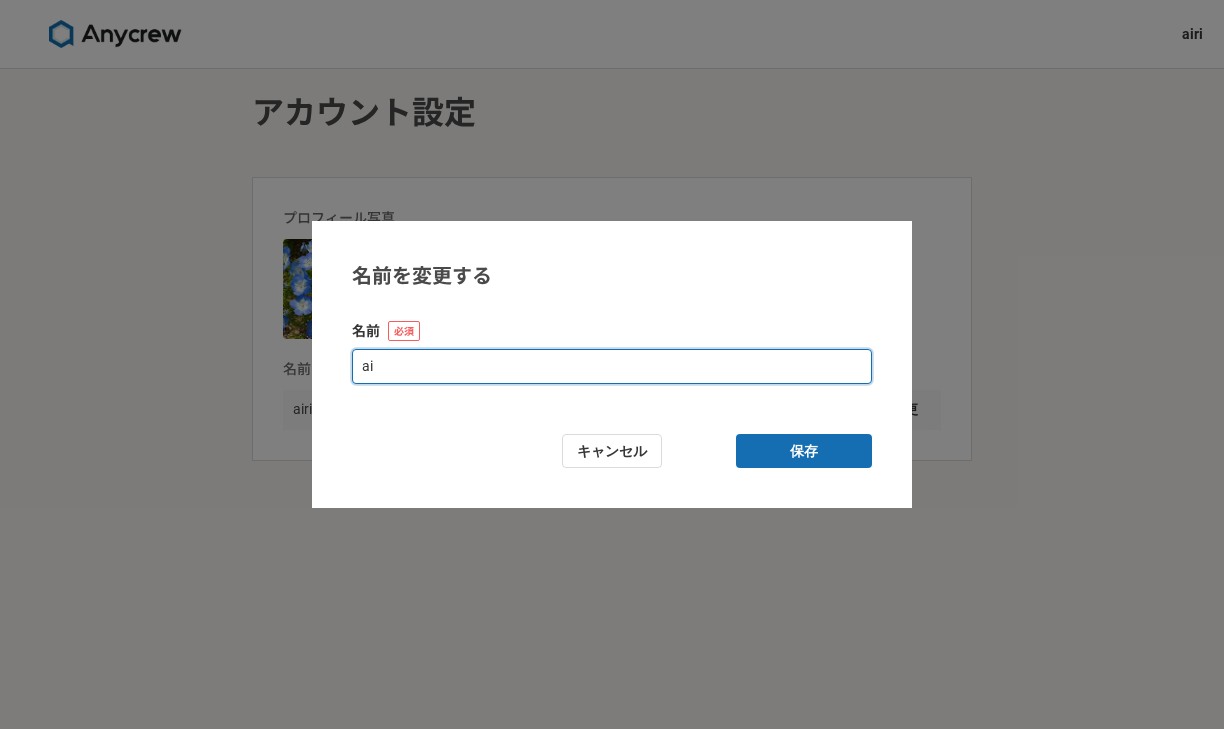 type on "a" 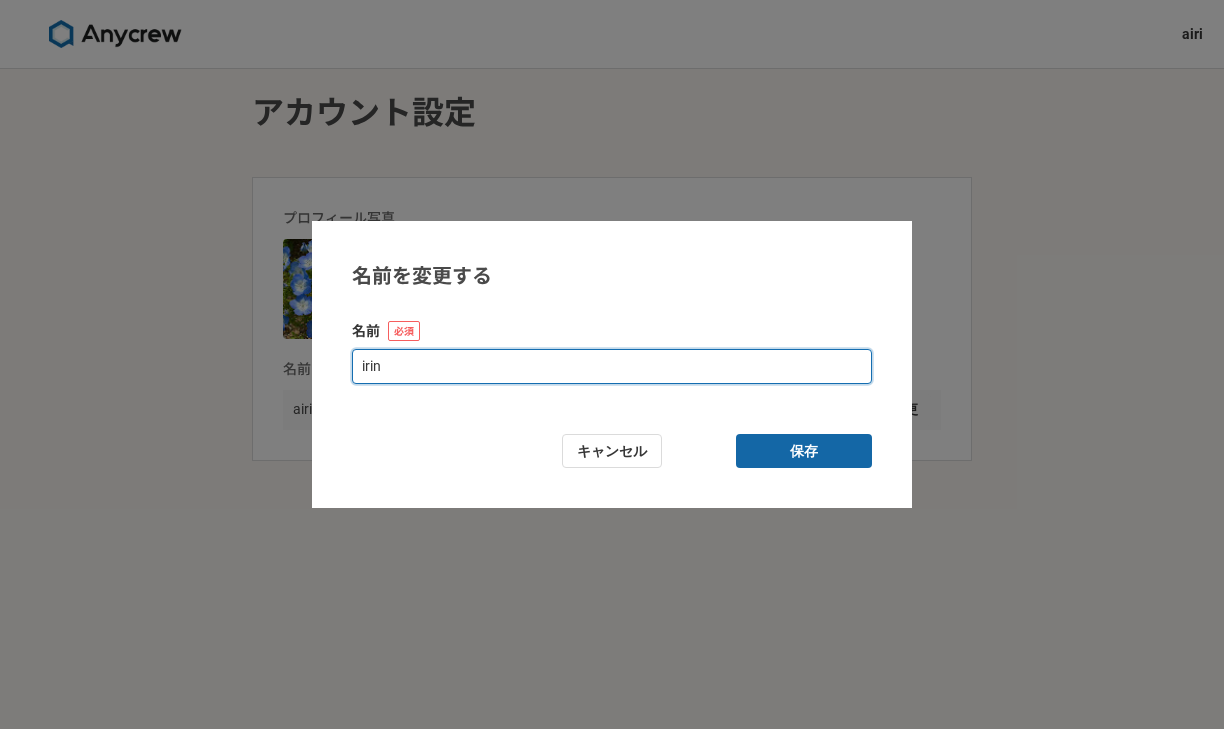 type on "irin" 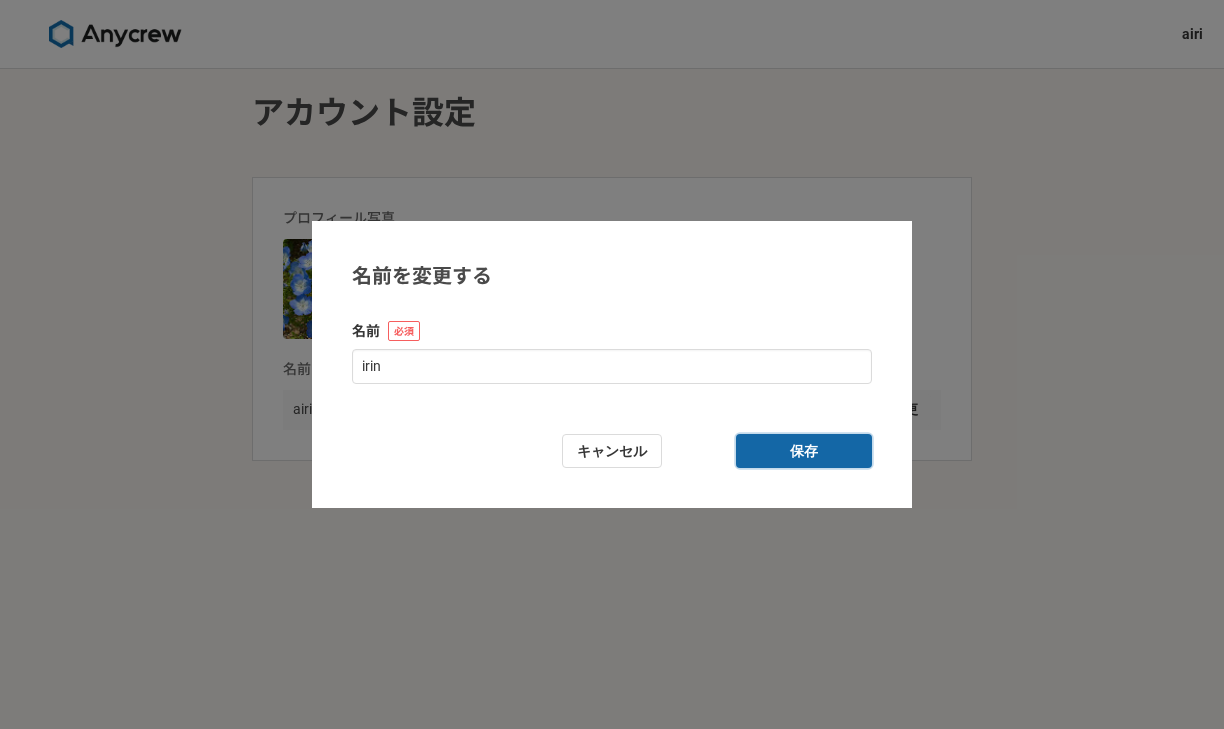 click on "保存" at bounding box center [804, 451] 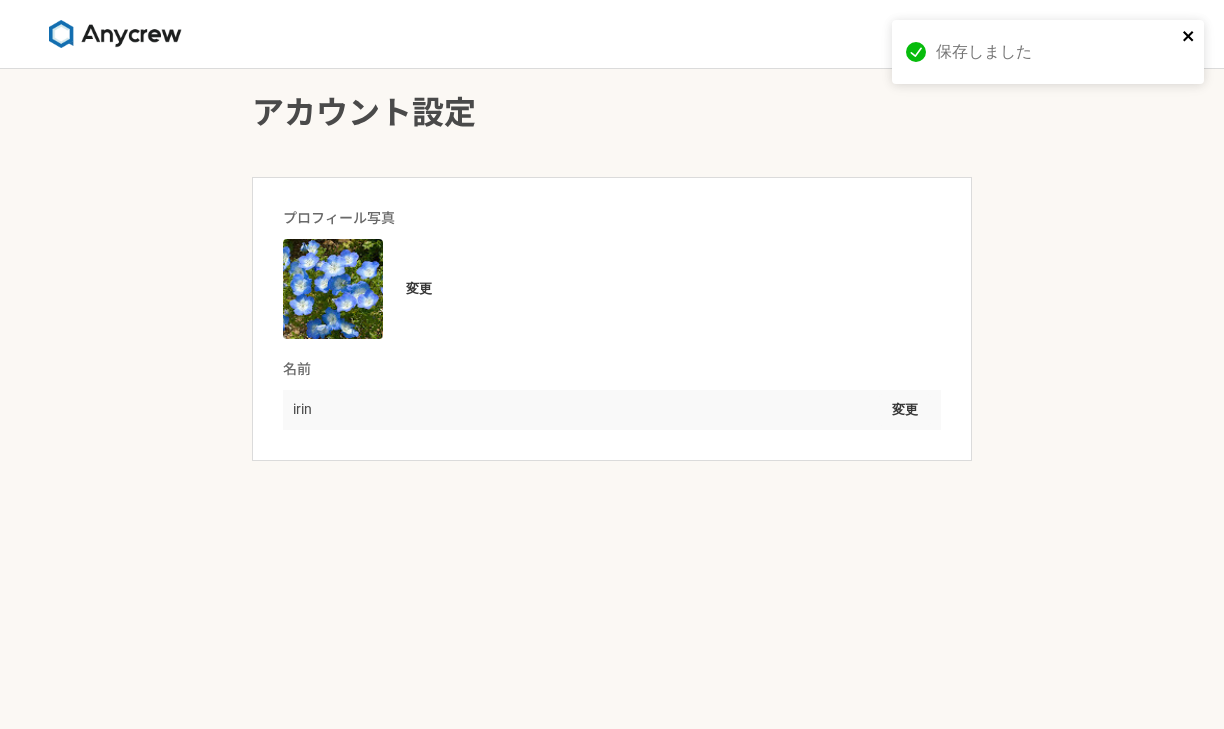 click 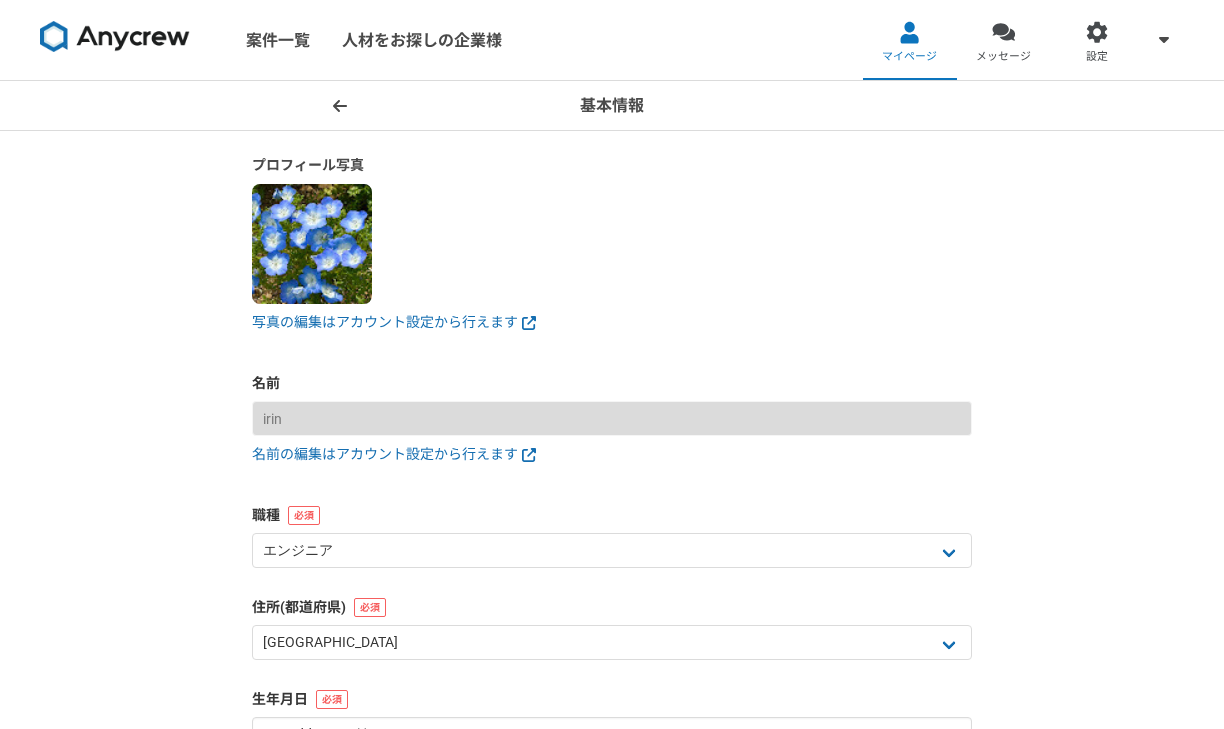 select on "23" 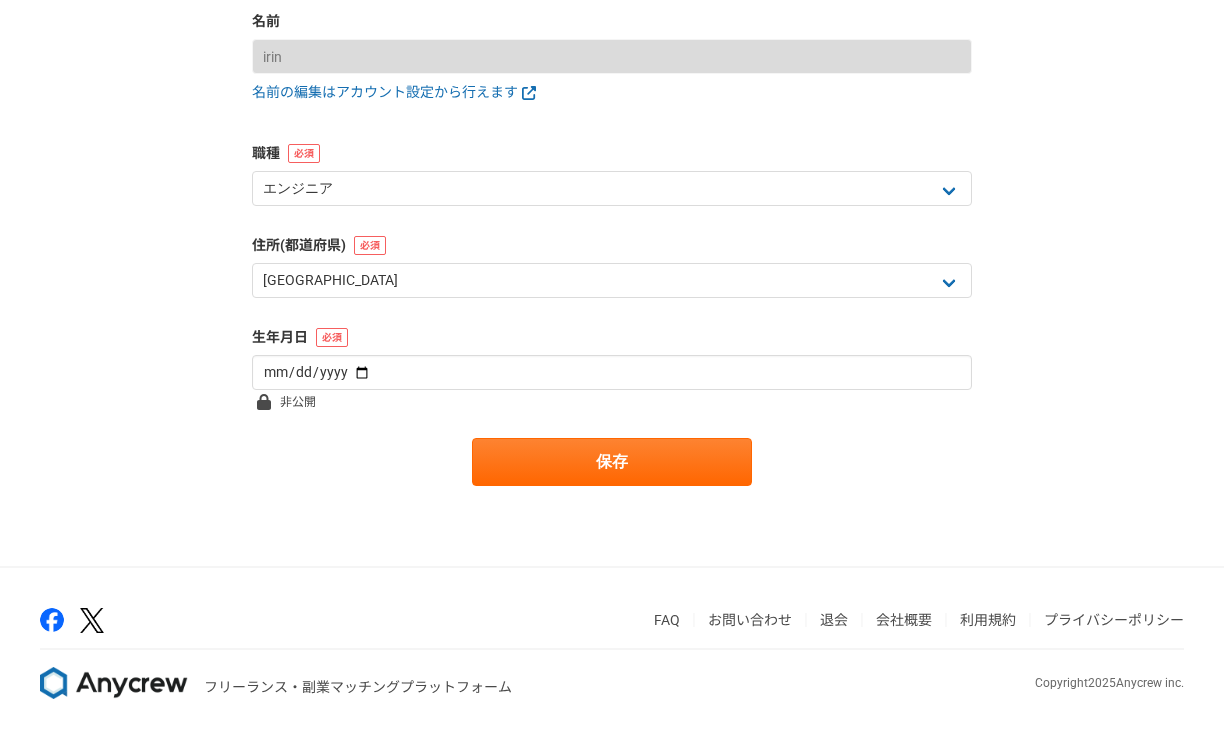 scroll, scrollTop: 373, scrollLeft: 0, axis: vertical 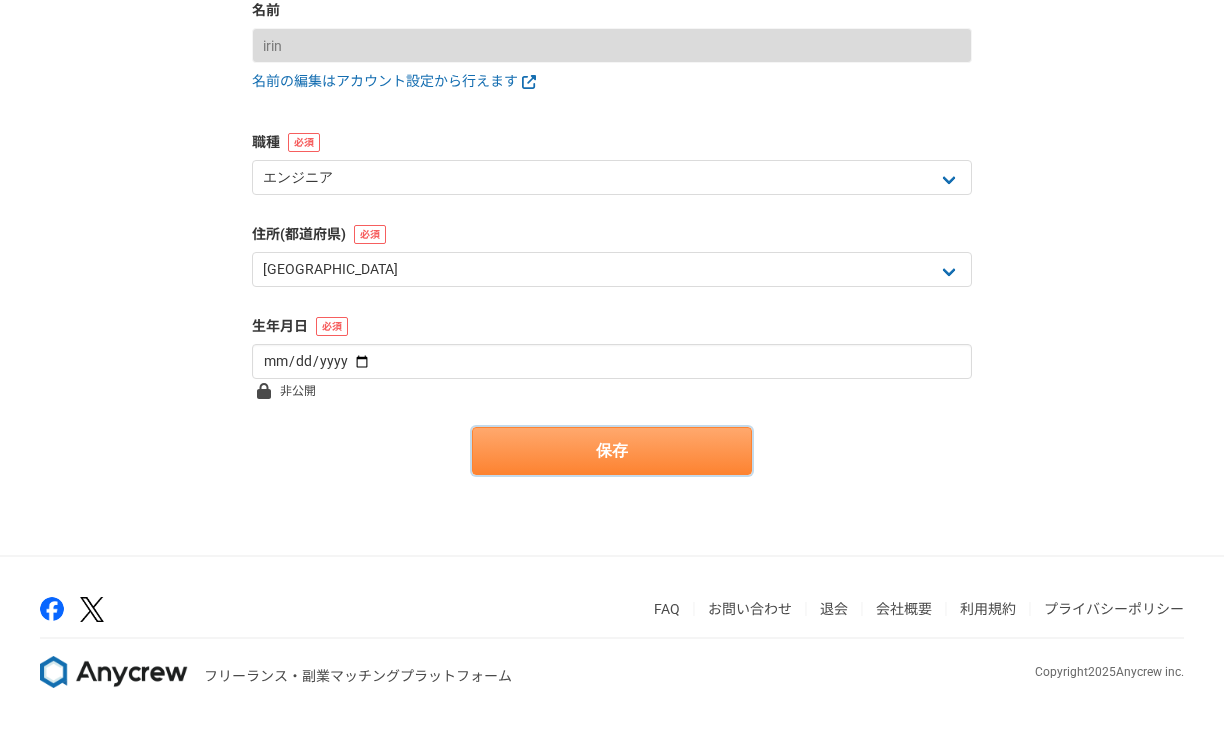 click on "保存" at bounding box center (612, 451) 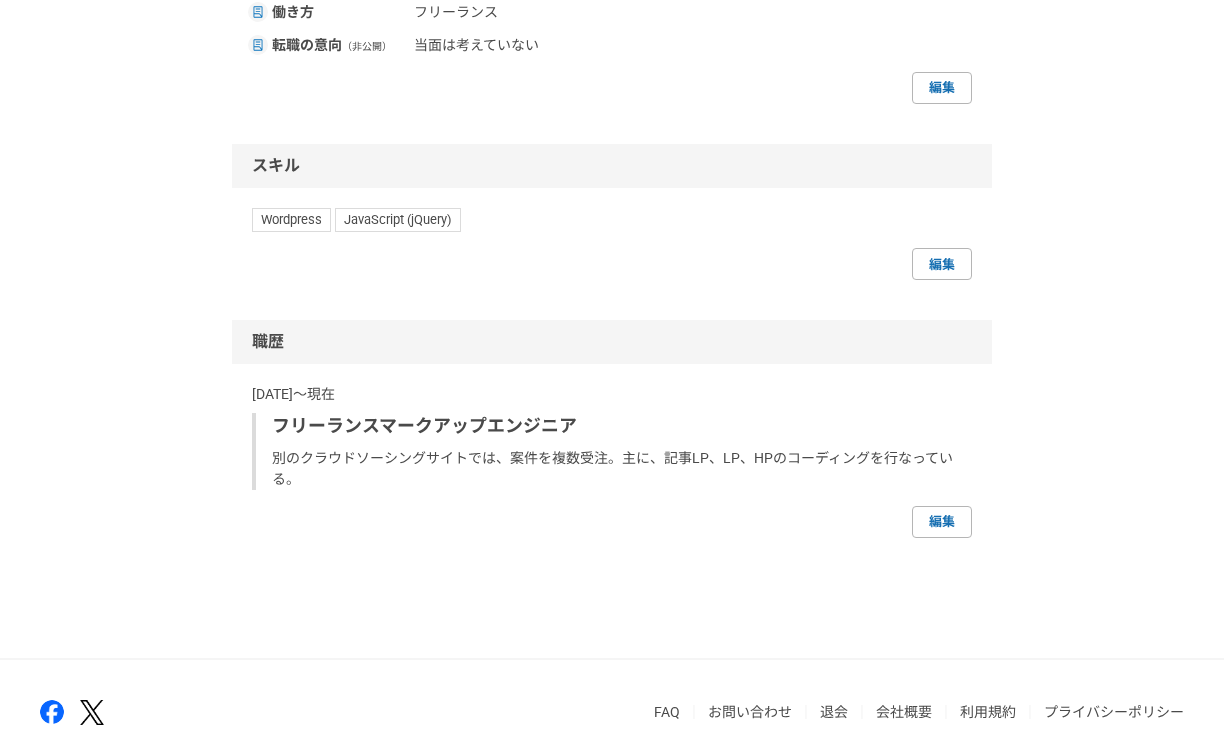 scroll, scrollTop: 1140, scrollLeft: 0, axis: vertical 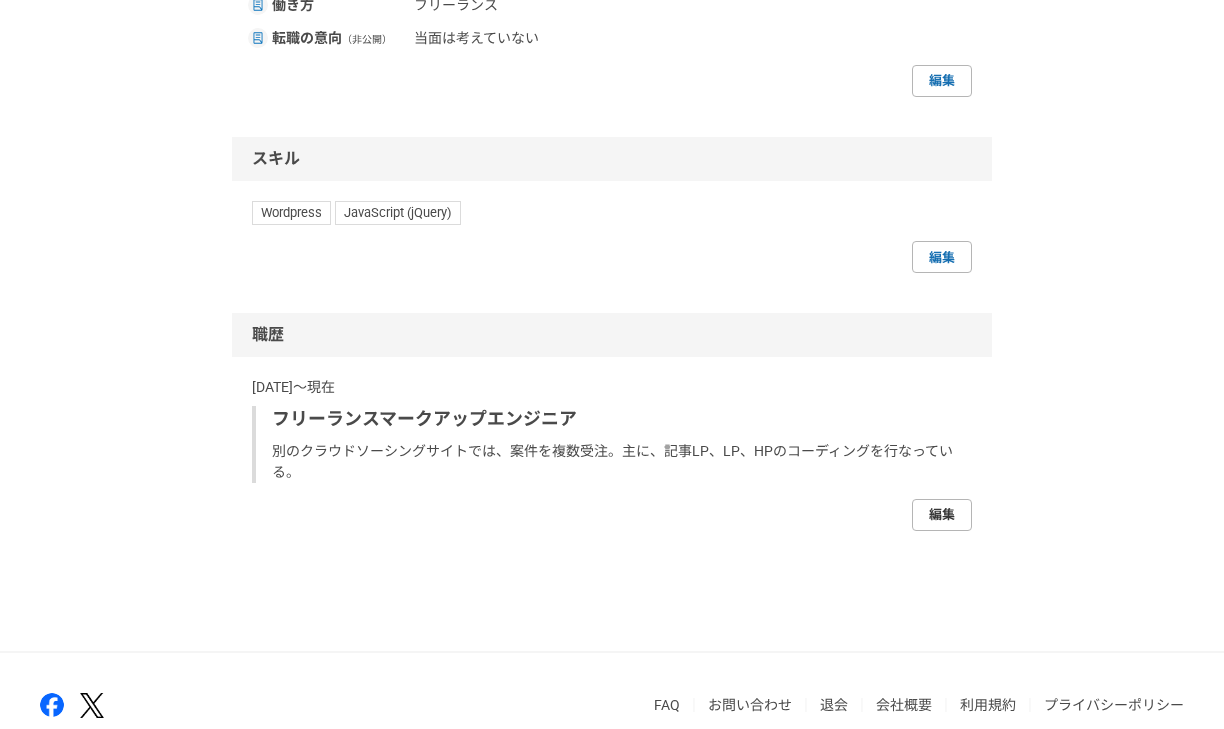 click on "編集" at bounding box center (942, 515) 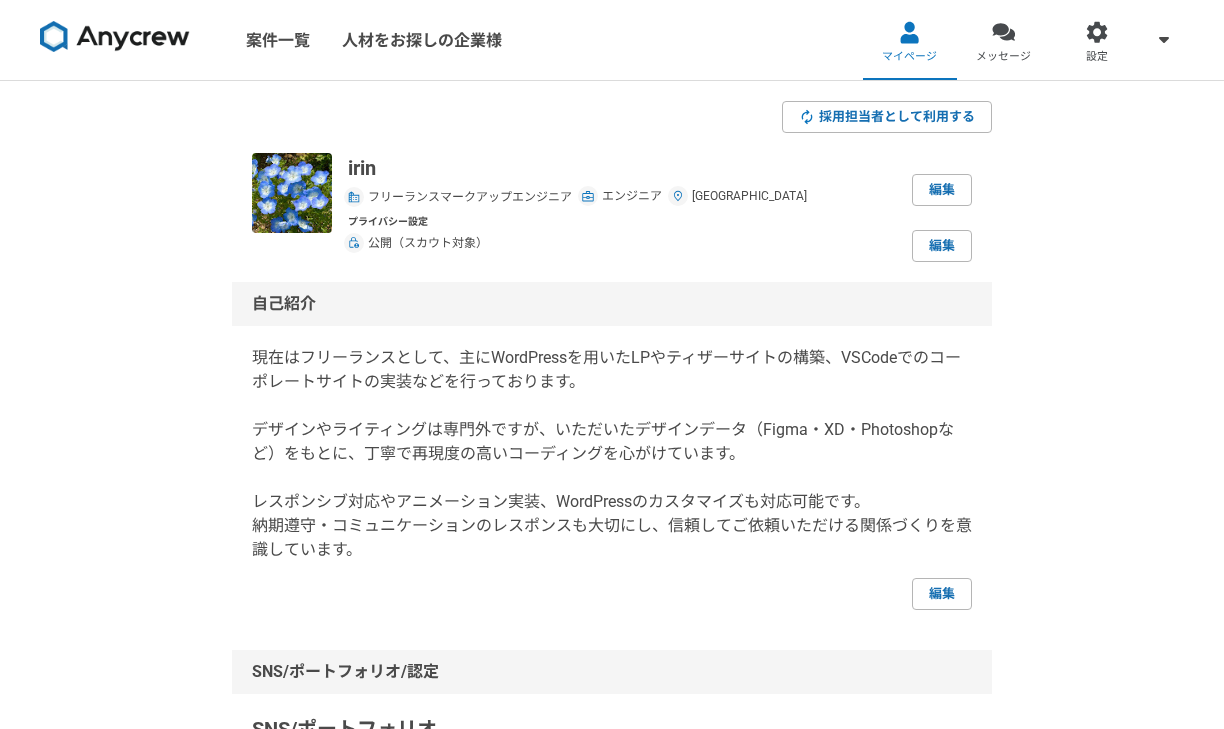 select 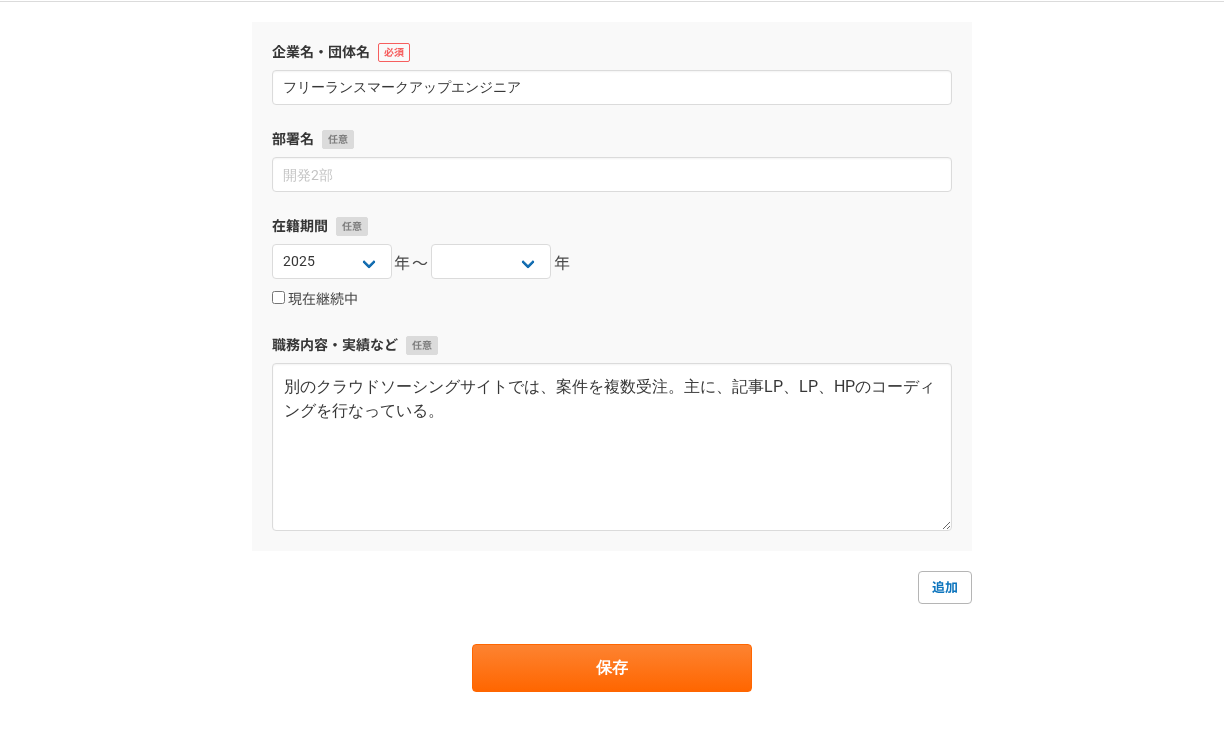 scroll, scrollTop: 345, scrollLeft: 0, axis: vertical 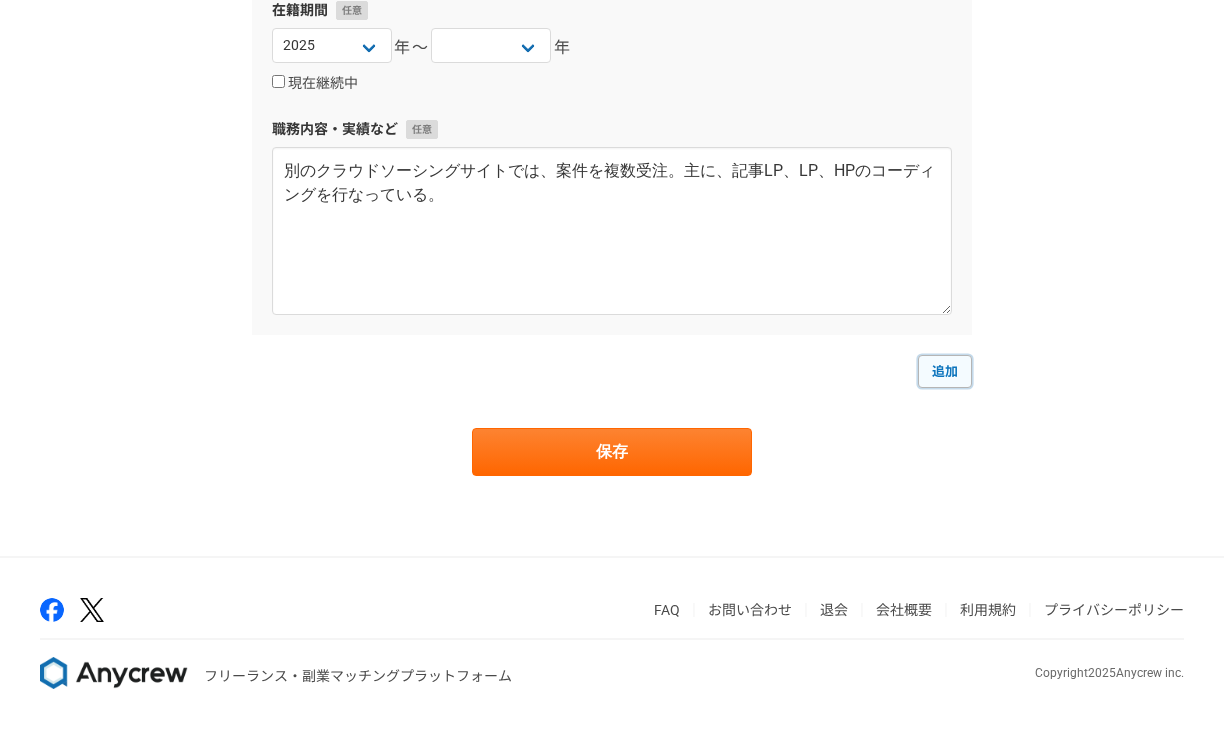 click on "追加" at bounding box center [945, 371] 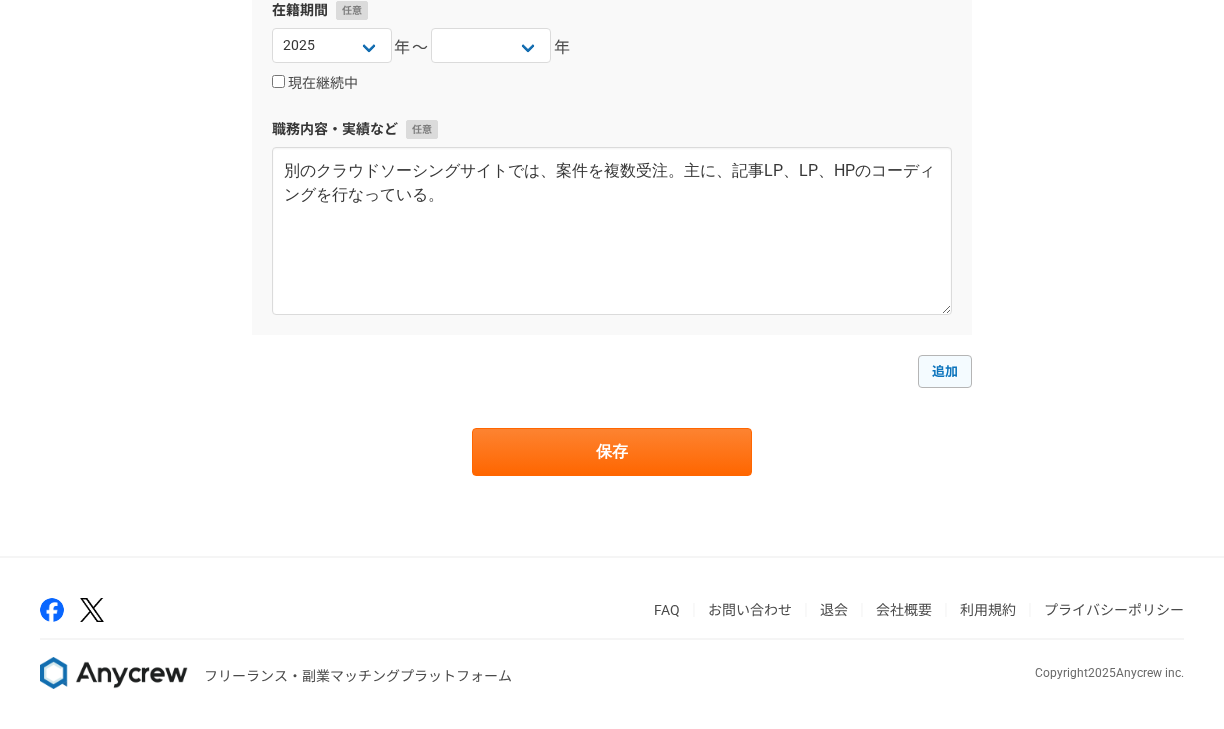 select 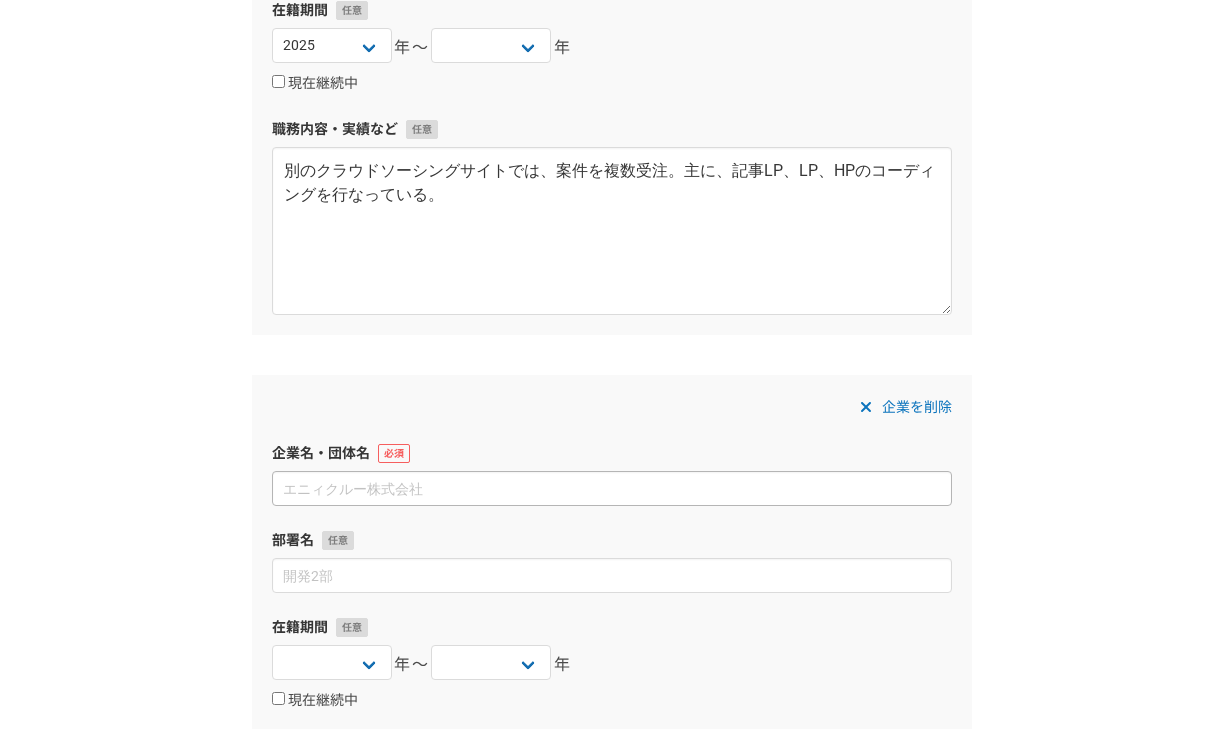type on "k" 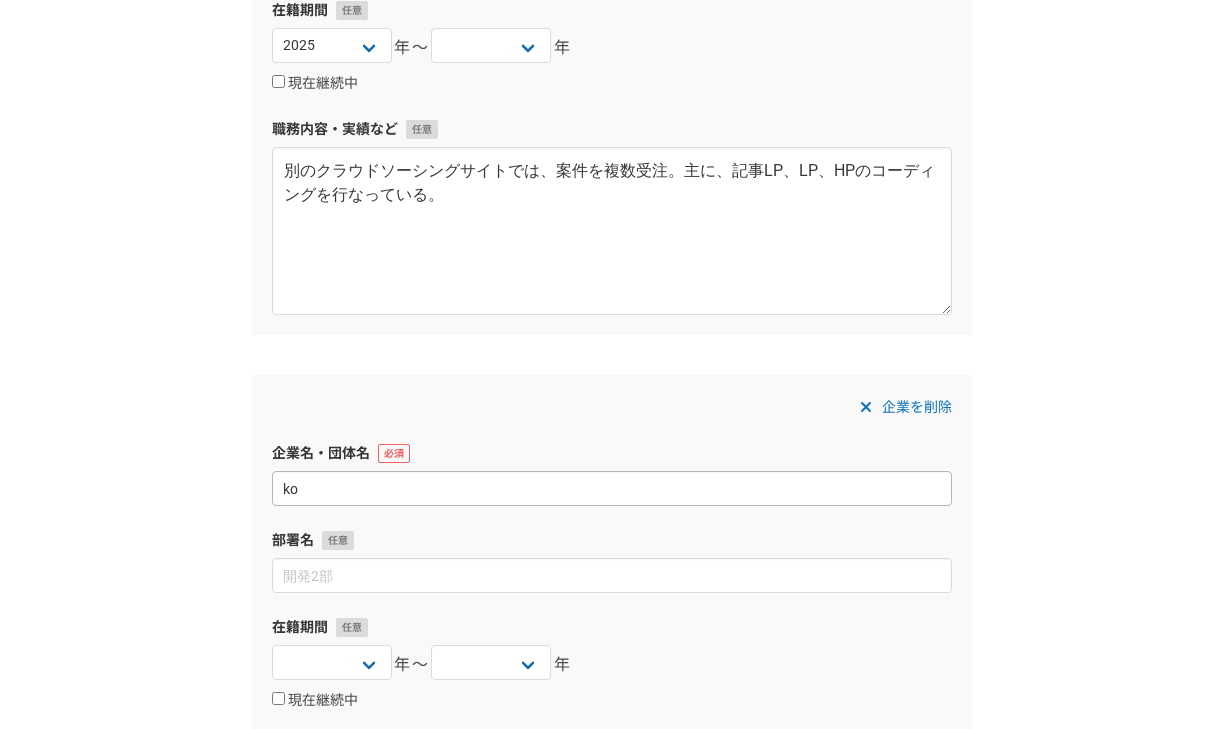 type on "k" 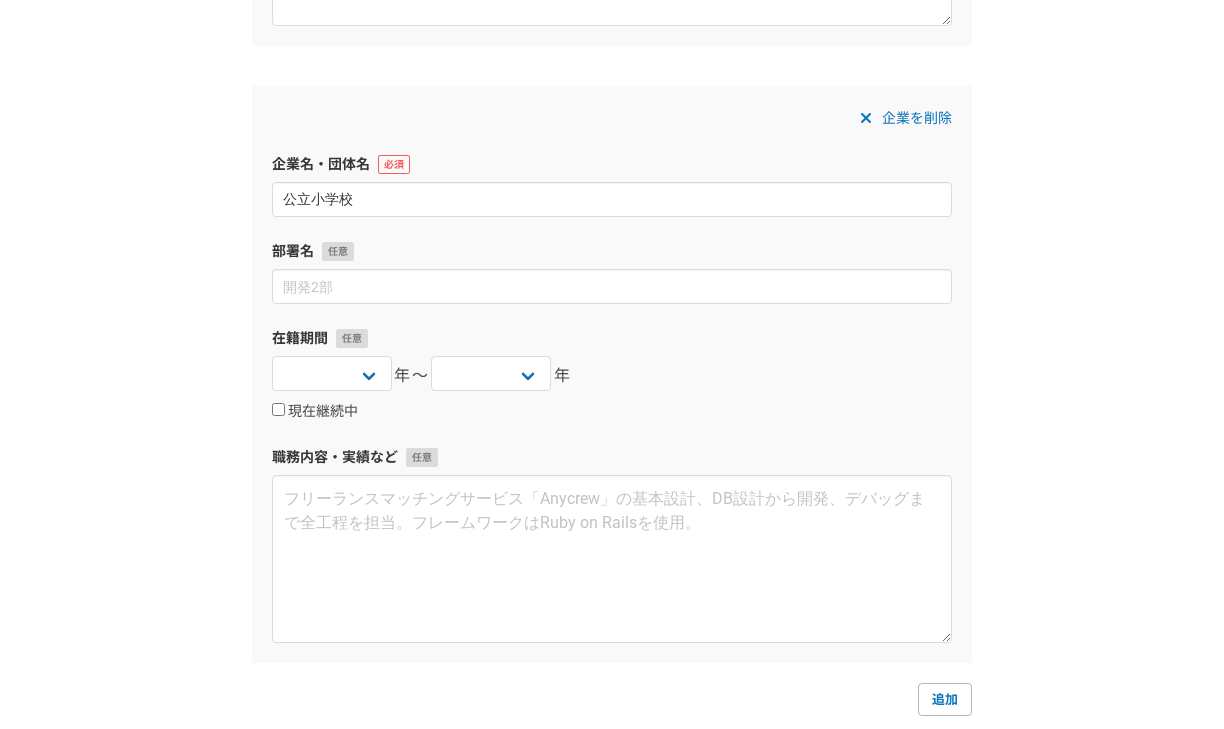 scroll, scrollTop: 635, scrollLeft: 0, axis: vertical 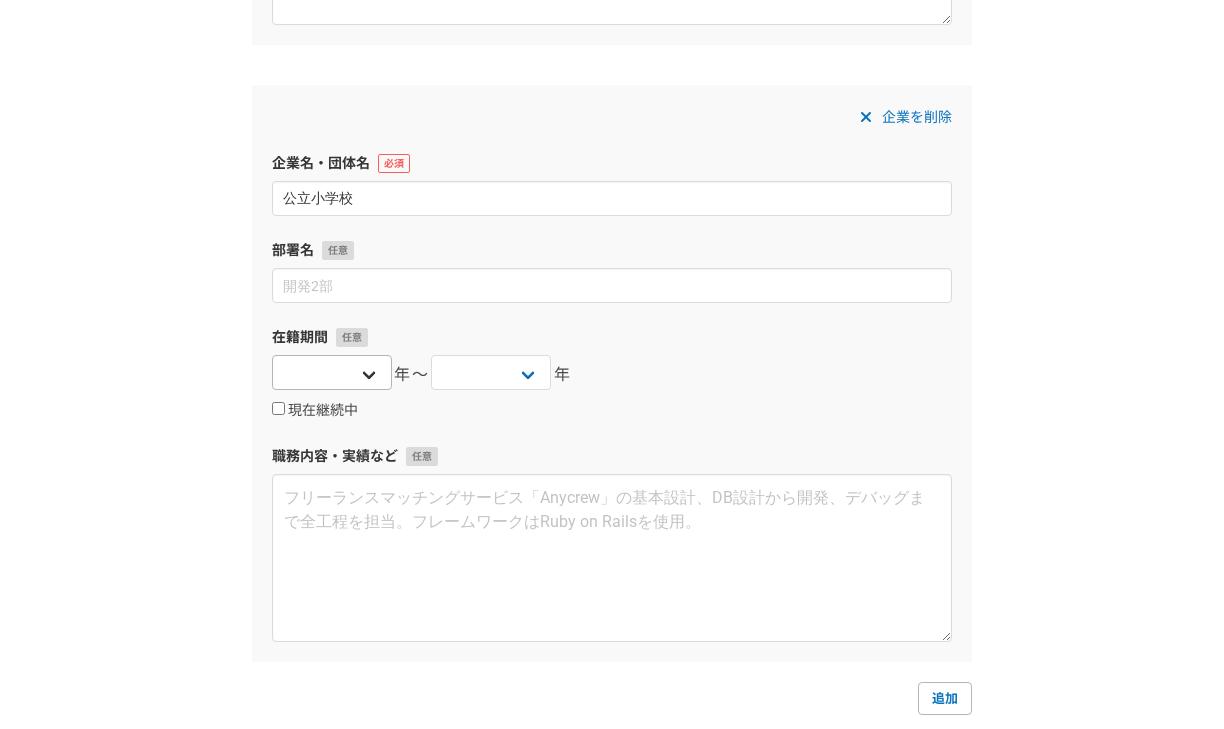 type on "公立小学校" 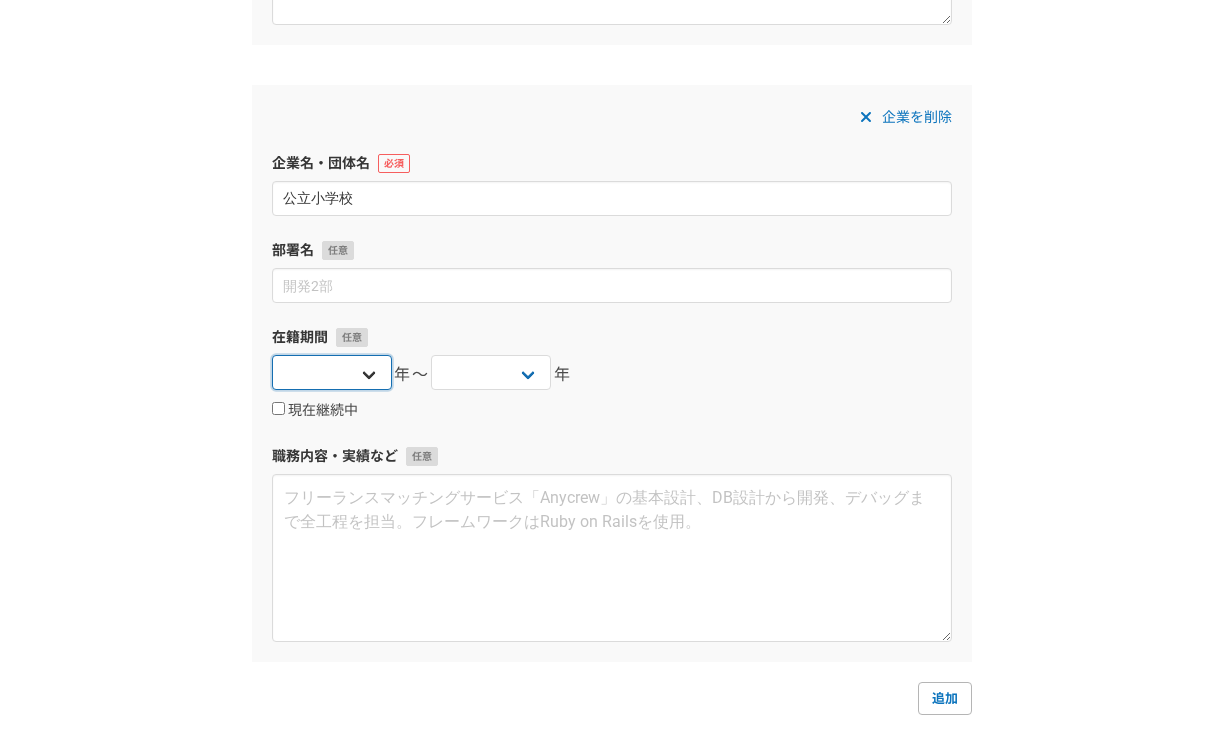 click on "2025 2024 2023 2022 2021 2020 2019 2018 2017 2016 2015 2014 2013 2012 2011 2010 2009 2008 2007 2006 2005 2004 2003 2002 2001 2000 1999 1998 1997 1996 1995 1994 1993 1992 1991 1990 1989 1988 1987 1986 1985 1984 1983 1982 1981 1980 1979 1978 1977 1976" at bounding box center (332, 372) 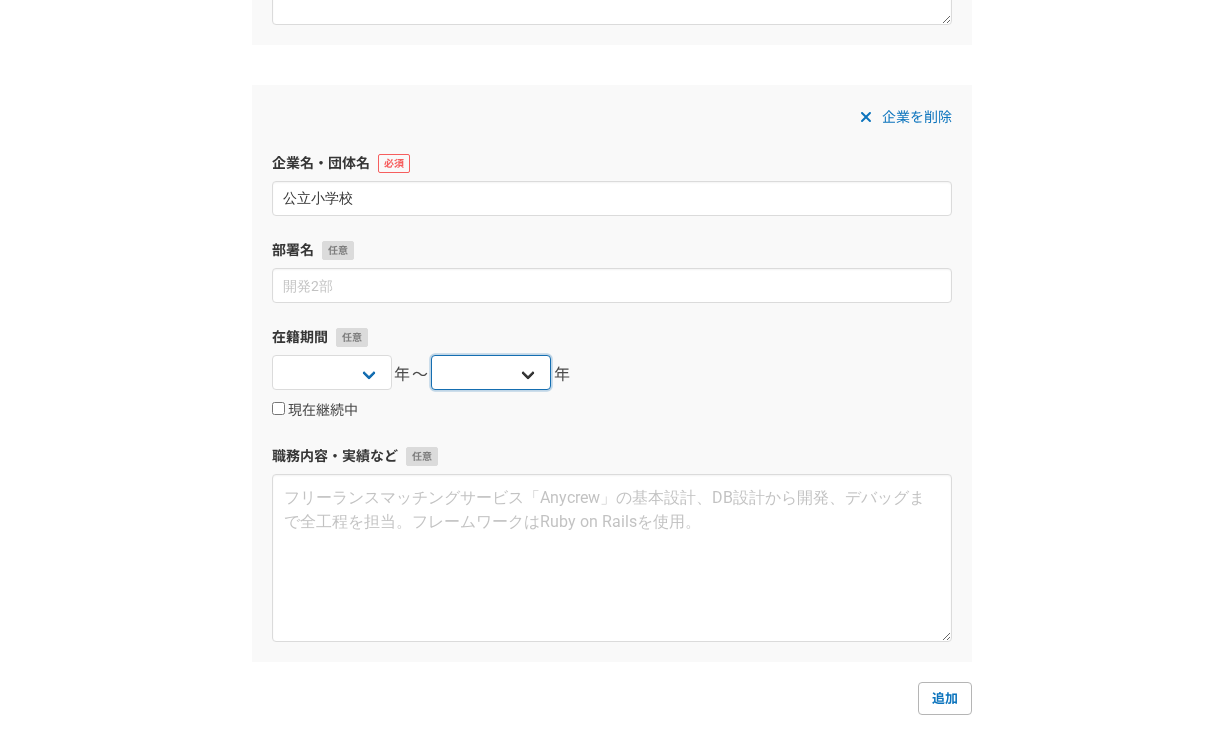 click on "2025 2024 2023 2022 2021 2020 2019 2018 2017 2016 2015 2014 2013 2012 2011 2010 2009 2008 2007 2006 2005 2004 2003 2002 2001 2000 1999 1998 1997 1996 1995 1994 1993 1992 1991 1990 1989 1988 1987 1986 1985 1984 1983 1982 1981 1980 1979 1978 1977 1976" at bounding box center (491, 372) 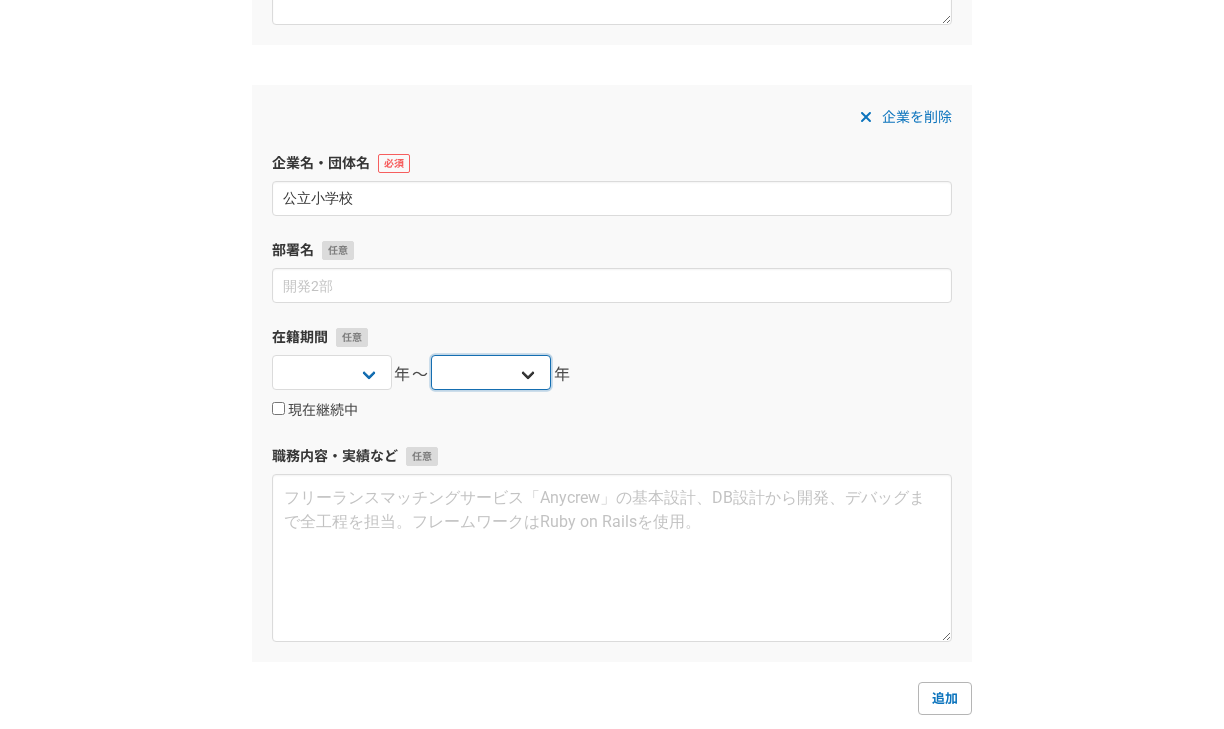 select on "2025" 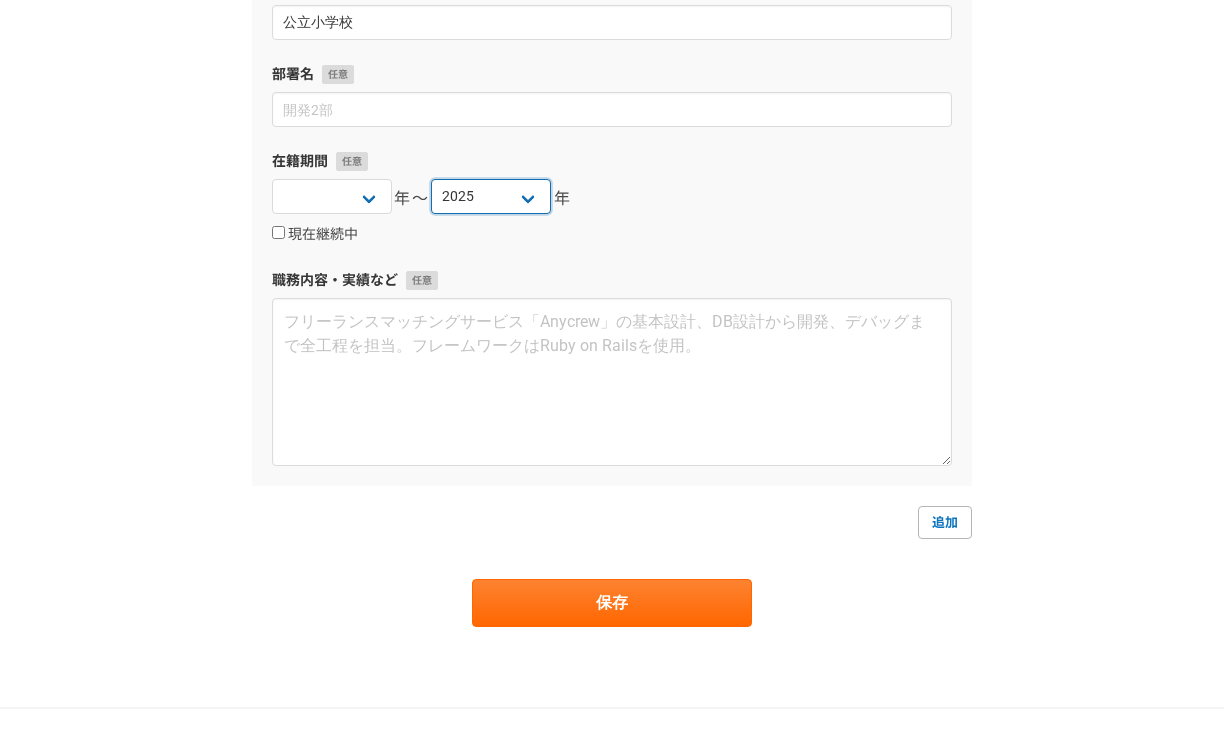 scroll, scrollTop: 833, scrollLeft: 0, axis: vertical 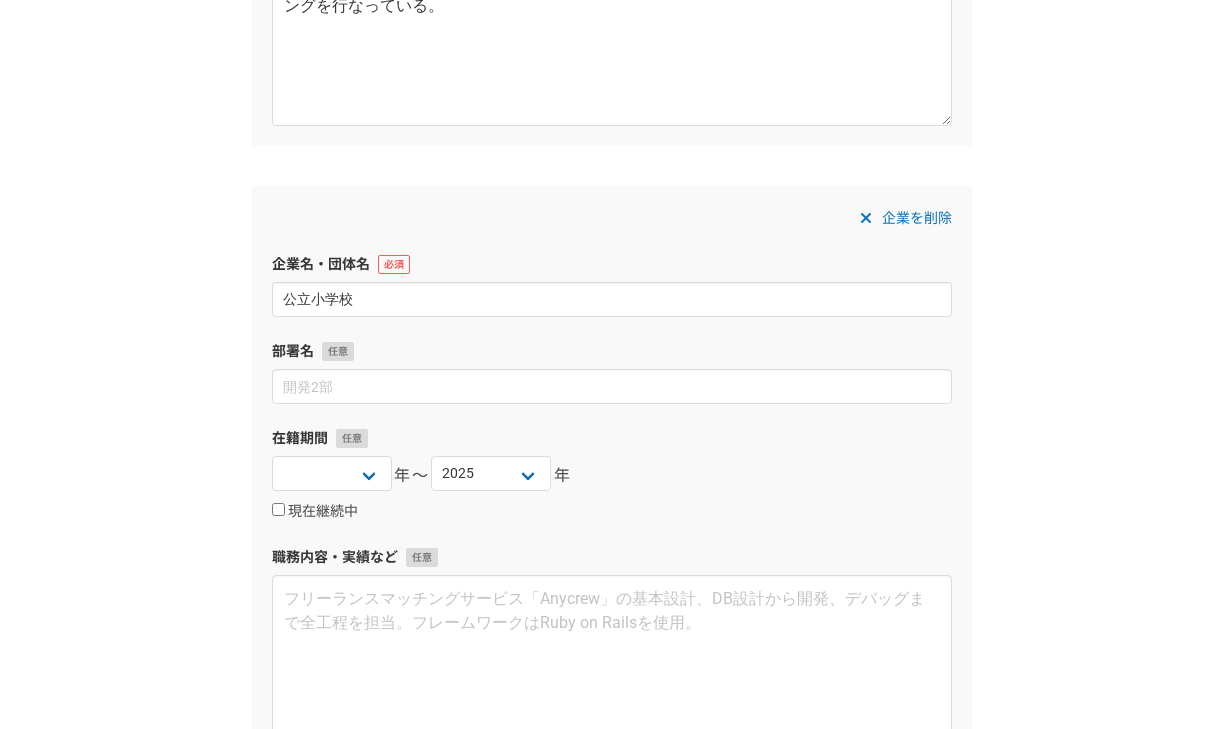 click at bounding box center (866, 218) 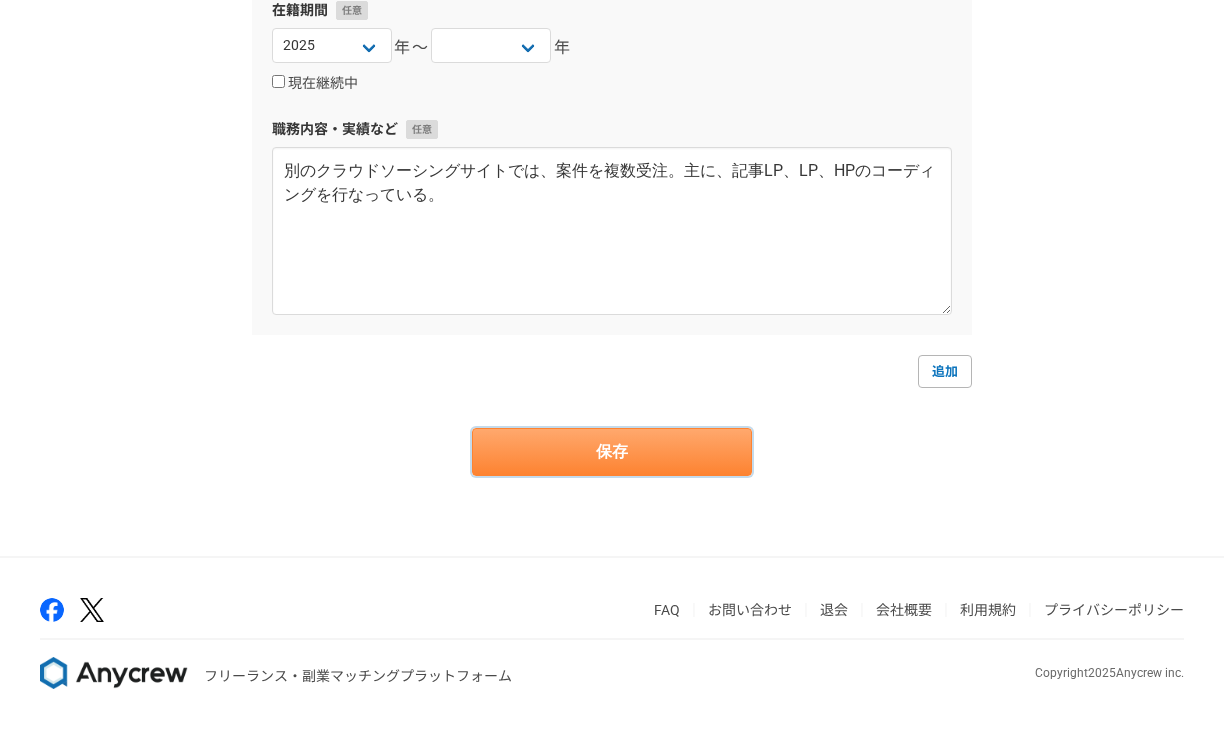 click on "保存" at bounding box center [612, 452] 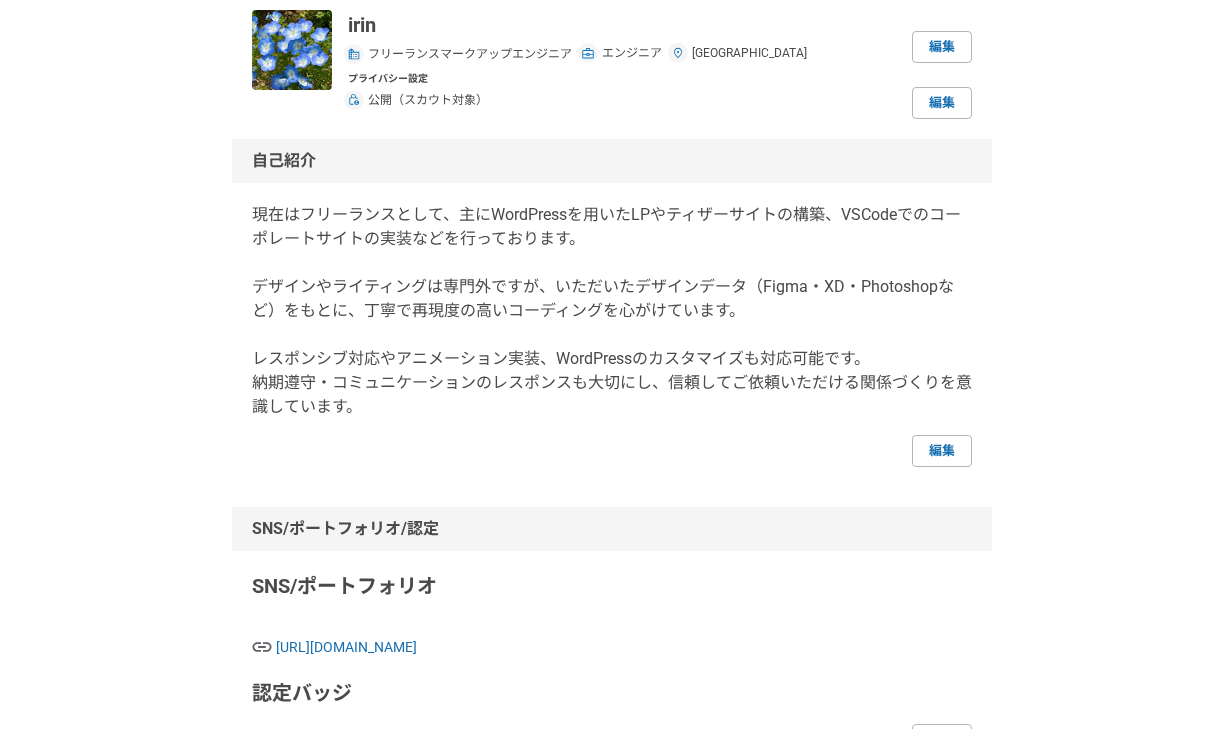 scroll, scrollTop: 0, scrollLeft: 0, axis: both 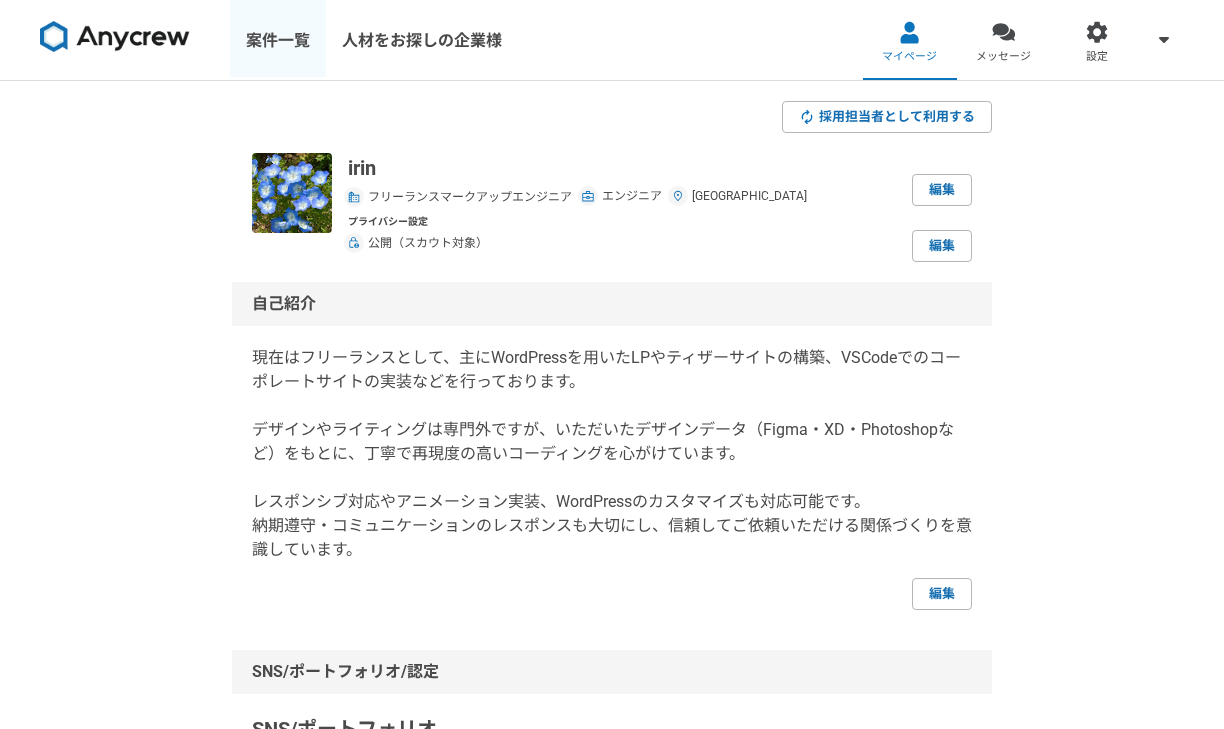 click on "案件一覧" at bounding box center [278, 40] 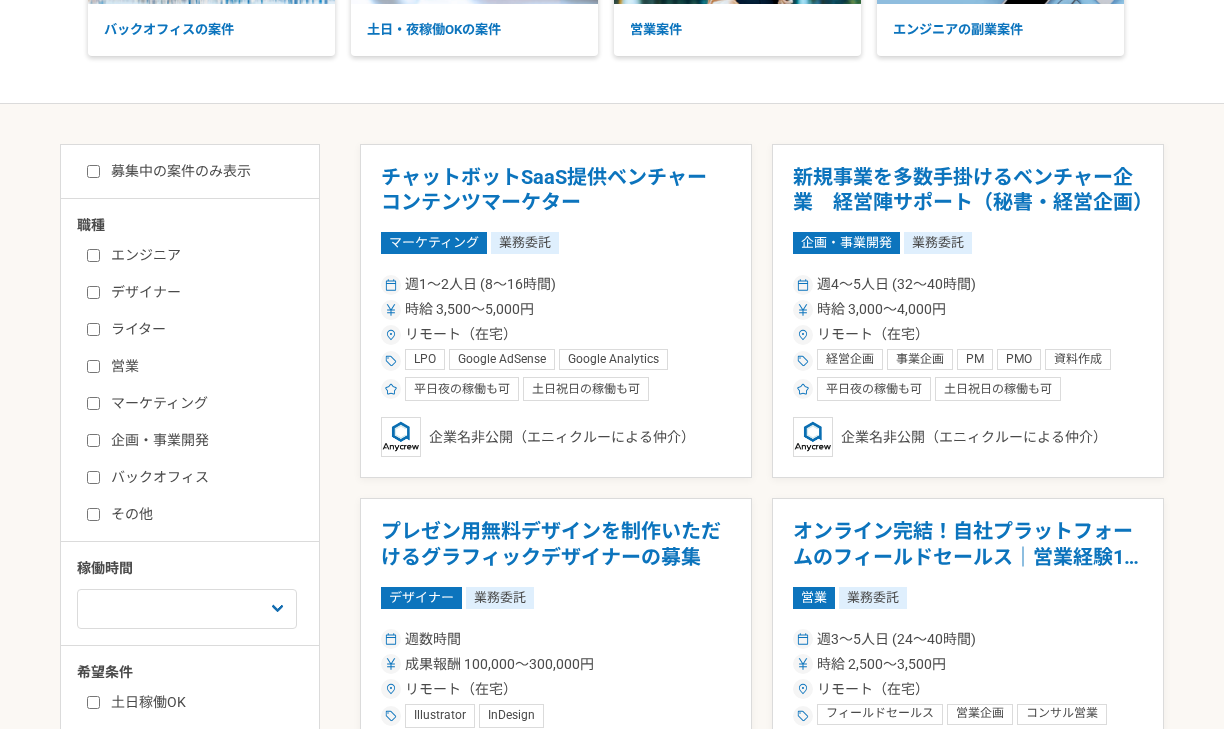 scroll, scrollTop: 258, scrollLeft: 0, axis: vertical 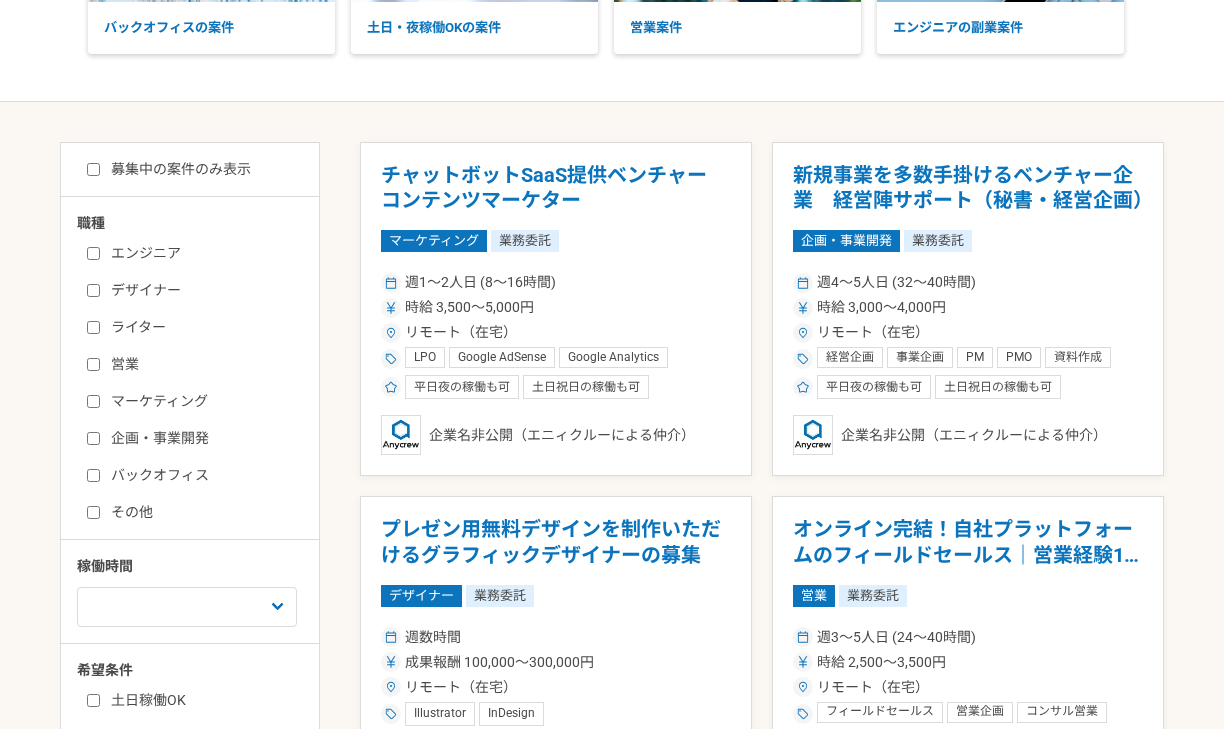 click on "エンジニア" at bounding box center (202, 253) 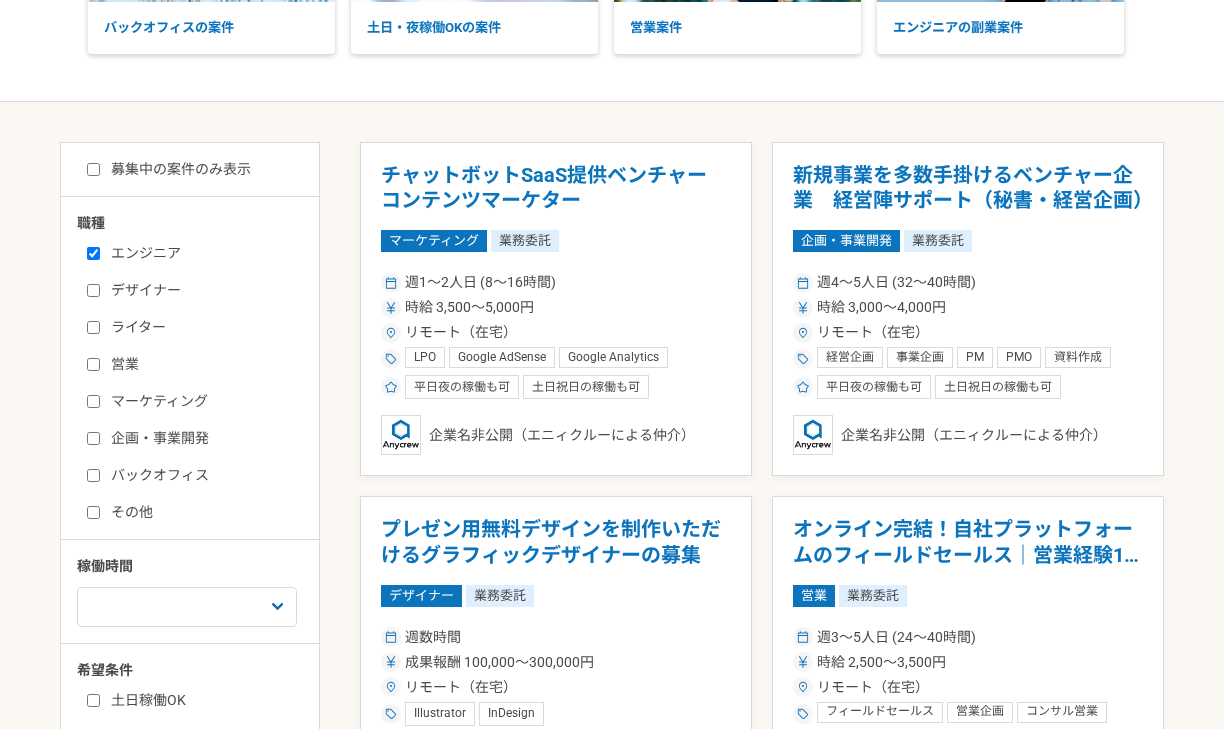checkbox on "true" 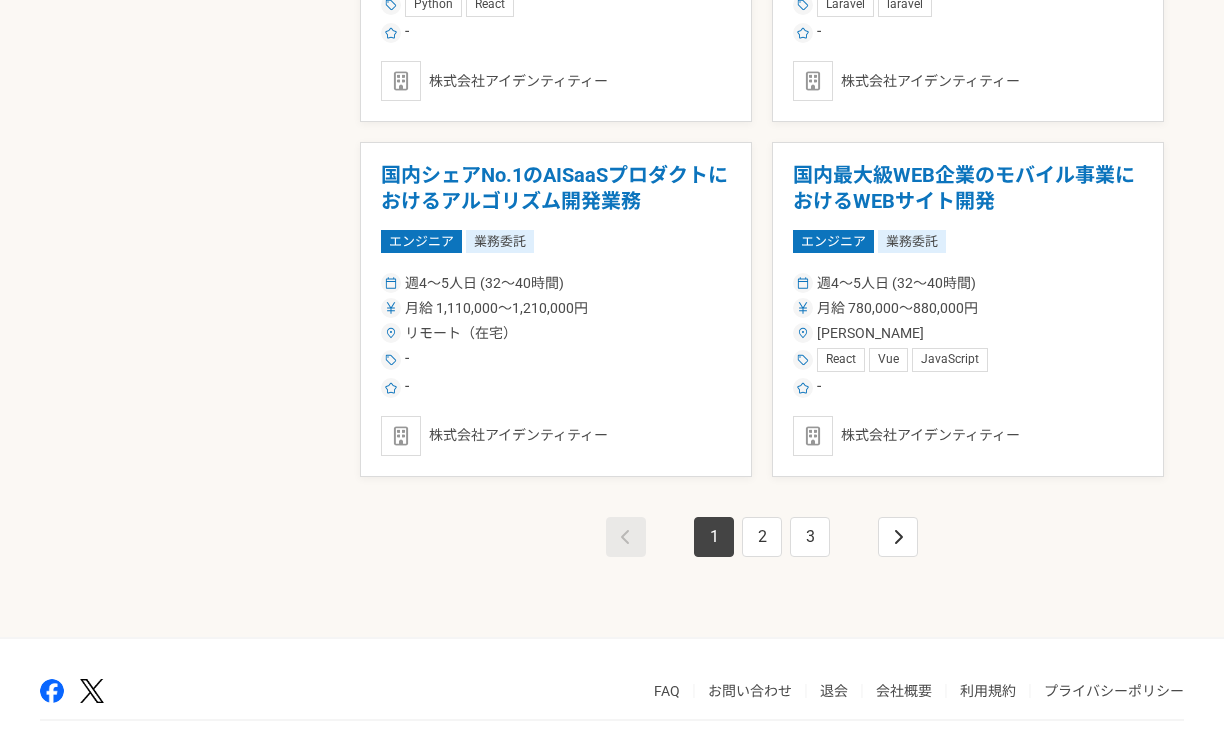 scroll, scrollTop: 3530, scrollLeft: 0, axis: vertical 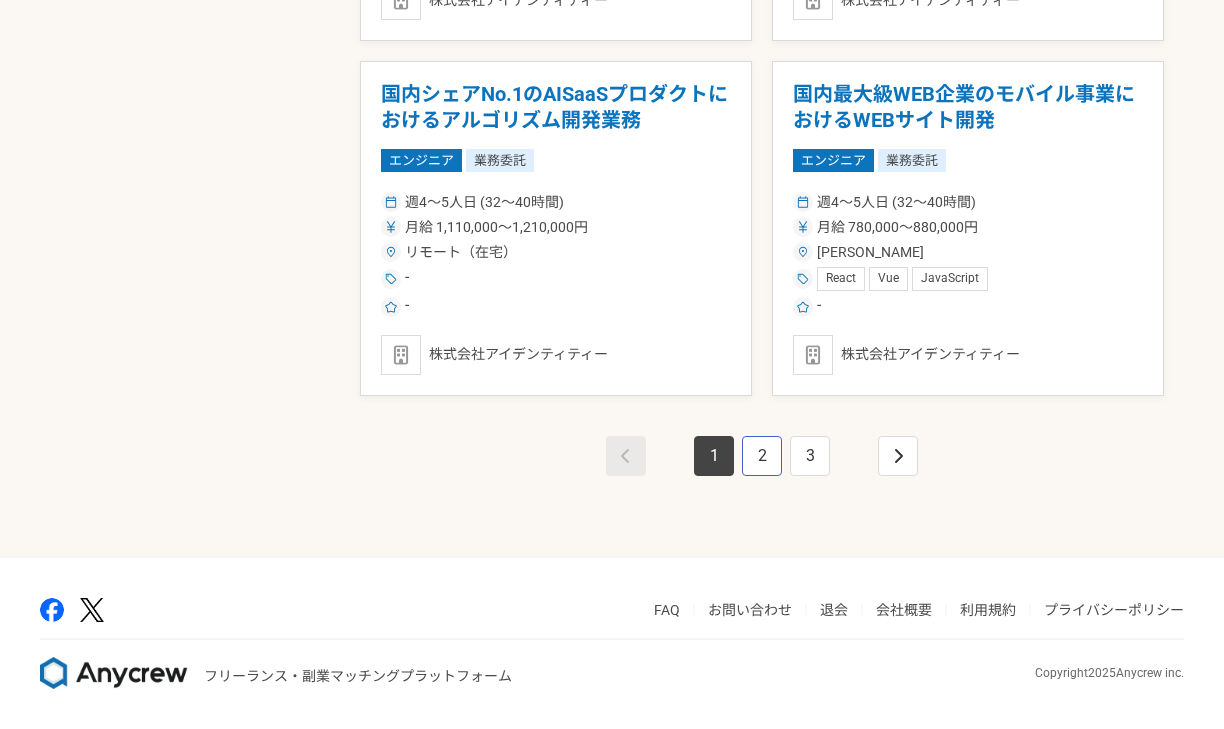click on "2" at bounding box center (762, 456) 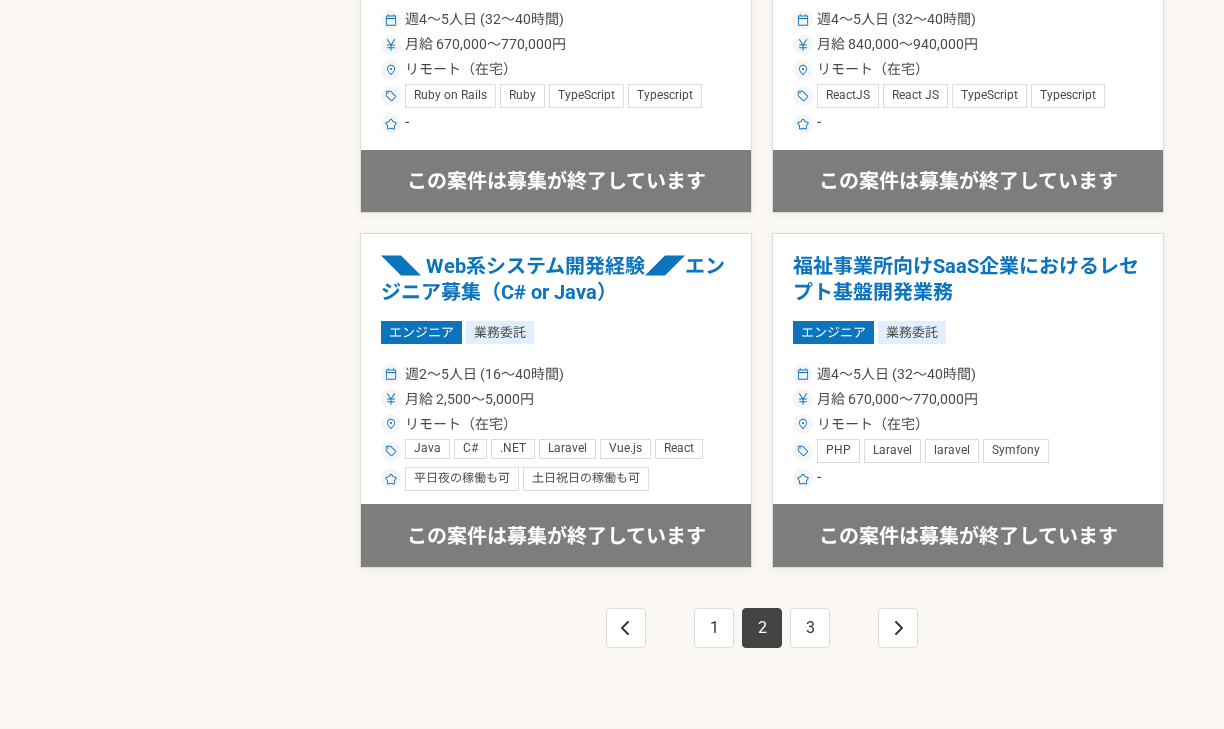 scroll, scrollTop: 3367, scrollLeft: 0, axis: vertical 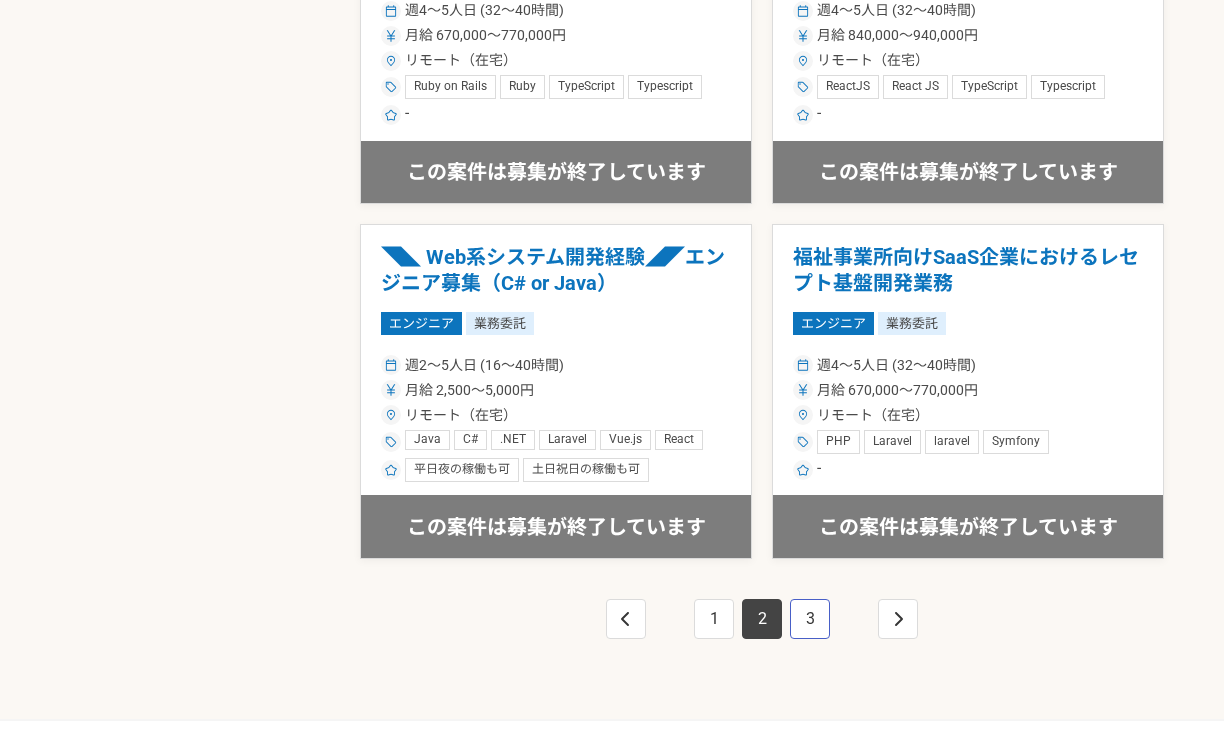 click on "3" at bounding box center (810, 619) 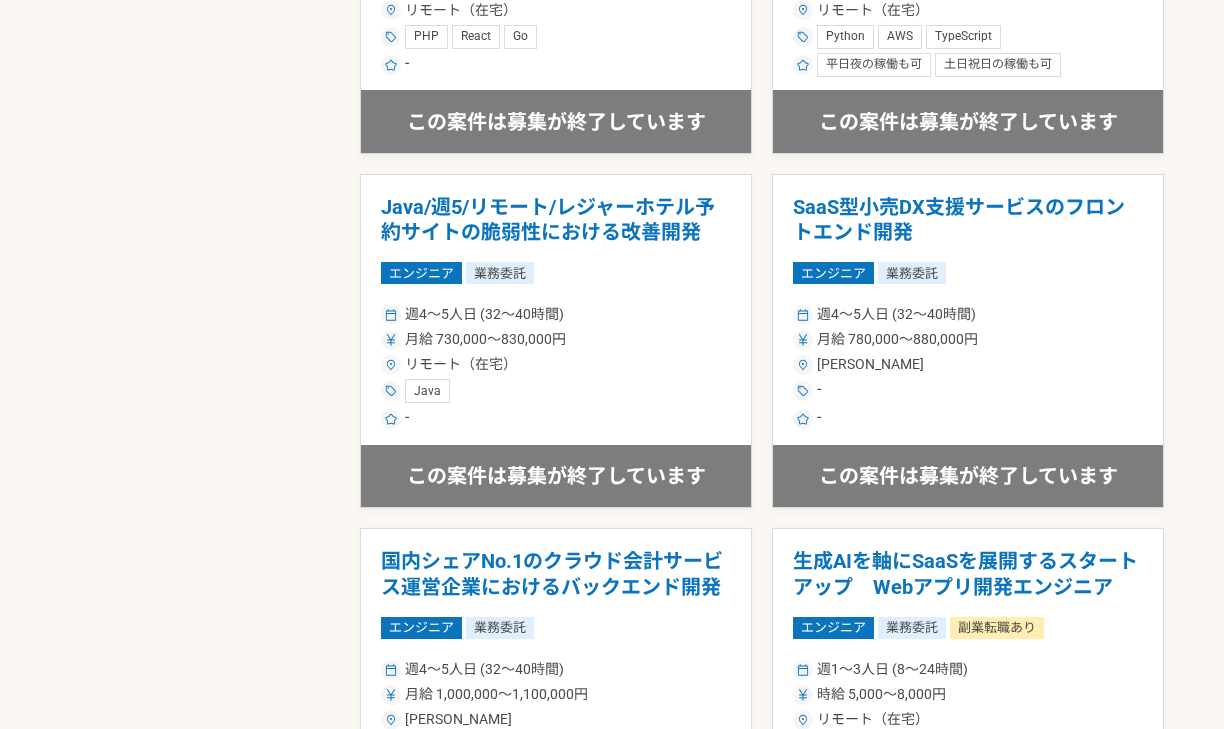 scroll, scrollTop: 0, scrollLeft: 0, axis: both 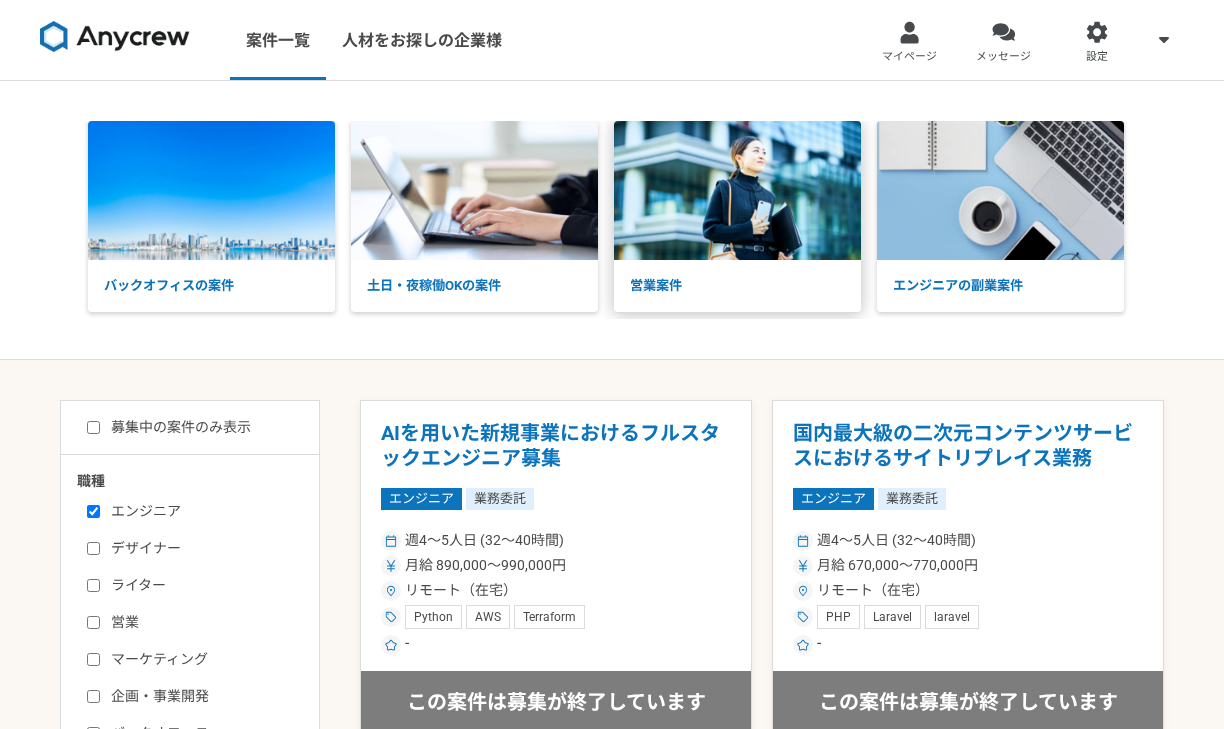 click on "営業案件" at bounding box center [737, 286] 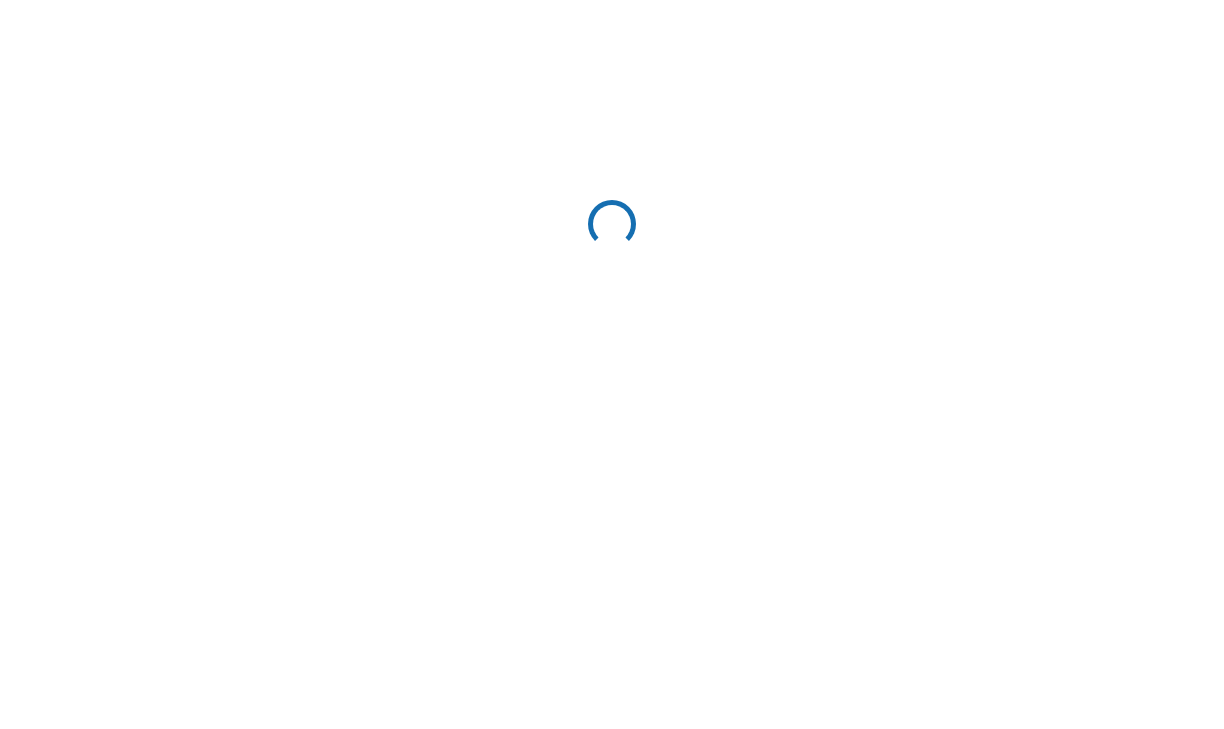 scroll, scrollTop: 0, scrollLeft: 0, axis: both 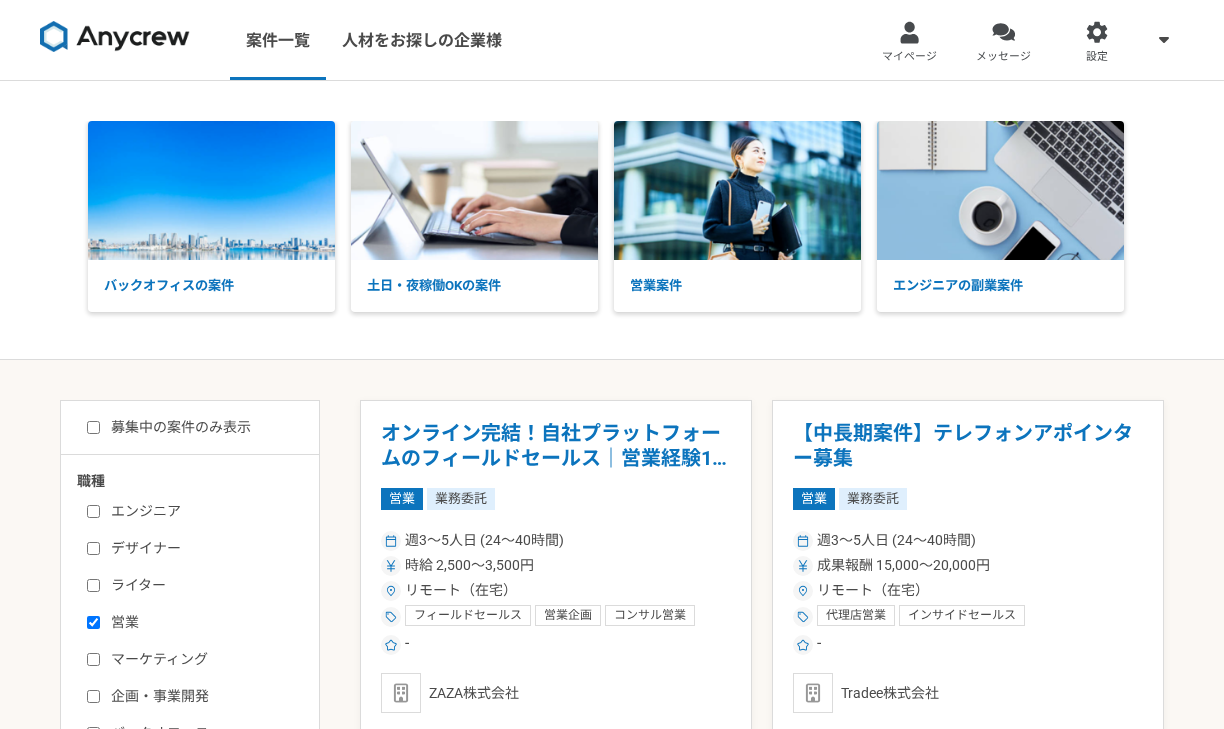 click on "エンジニア" at bounding box center [202, 511] 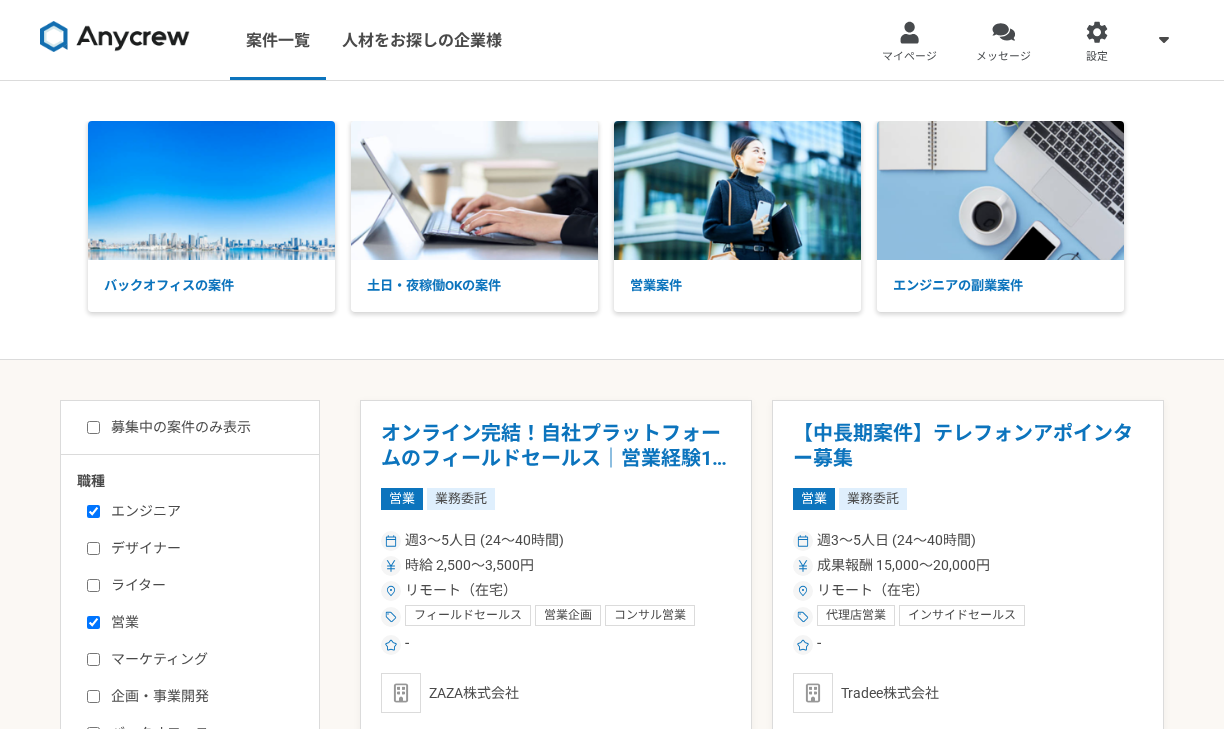 checkbox on "true" 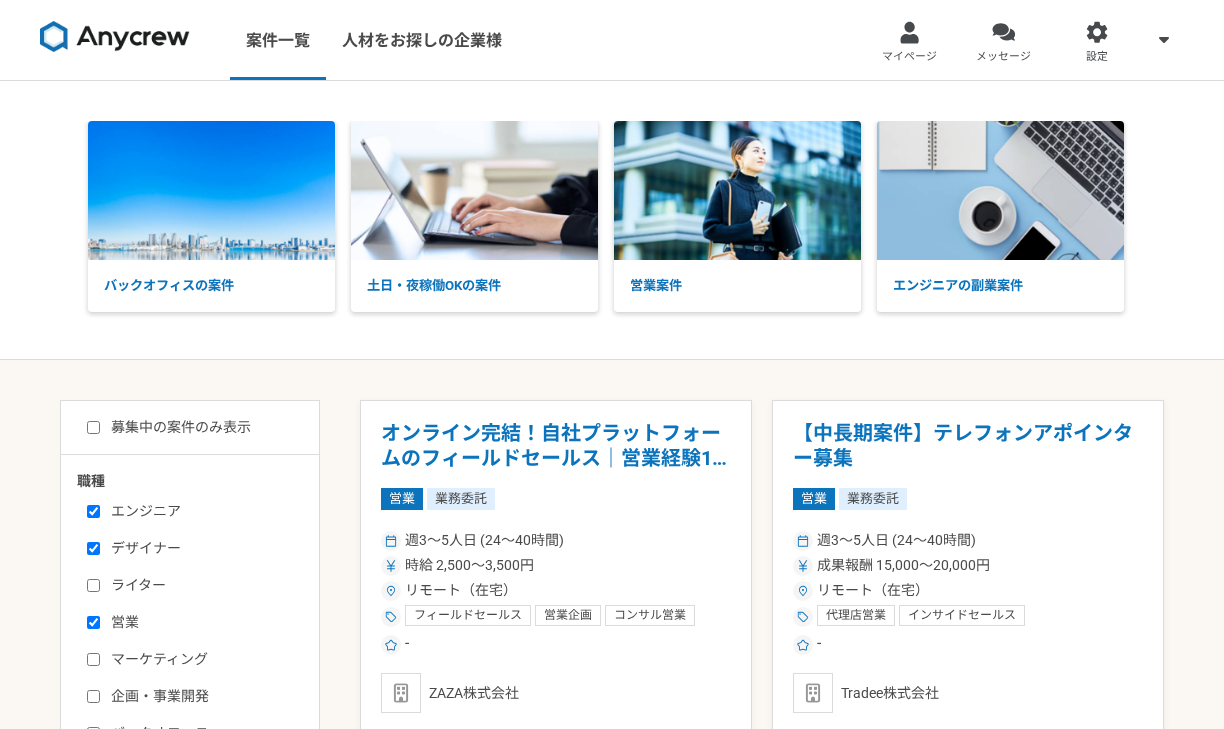 checkbox on "true" 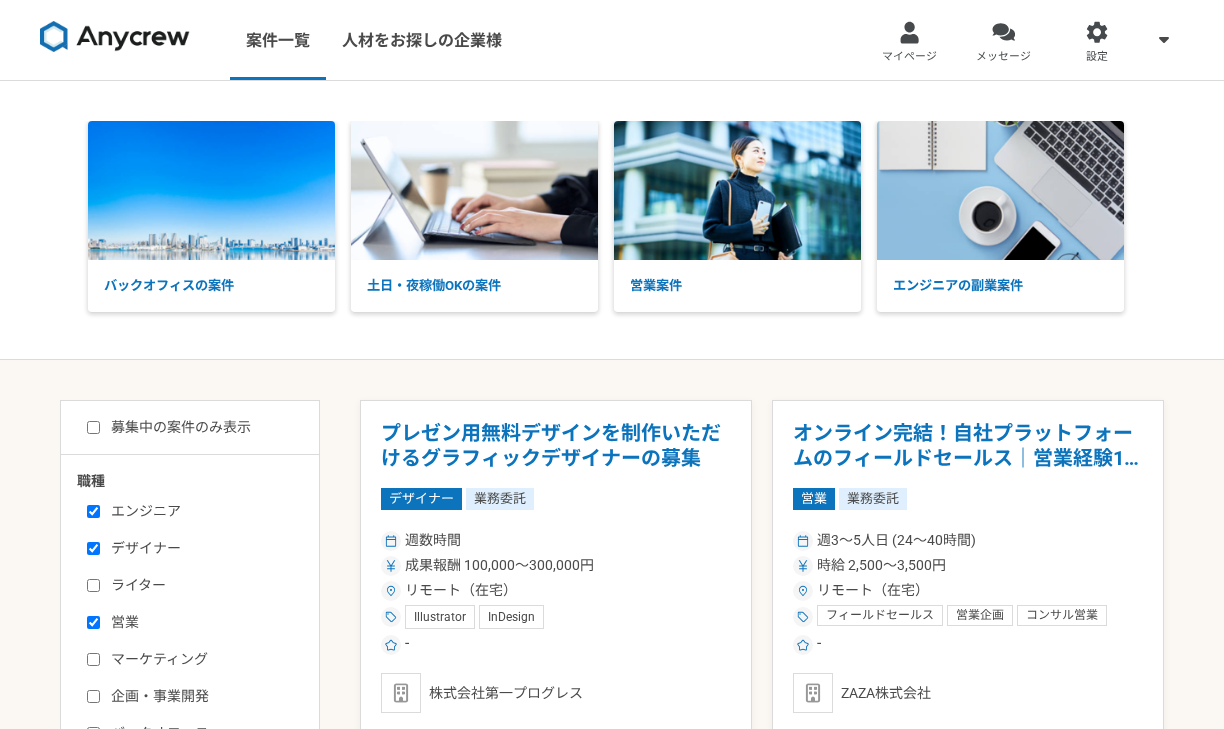 click on "エンジニア" at bounding box center [93, 511] 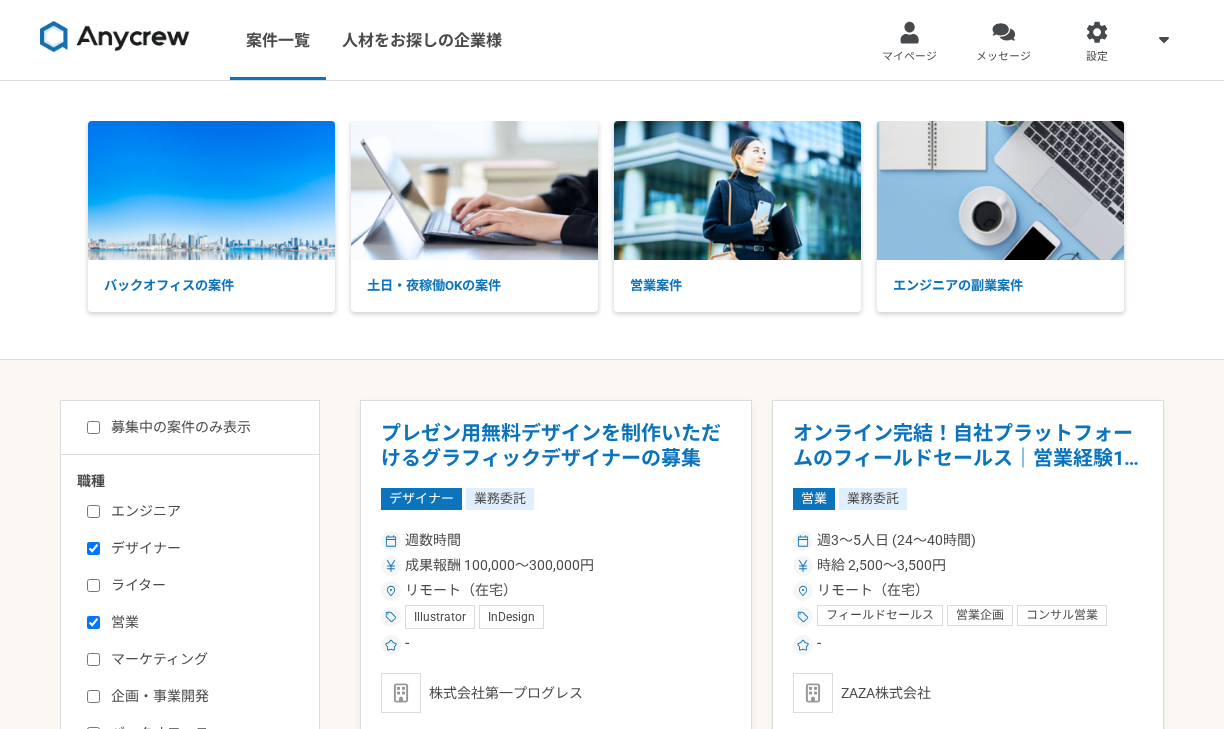 checkbox on "false" 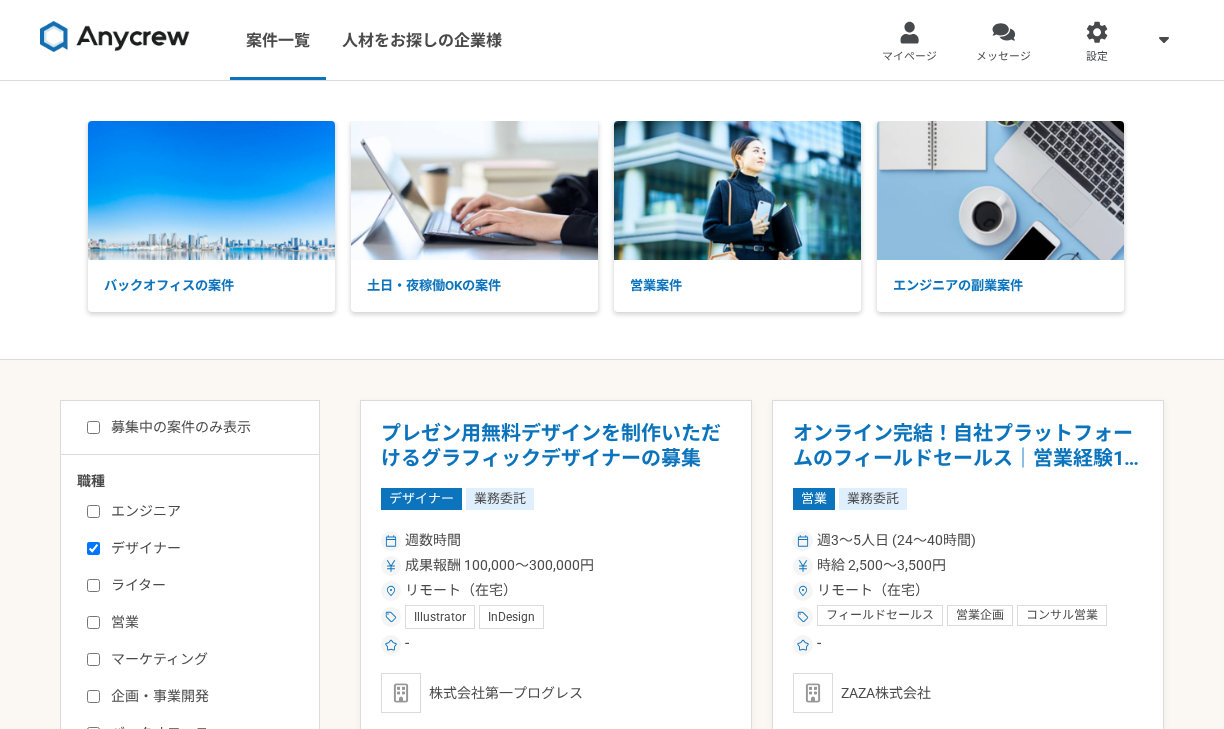 checkbox on "false" 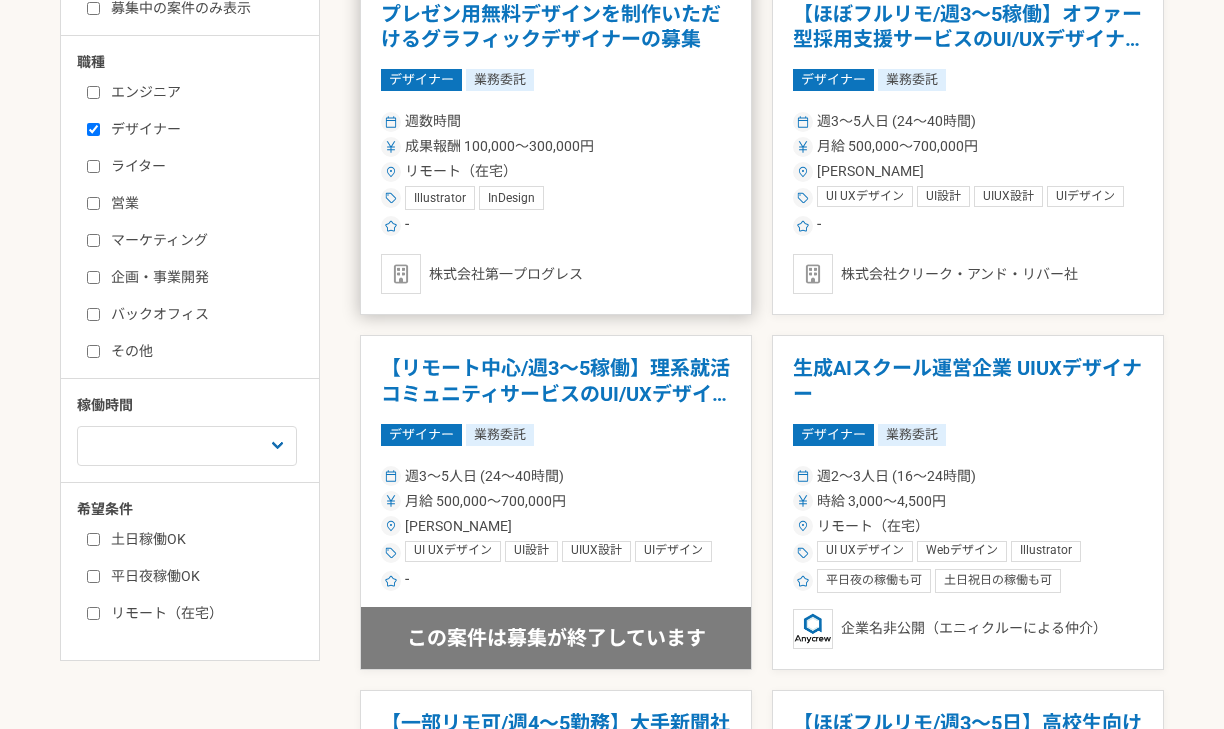 scroll, scrollTop: 0, scrollLeft: 0, axis: both 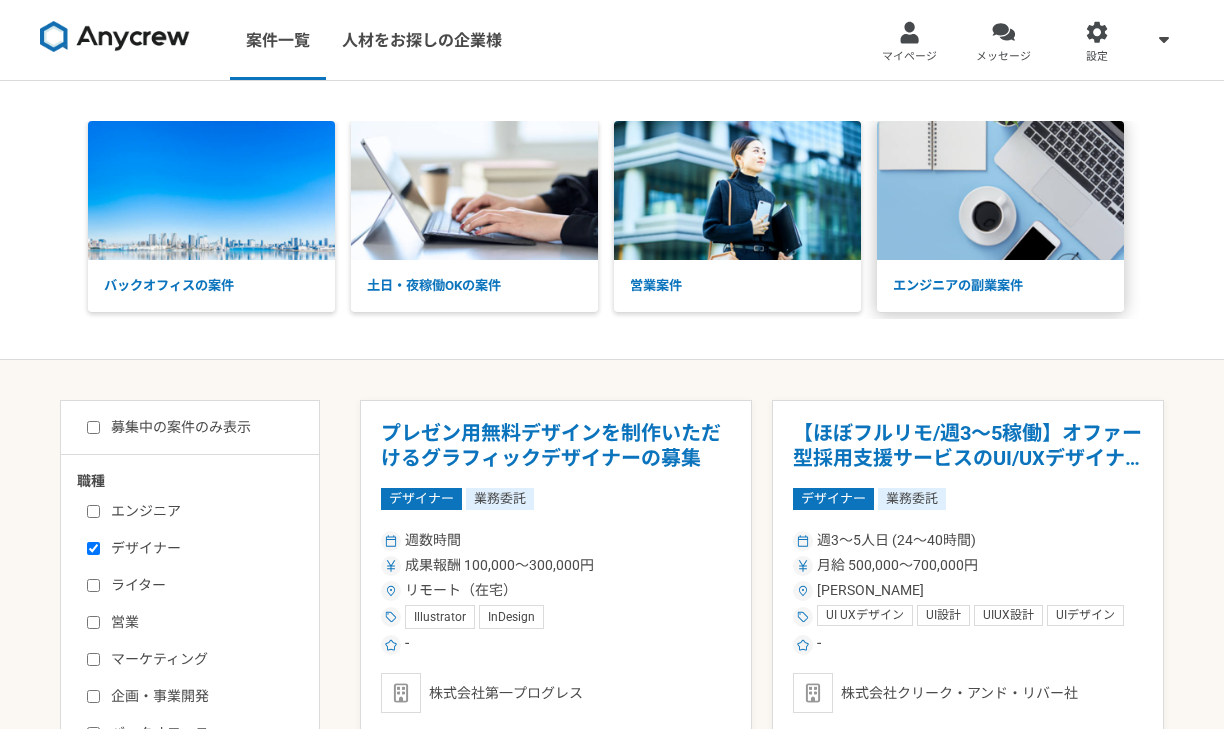 click at bounding box center [1000, 190] 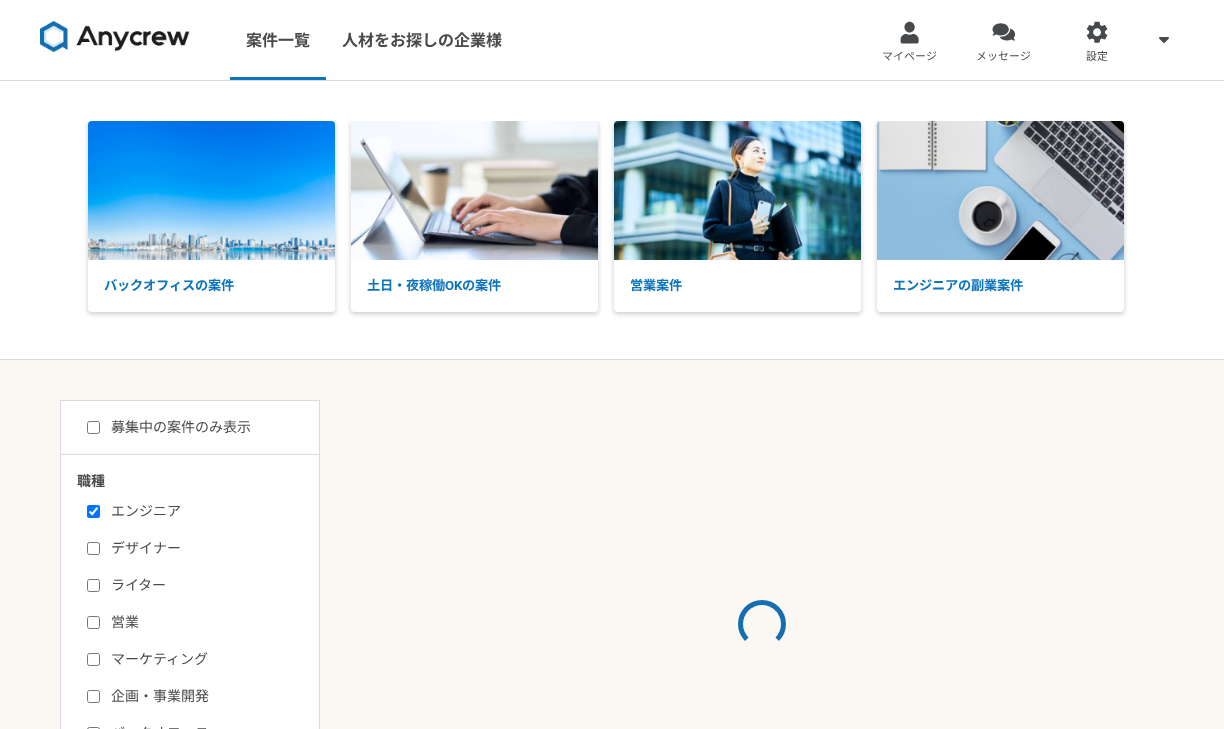 select on "3" 